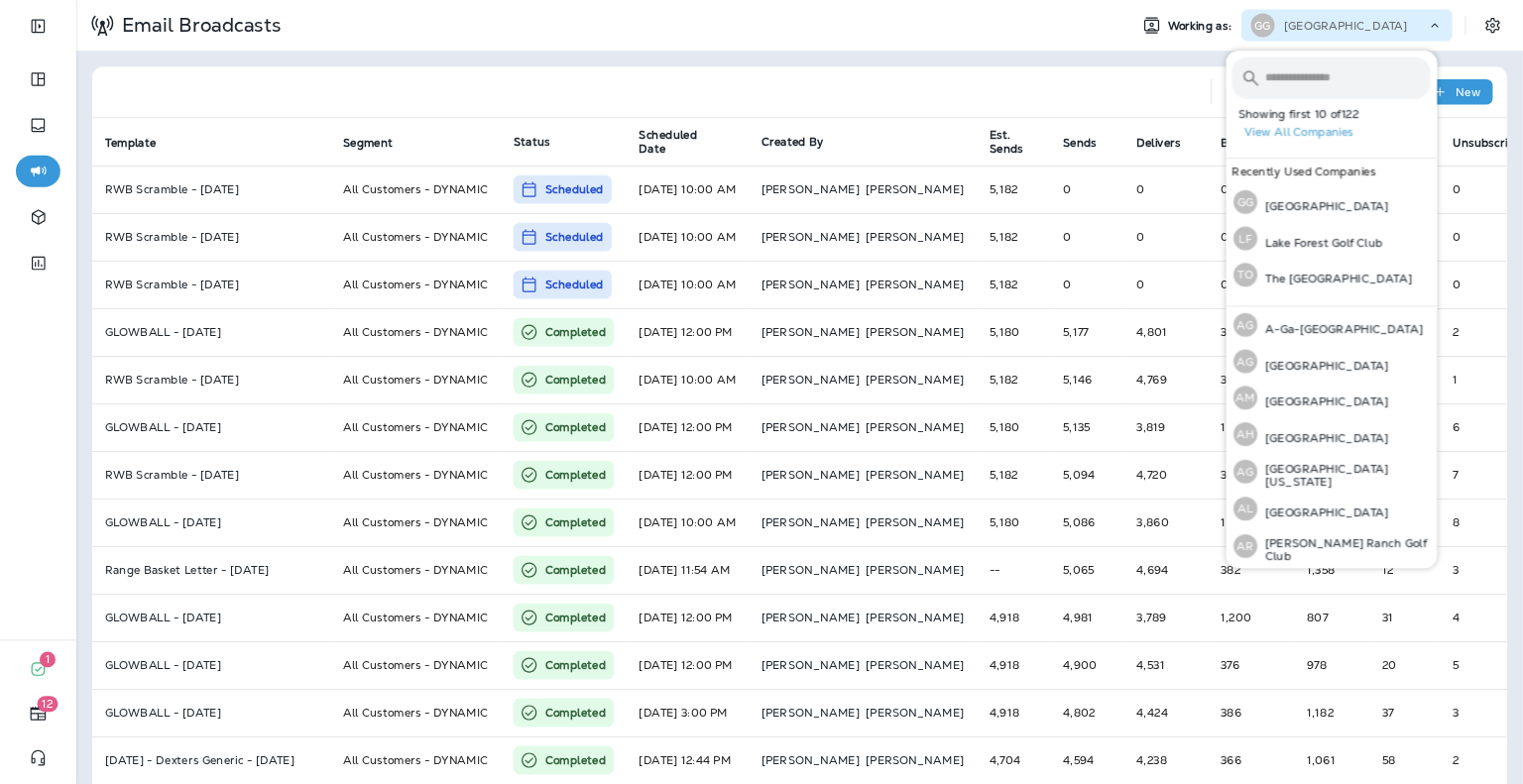 scroll, scrollTop: 0, scrollLeft: 0, axis: both 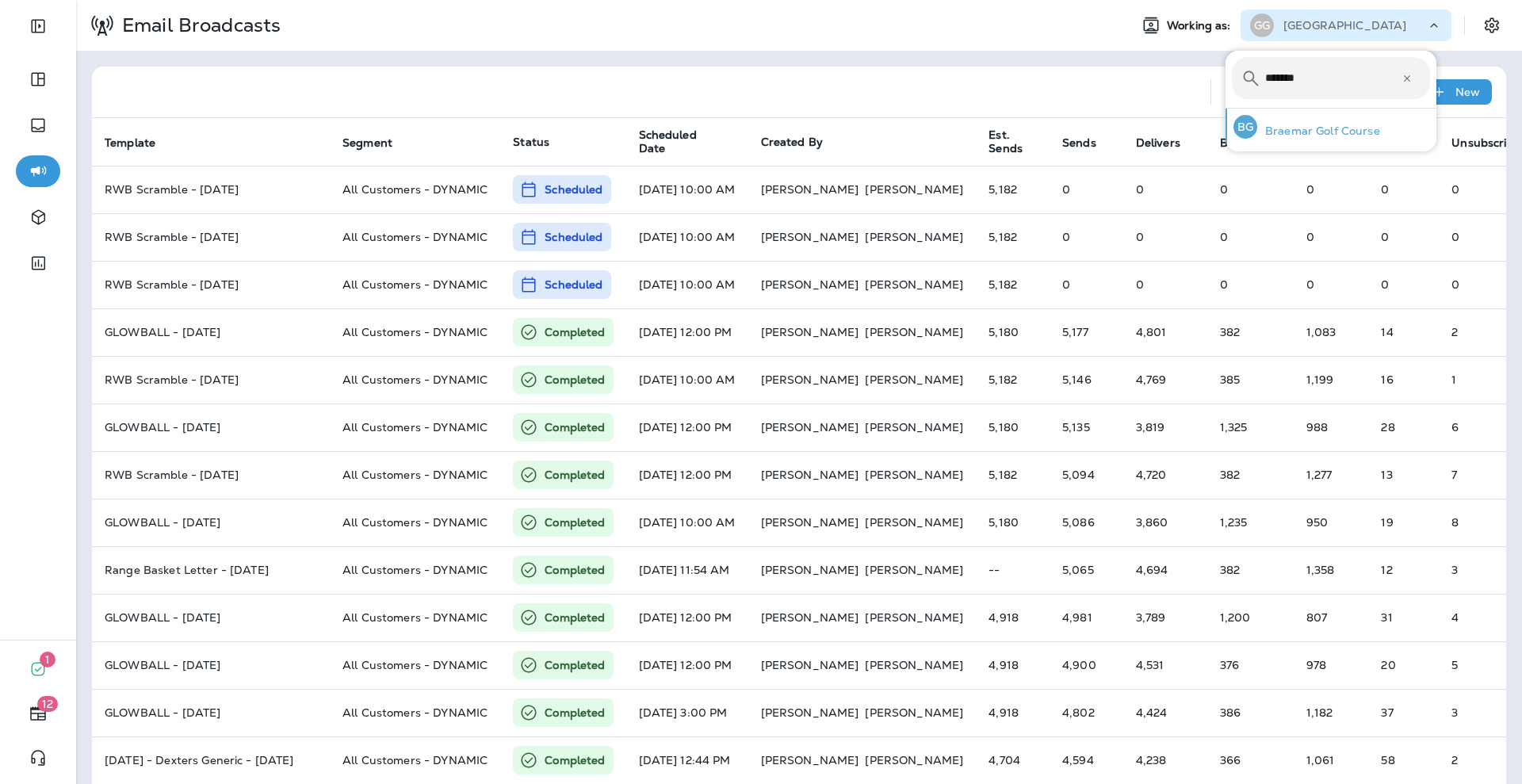 type on "*******" 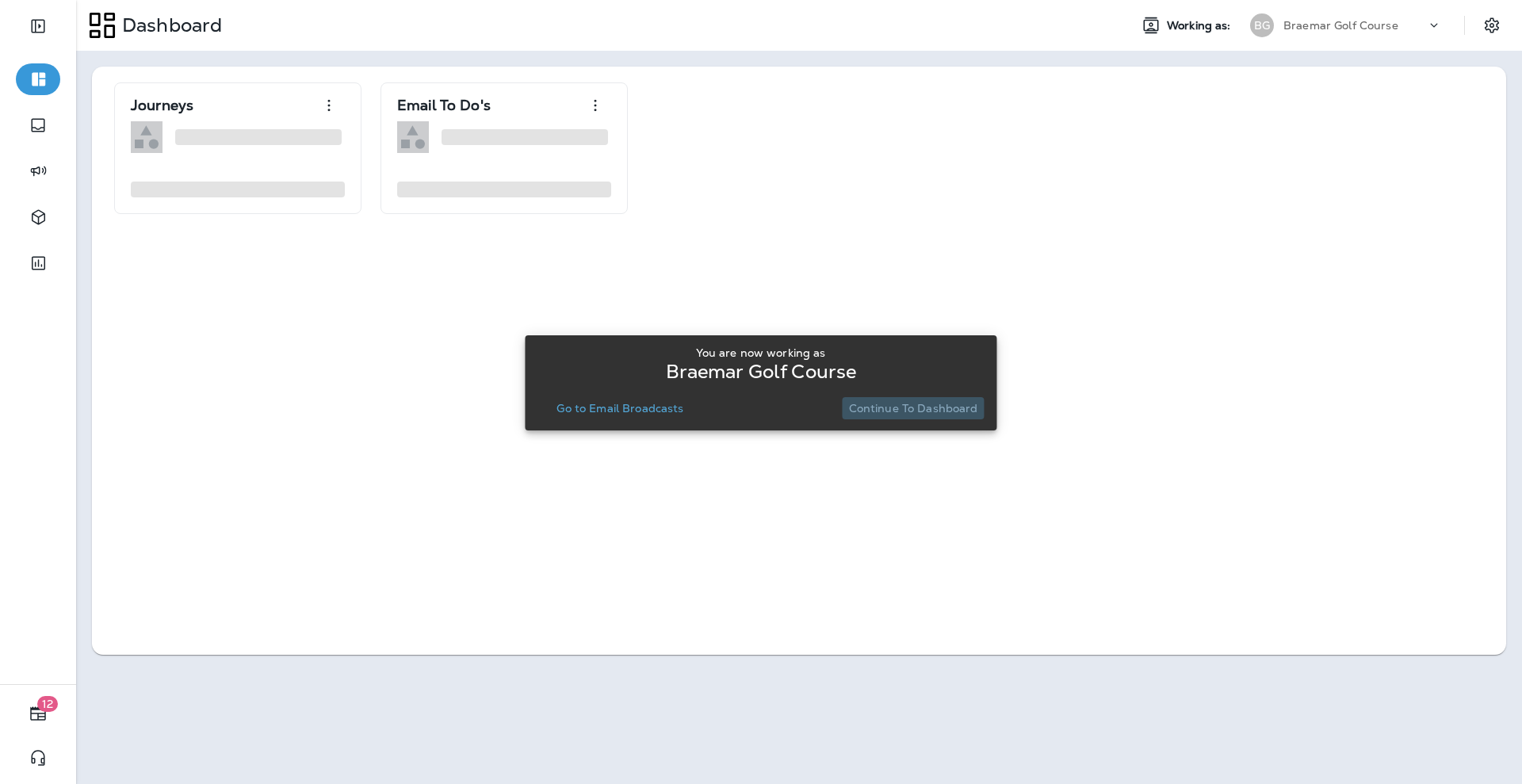 click on "Continue to Dashboard" at bounding box center [913, 408] 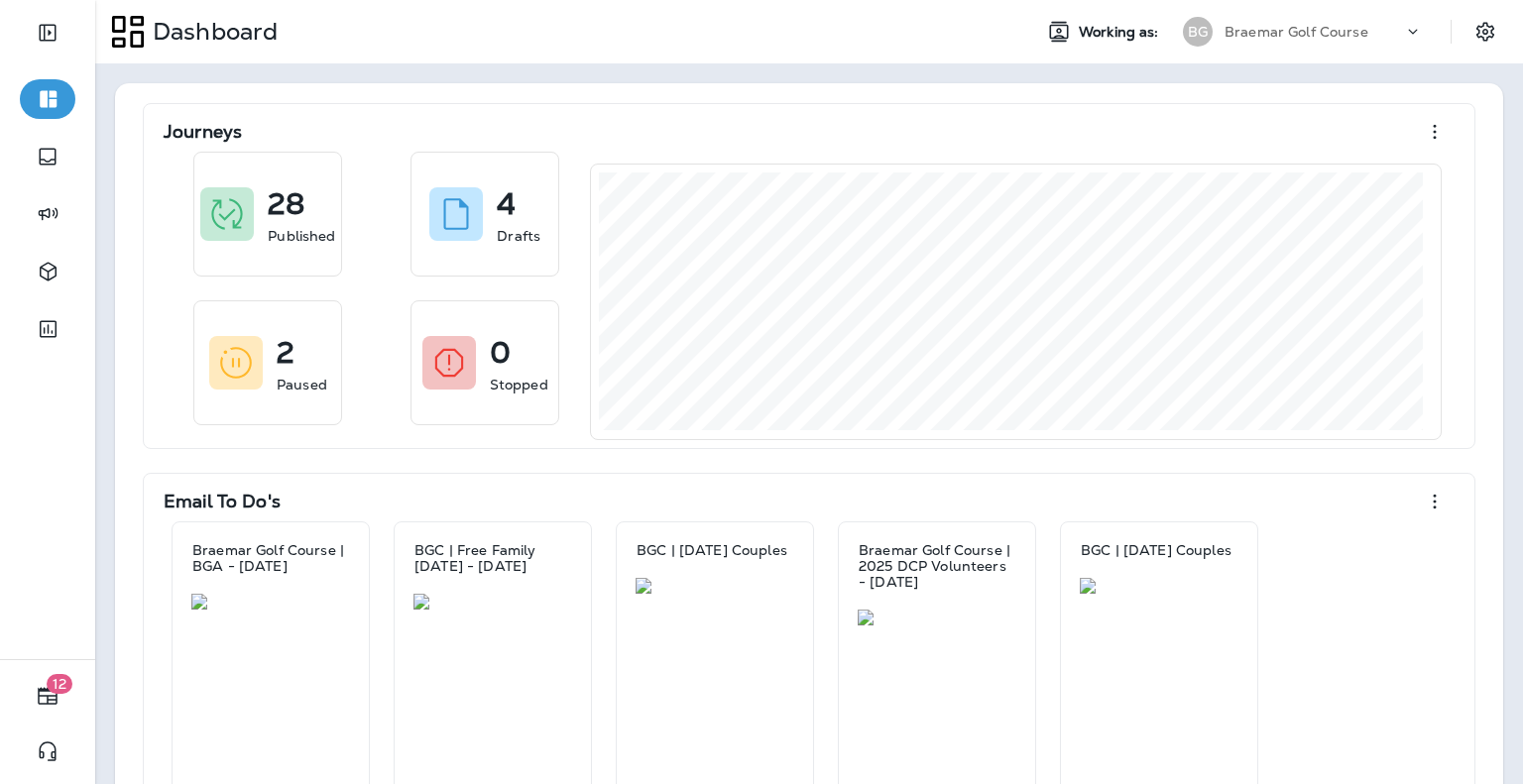 drag, startPoint x: 1862, startPoint y: 3, endPoint x: 941, endPoint y: 84, distance: 924.55503 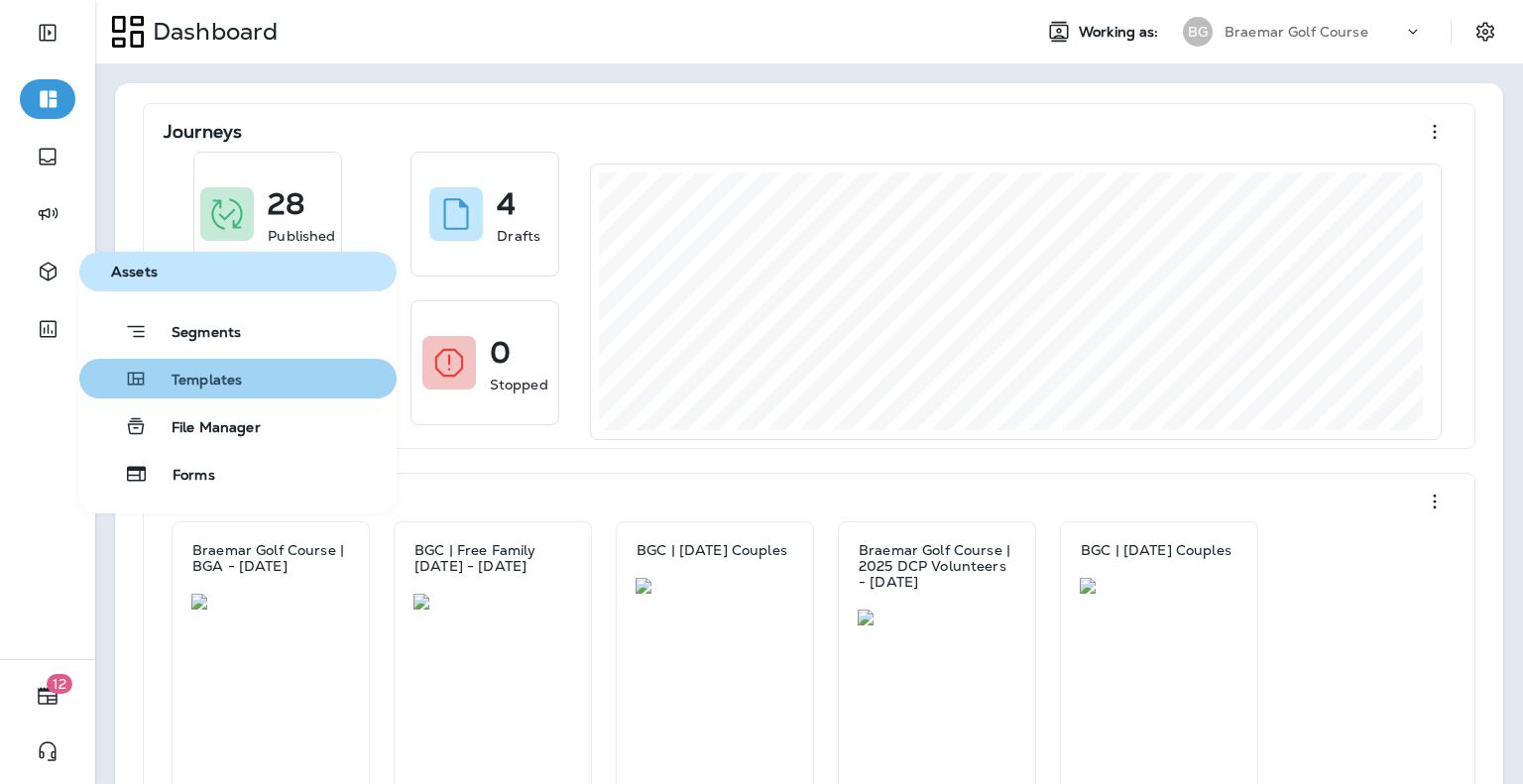 click on "Templates" at bounding box center (194, 381) 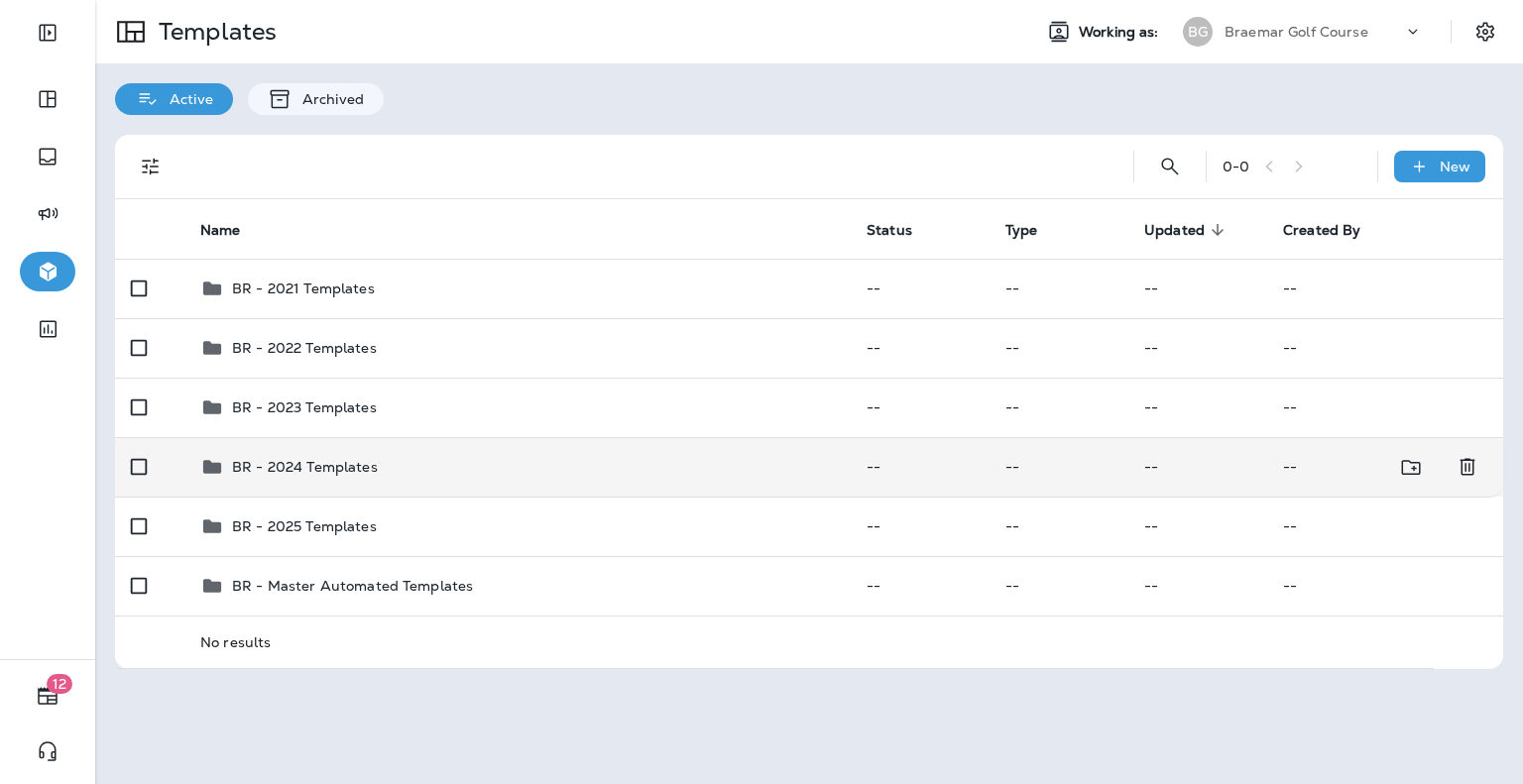 click on "BR - 2024 Templates" at bounding box center [304, 467] 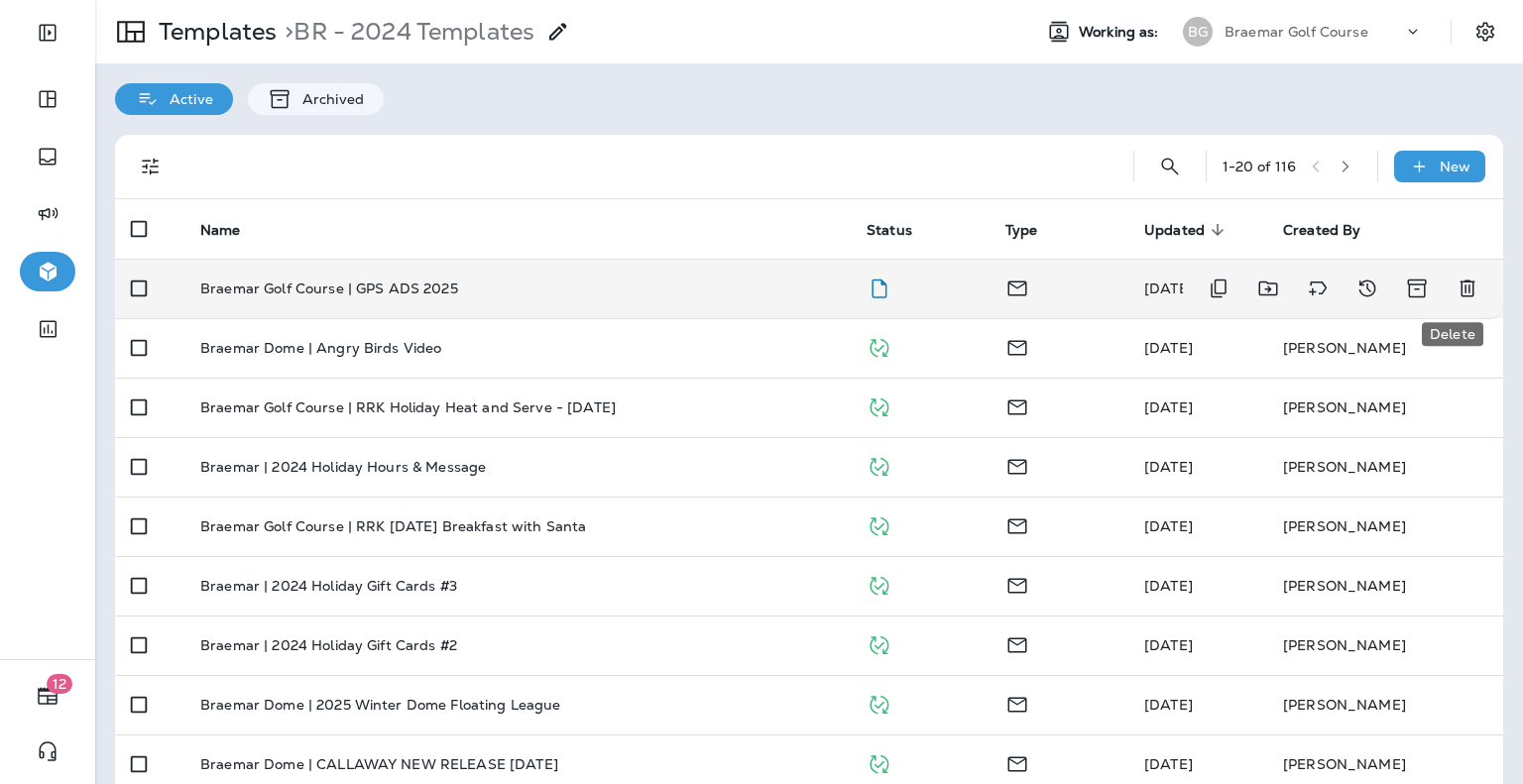 click 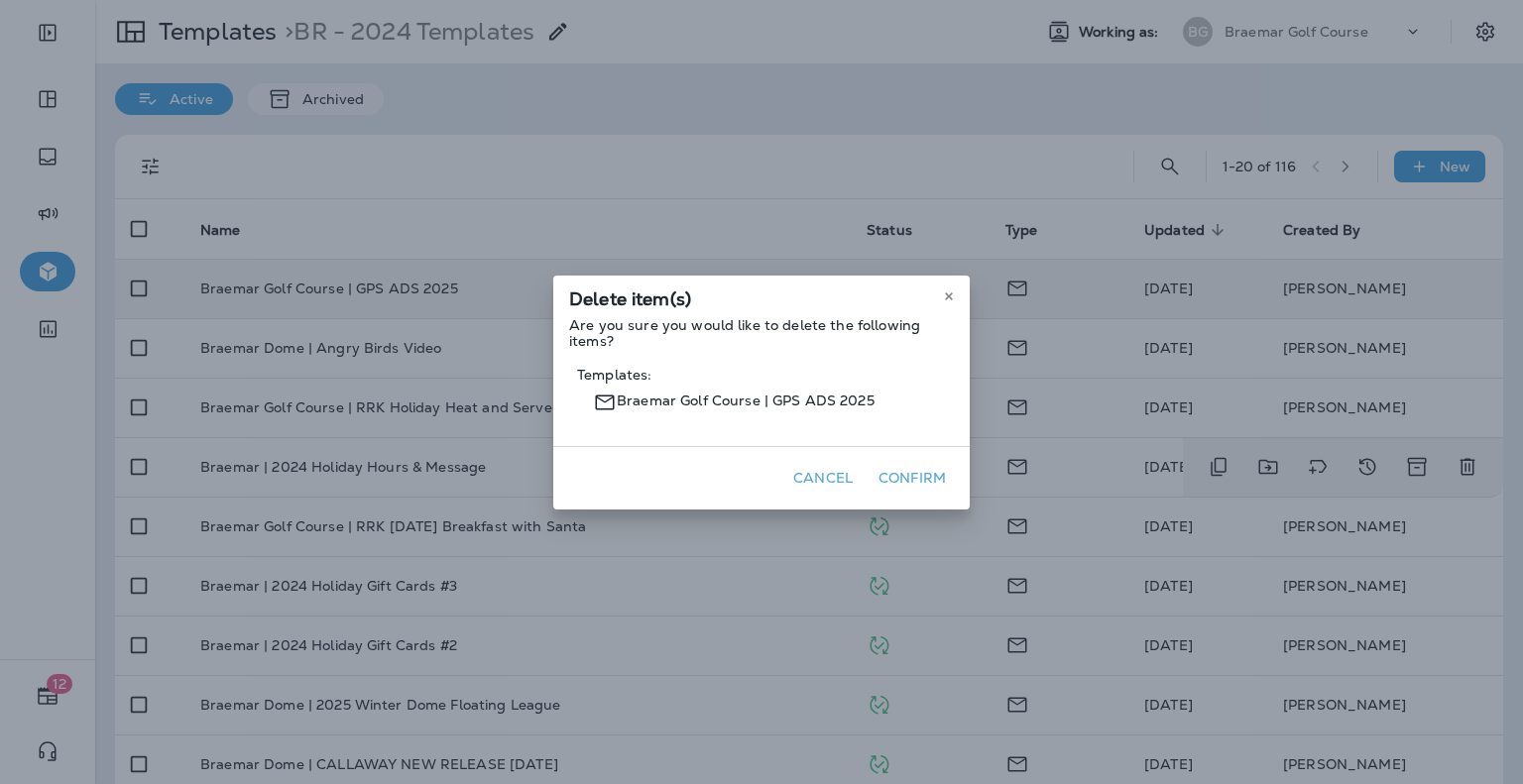 click on "Confirm" at bounding box center [912, 478] 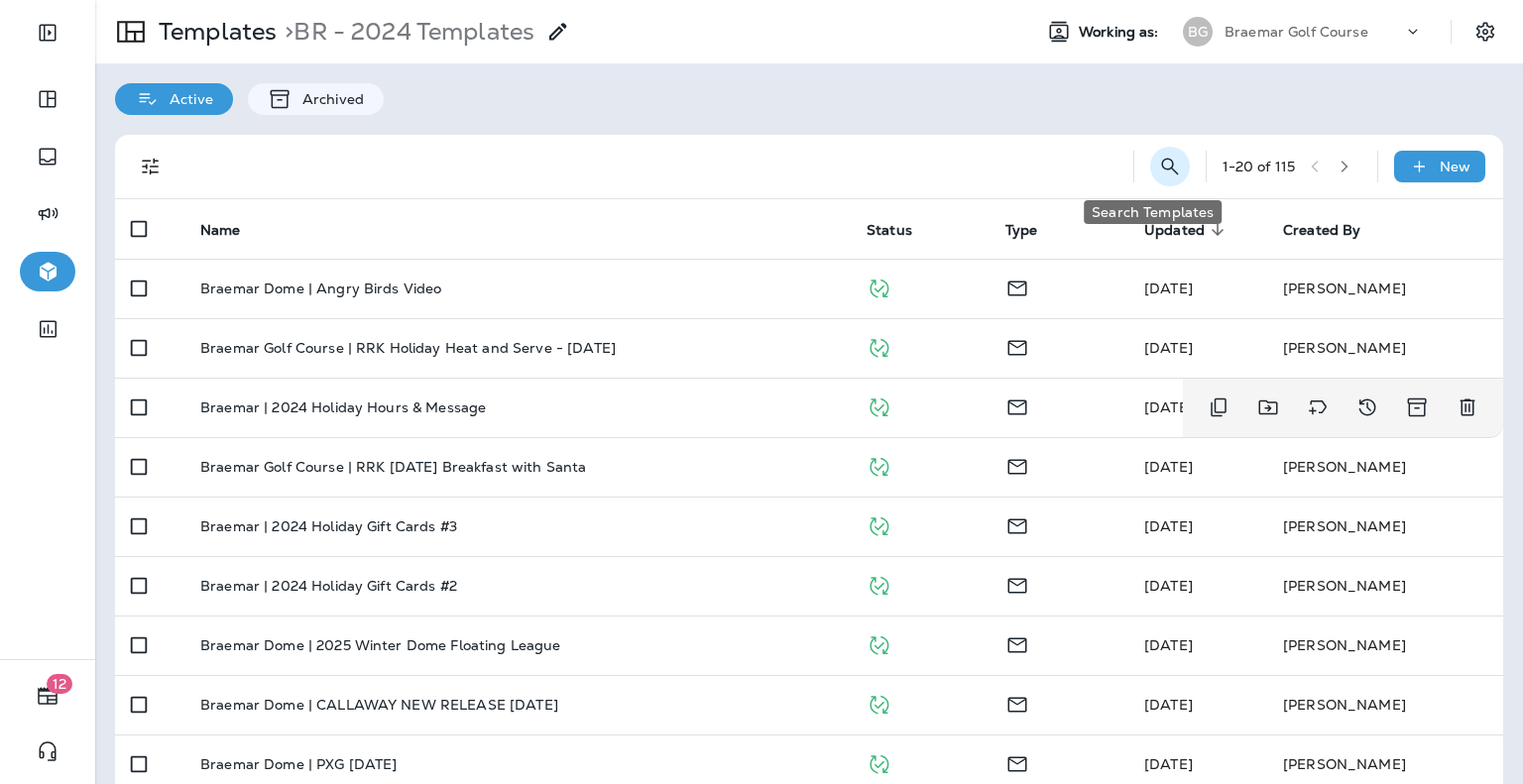 click 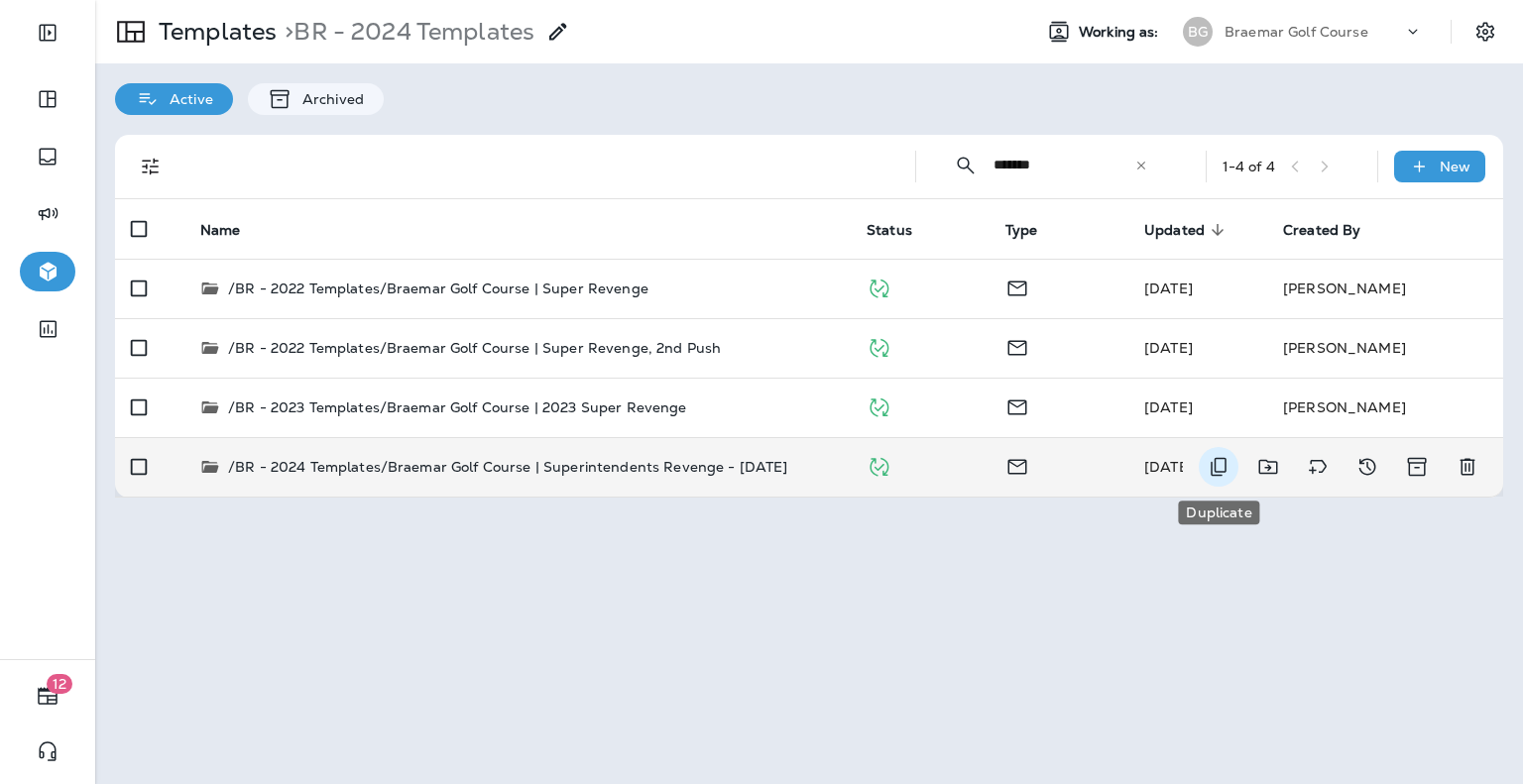 type on "*******" 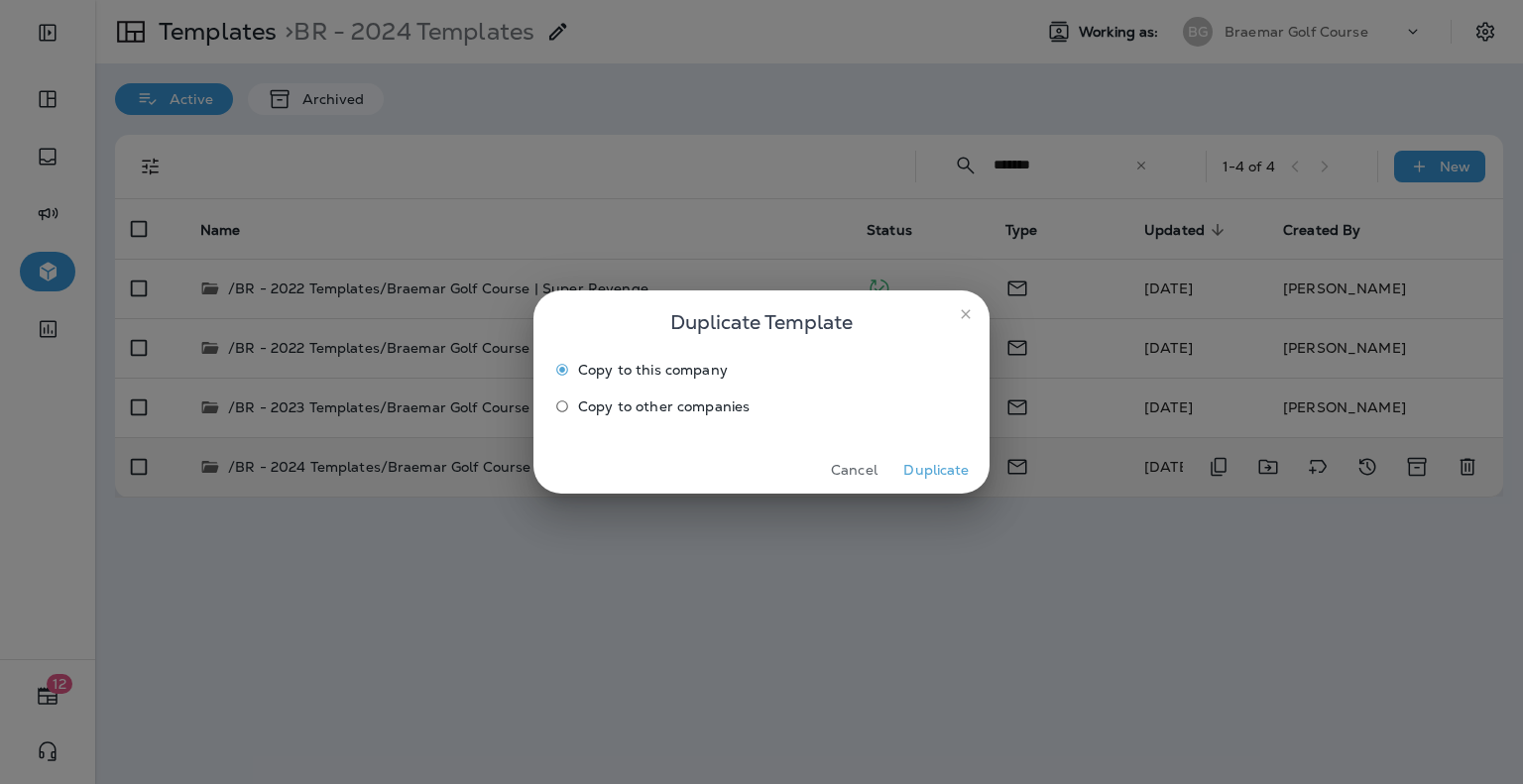 click on "Duplicate" at bounding box center [936, 470] 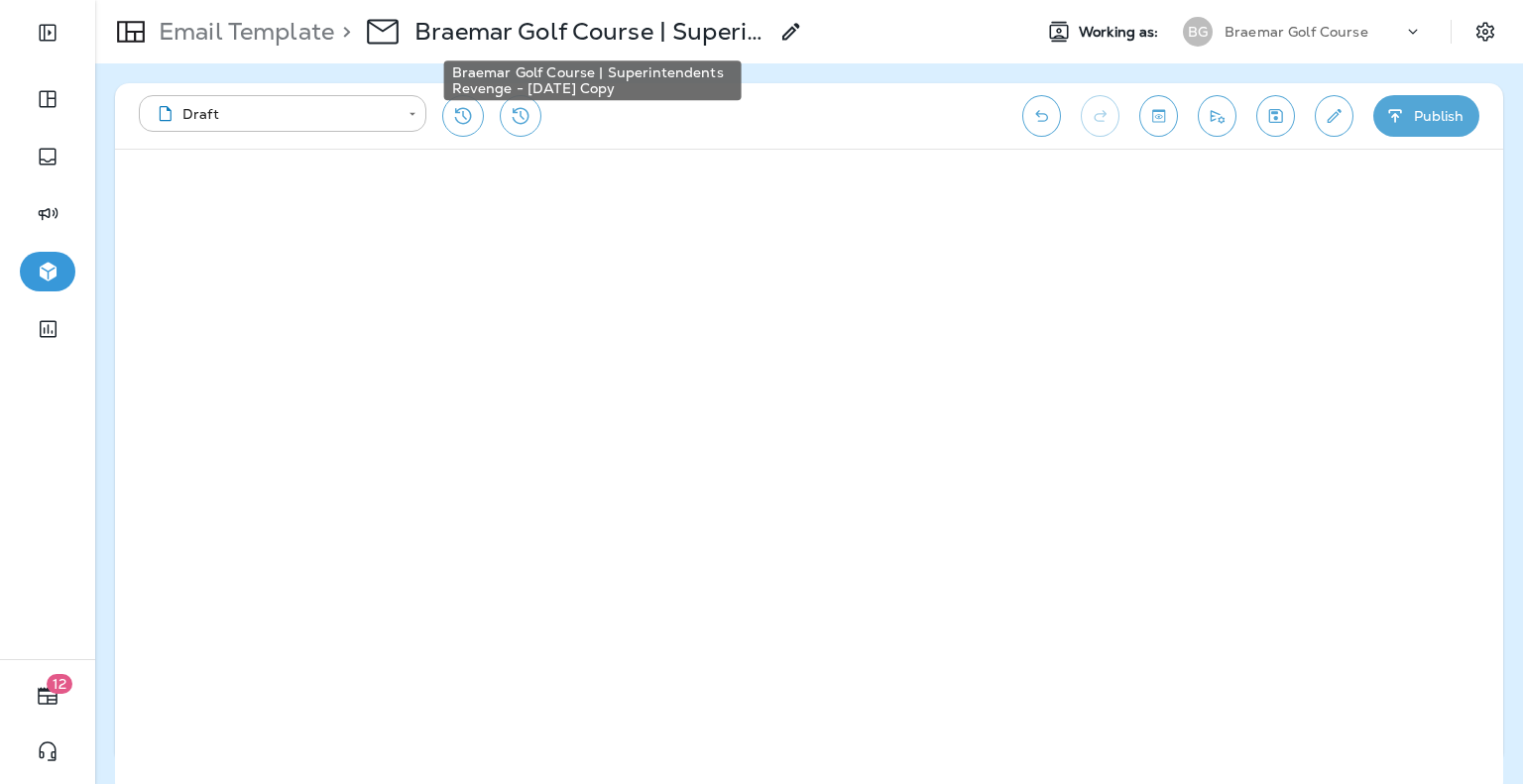 click on "Braemar Golf Course | Superintendents Revenge - [DATE] Copy" at bounding box center [591, 32] 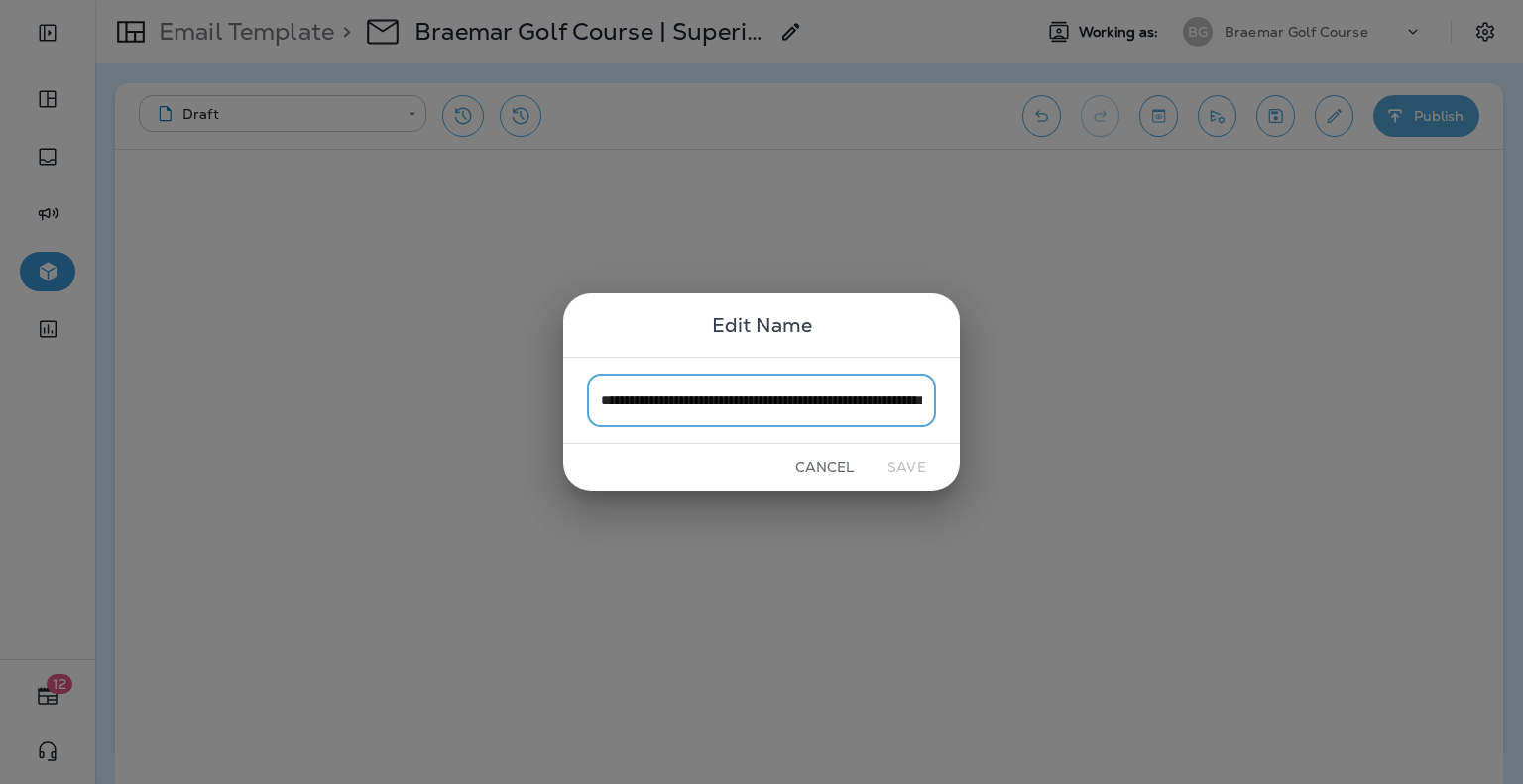 scroll, scrollTop: 0, scrollLeft: 151, axis: horizontal 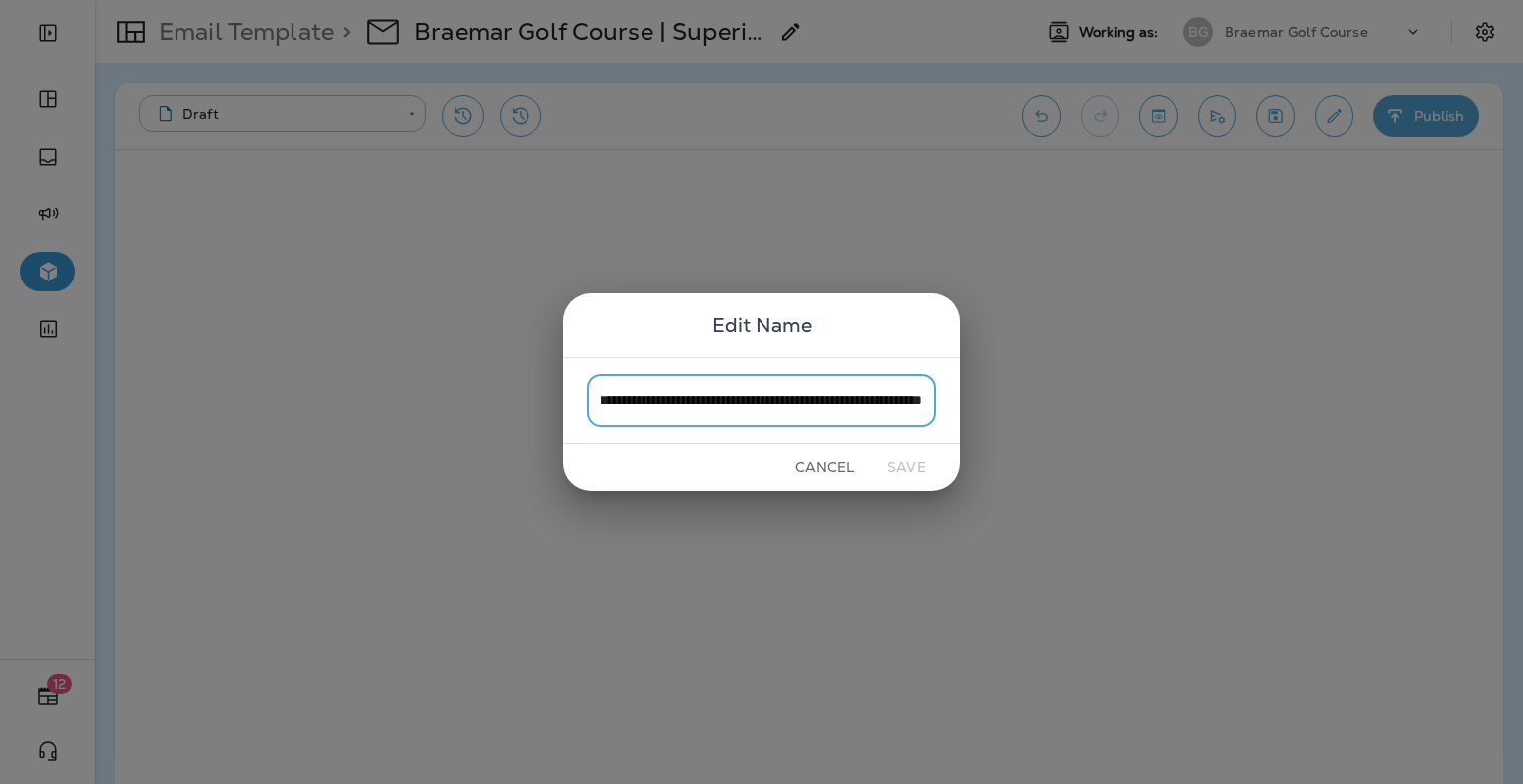 click on "**********" at bounding box center (762, 399) 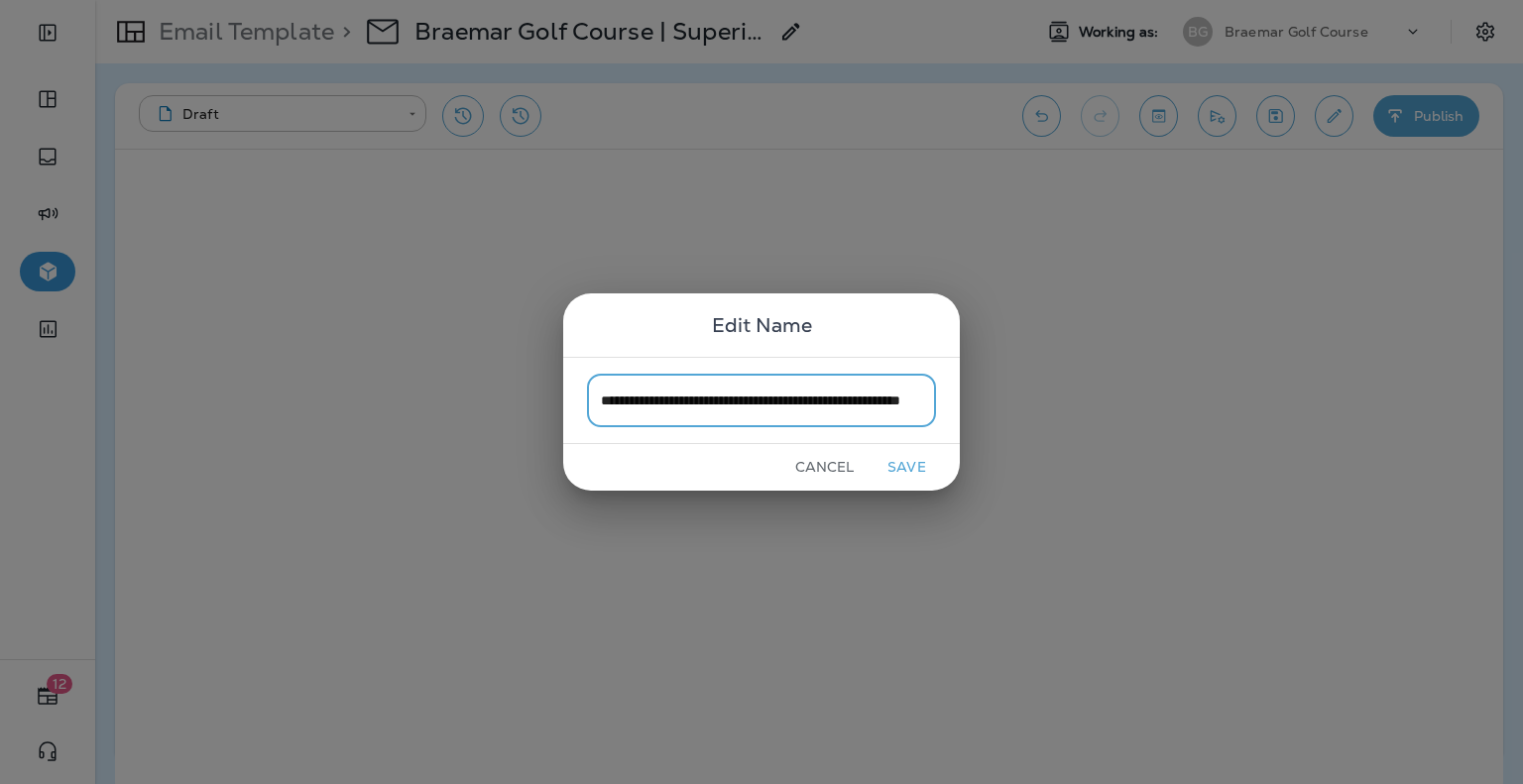 scroll, scrollTop: 0, scrollLeft: 112, axis: horizontal 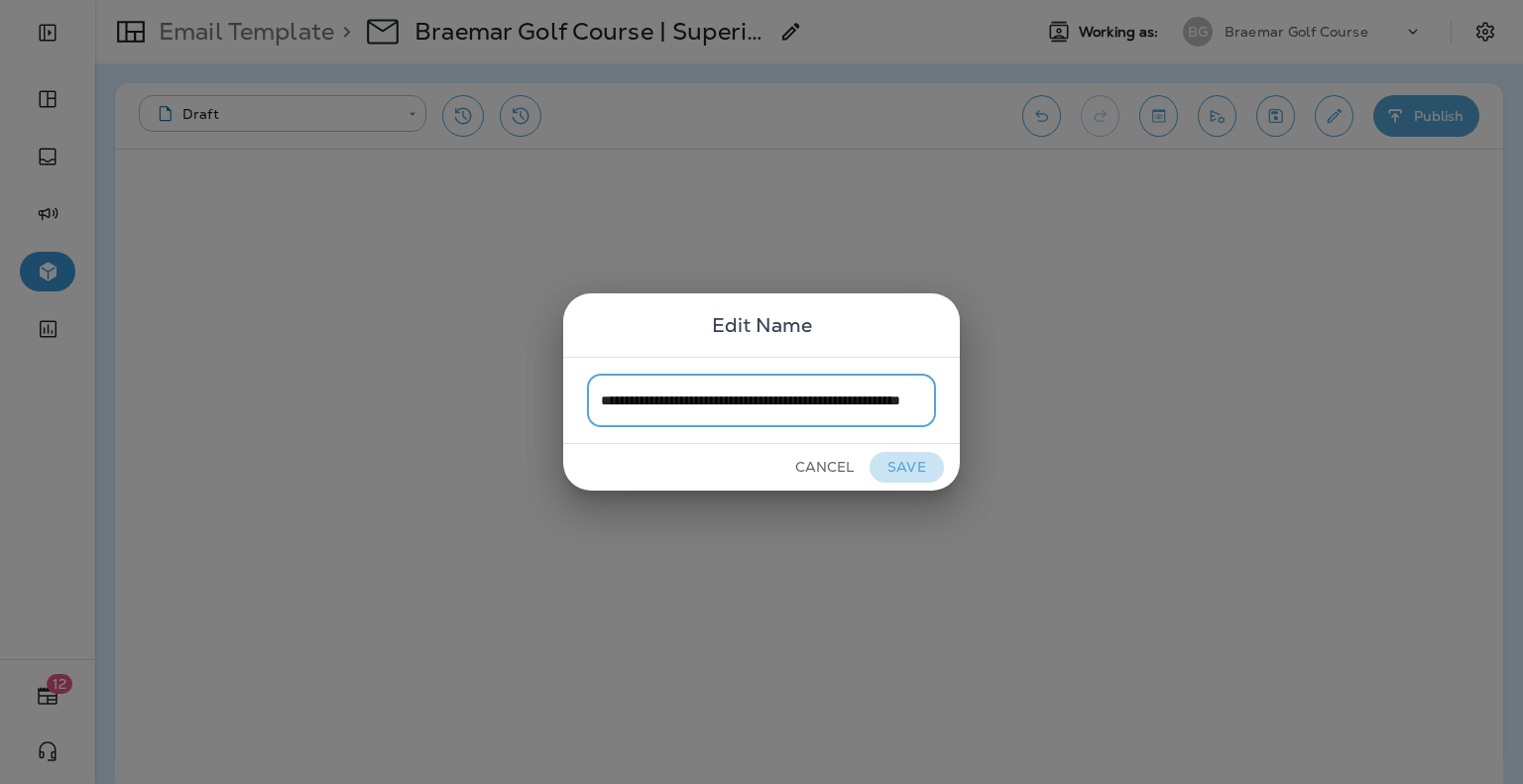 click on "Save" at bounding box center (906, 467) 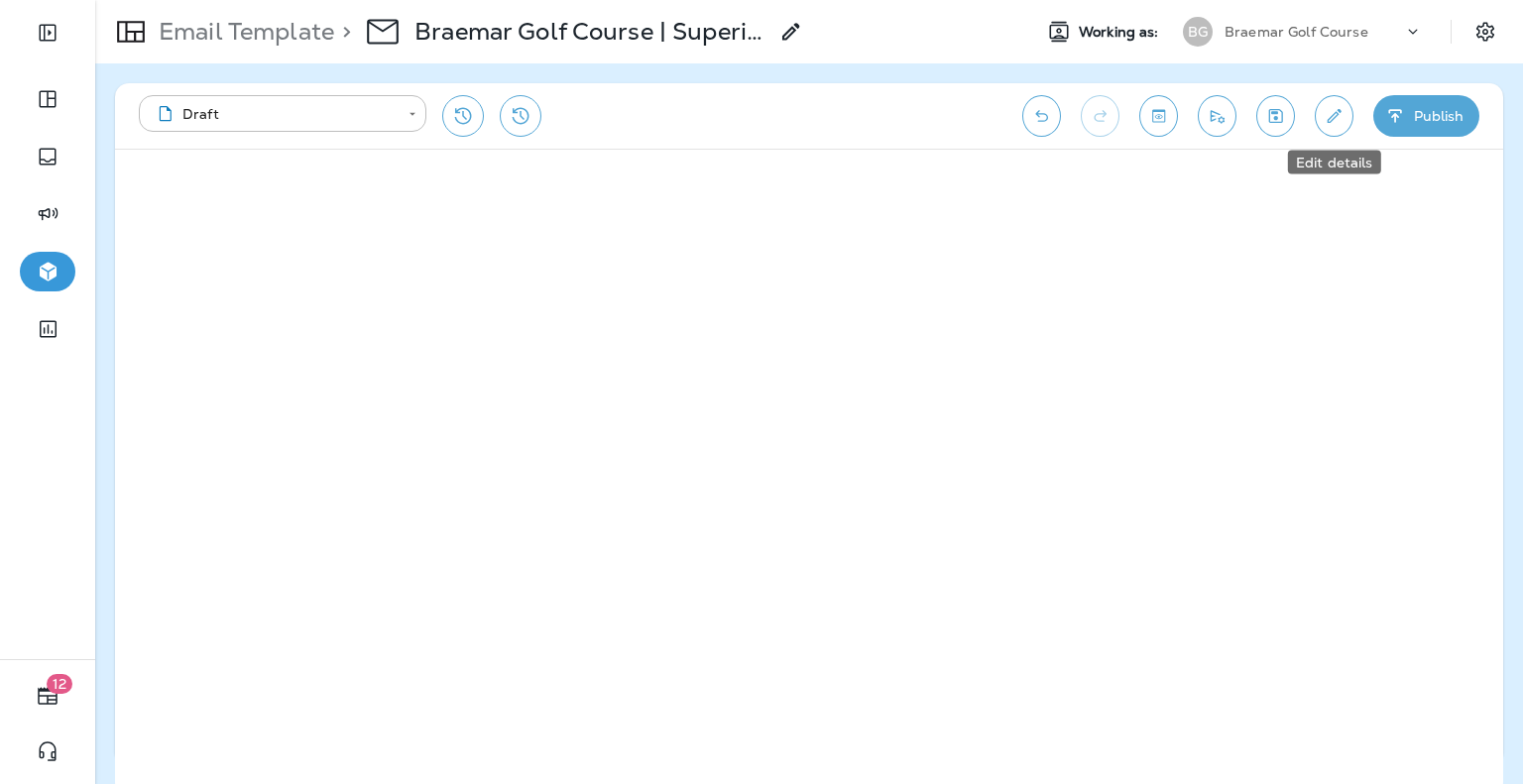 click 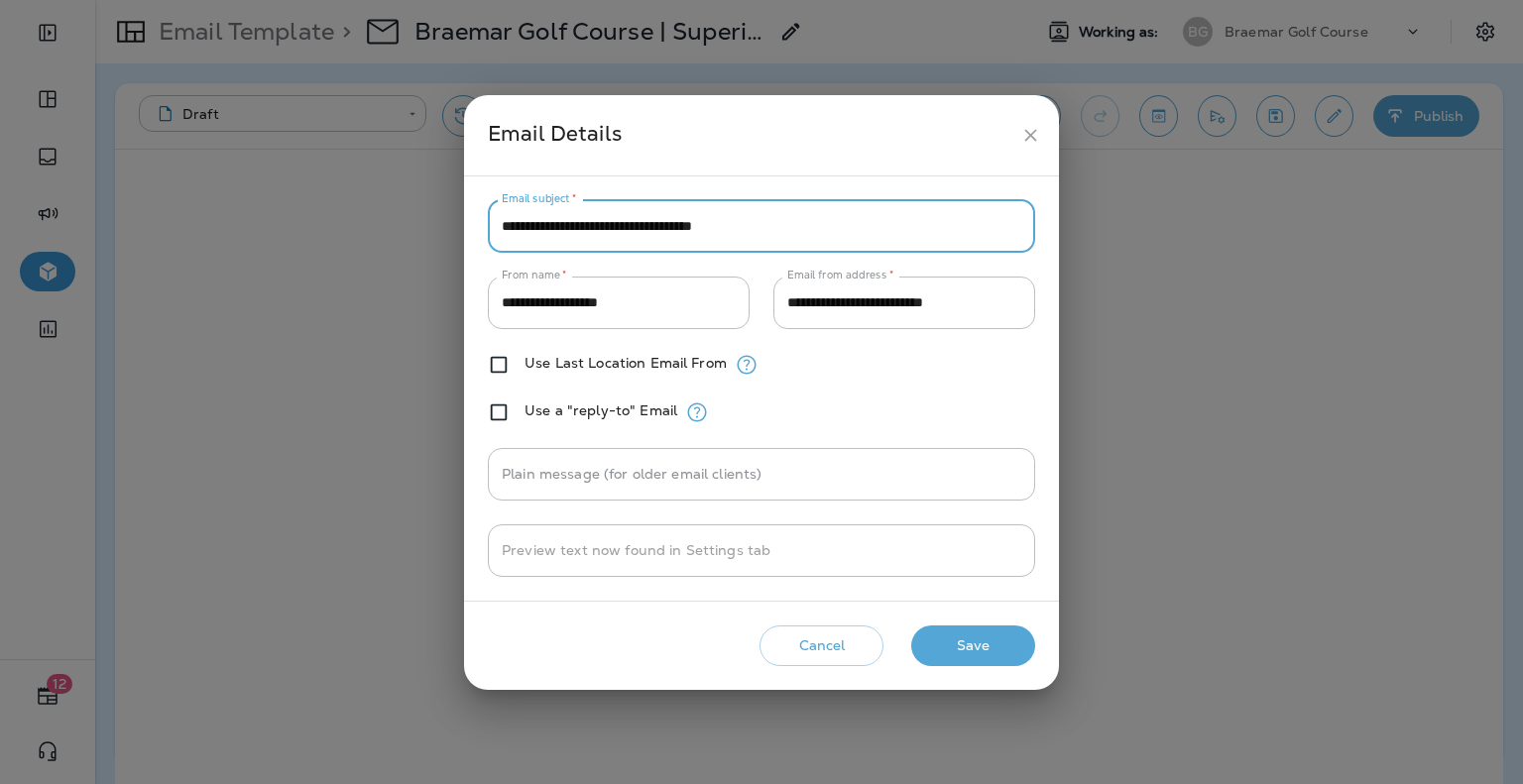 drag, startPoint x: 608, startPoint y: 221, endPoint x: 511, endPoint y: 217, distance: 97.0824 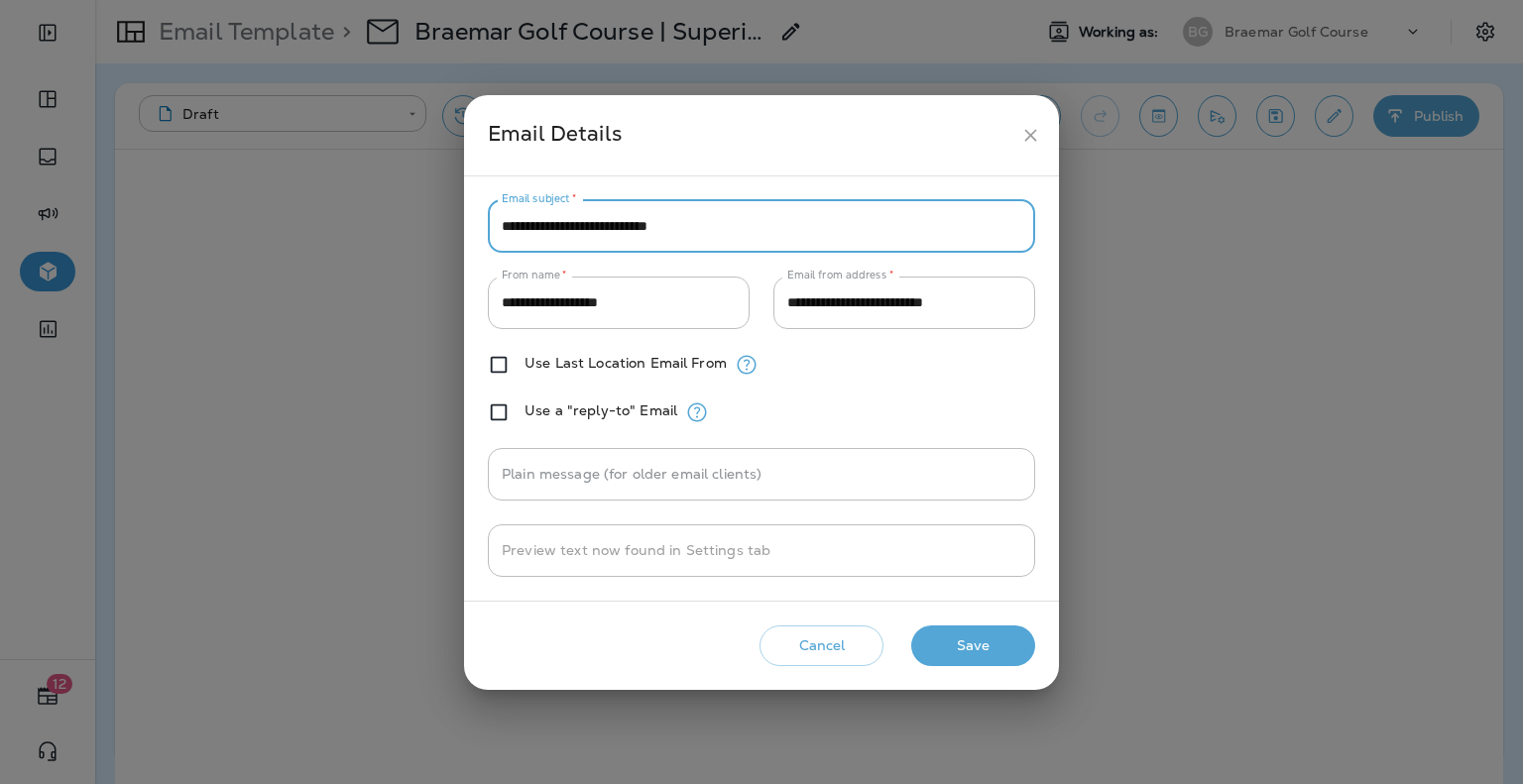 click on "**********" at bounding box center (762, 226) 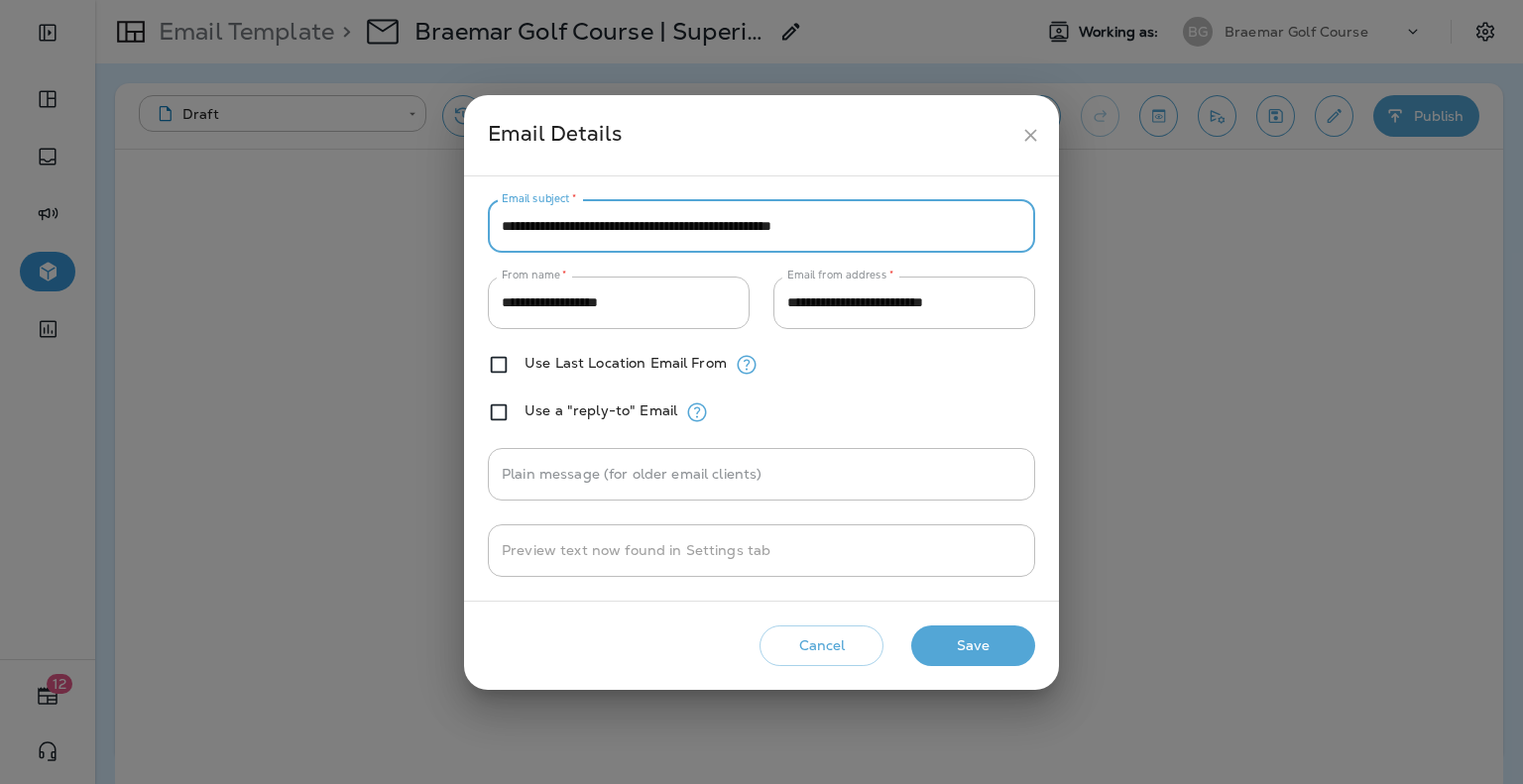 type on "**********" 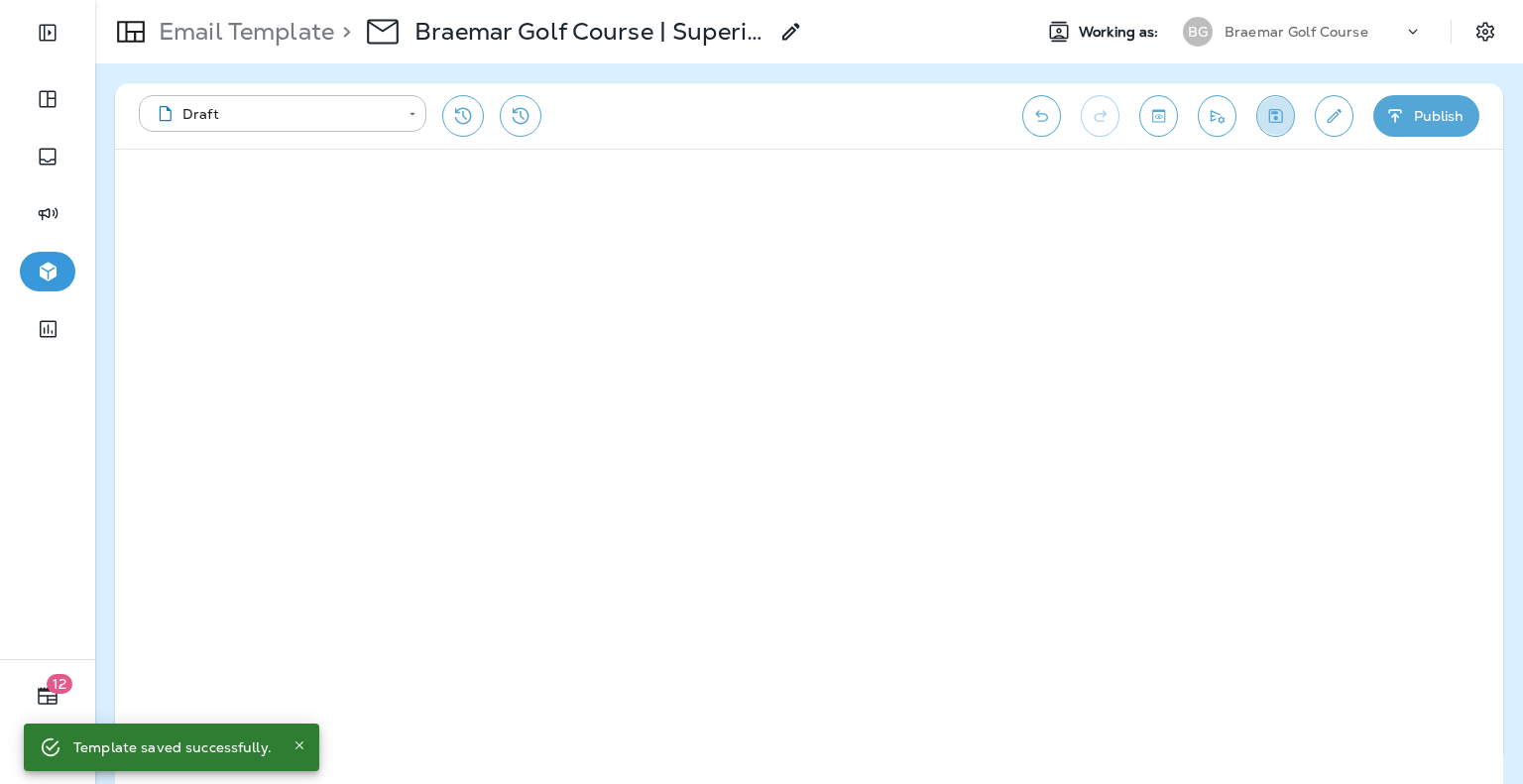 click 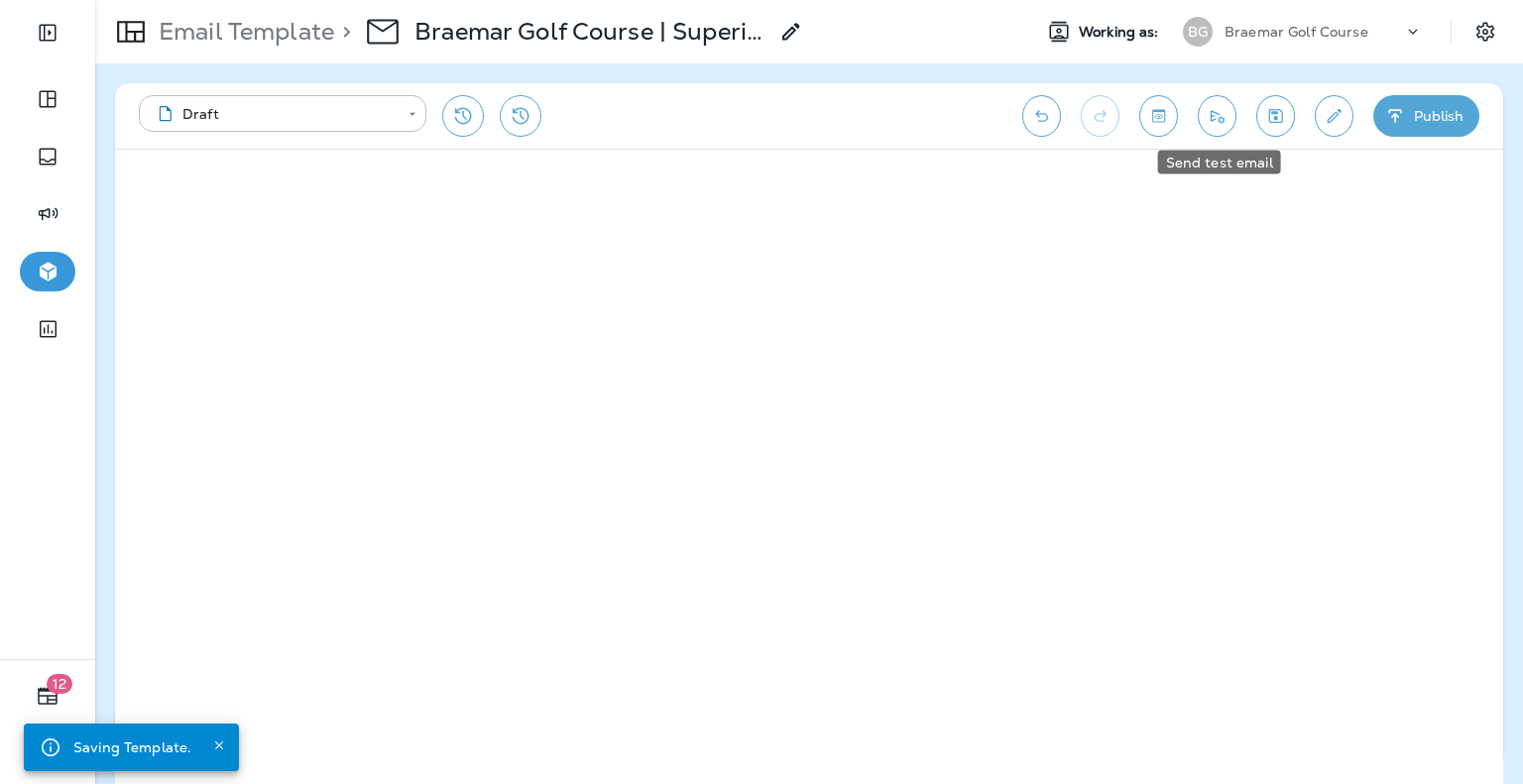 click 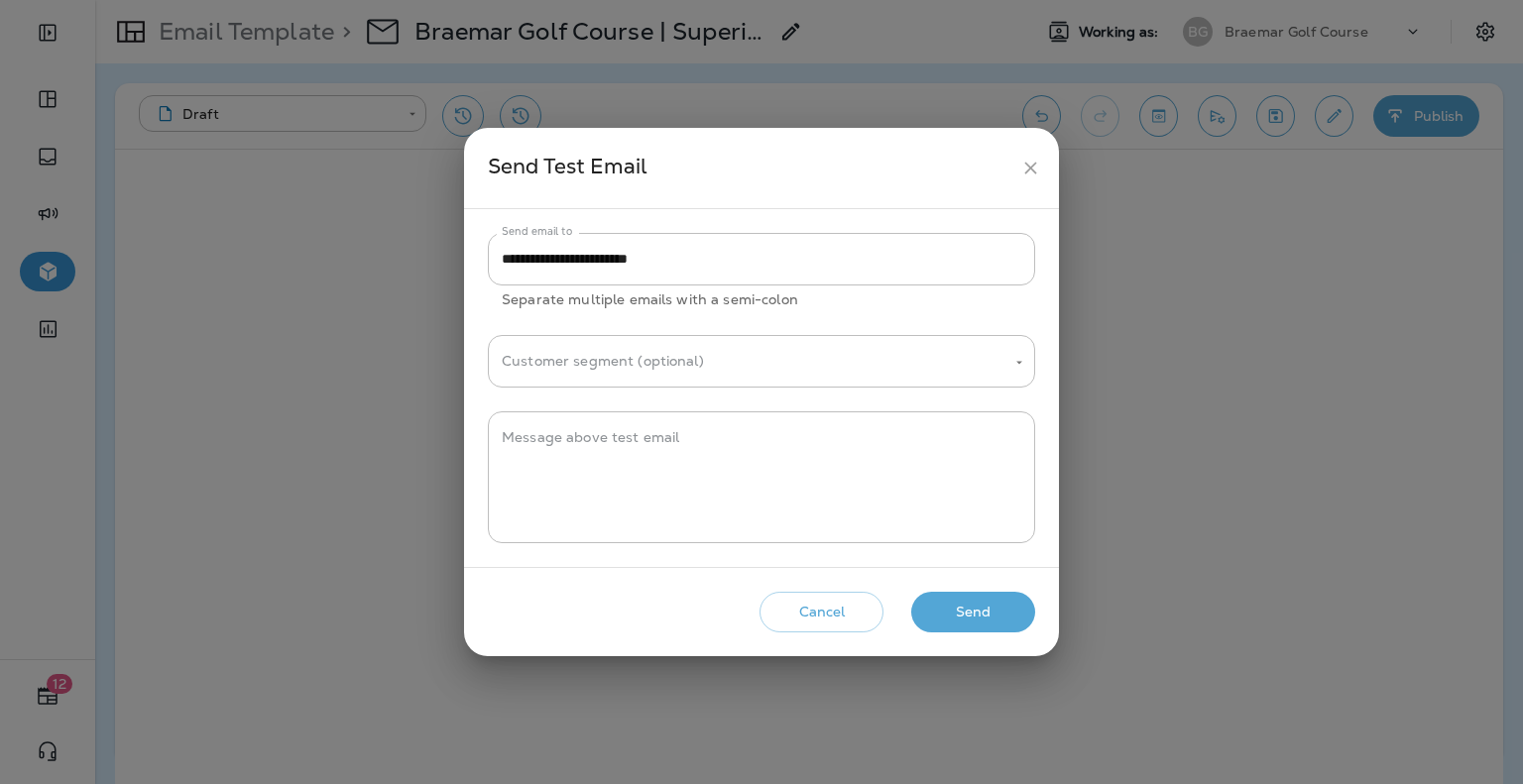 click on "Send" at bounding box center (973, 612) 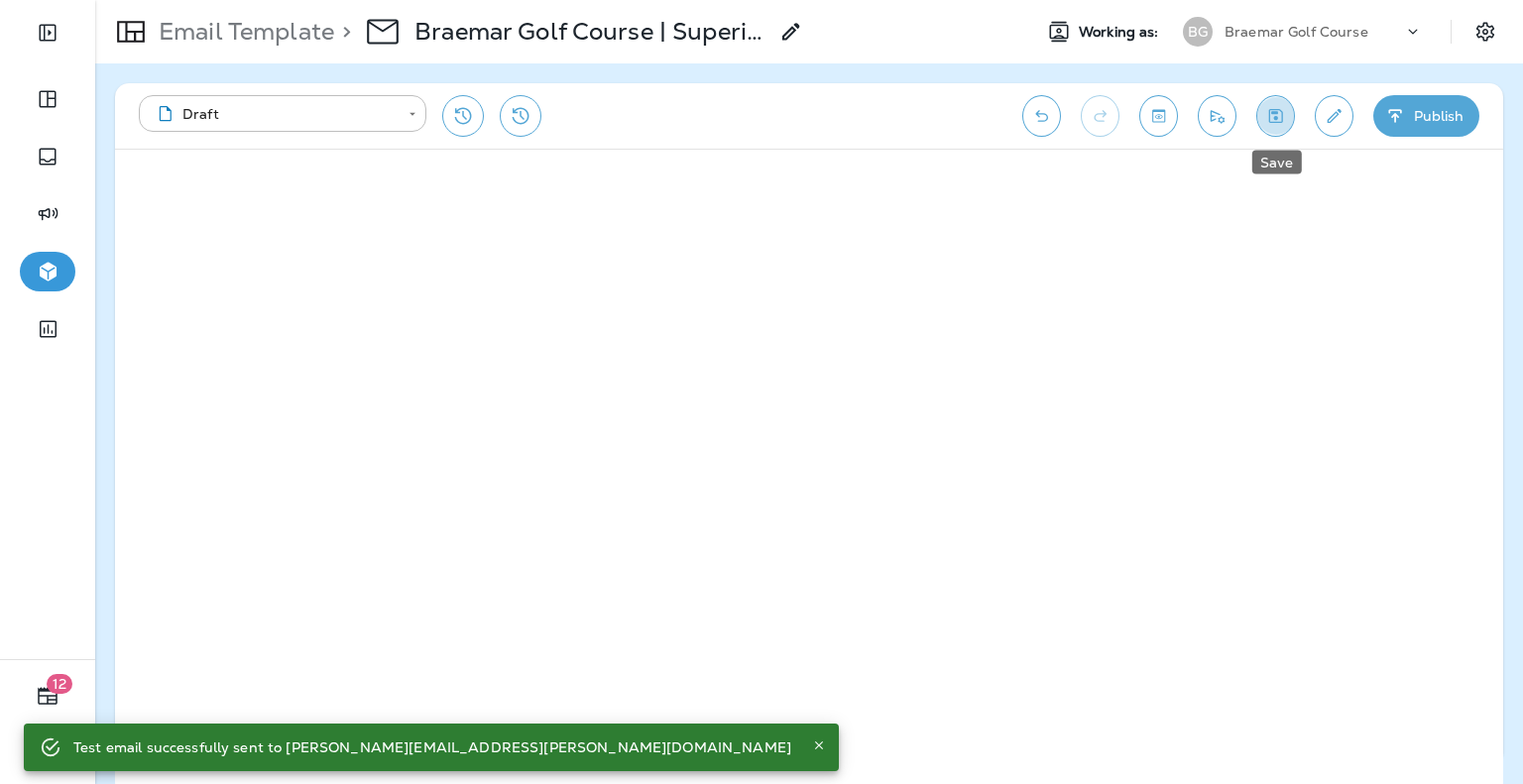 click 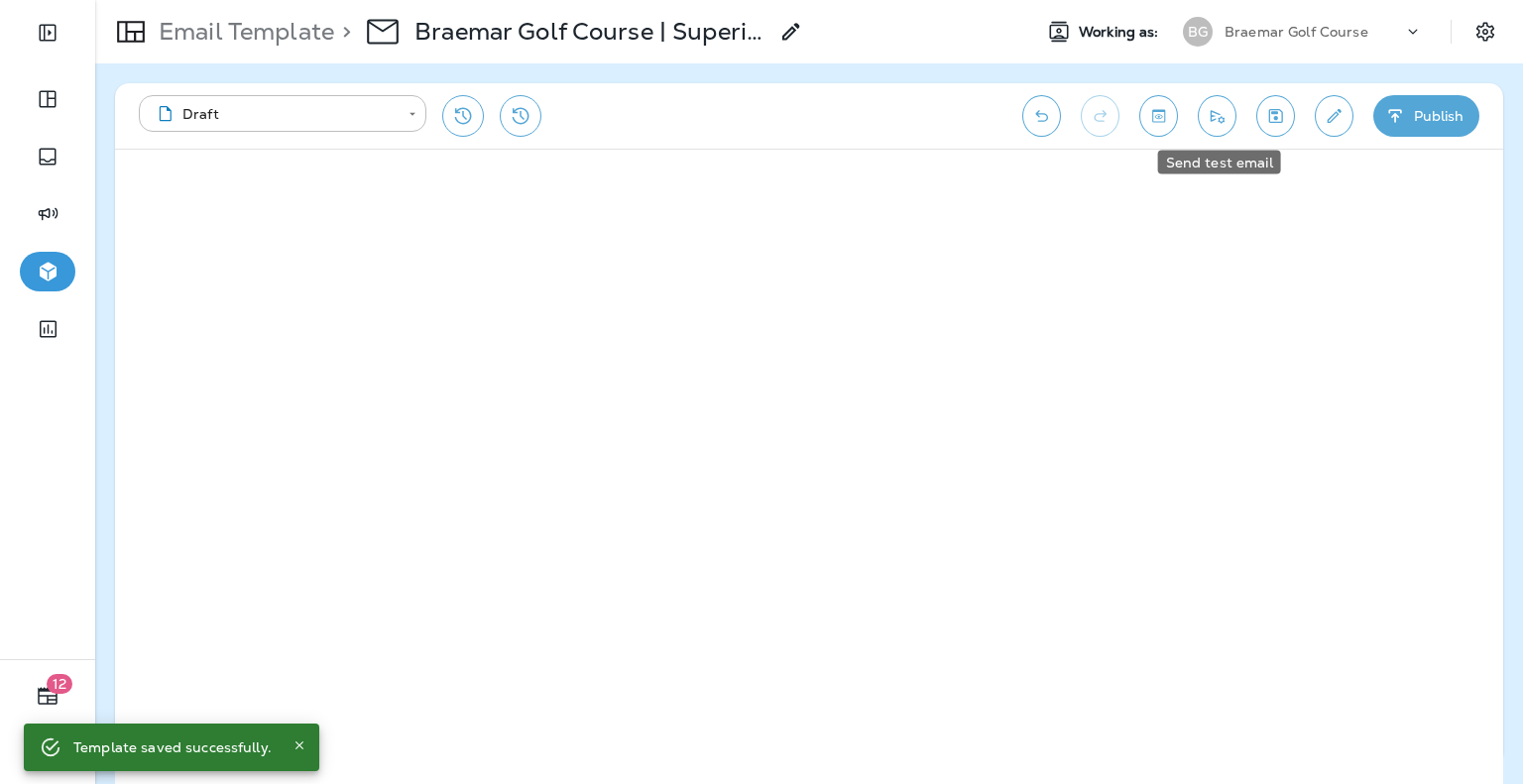 click 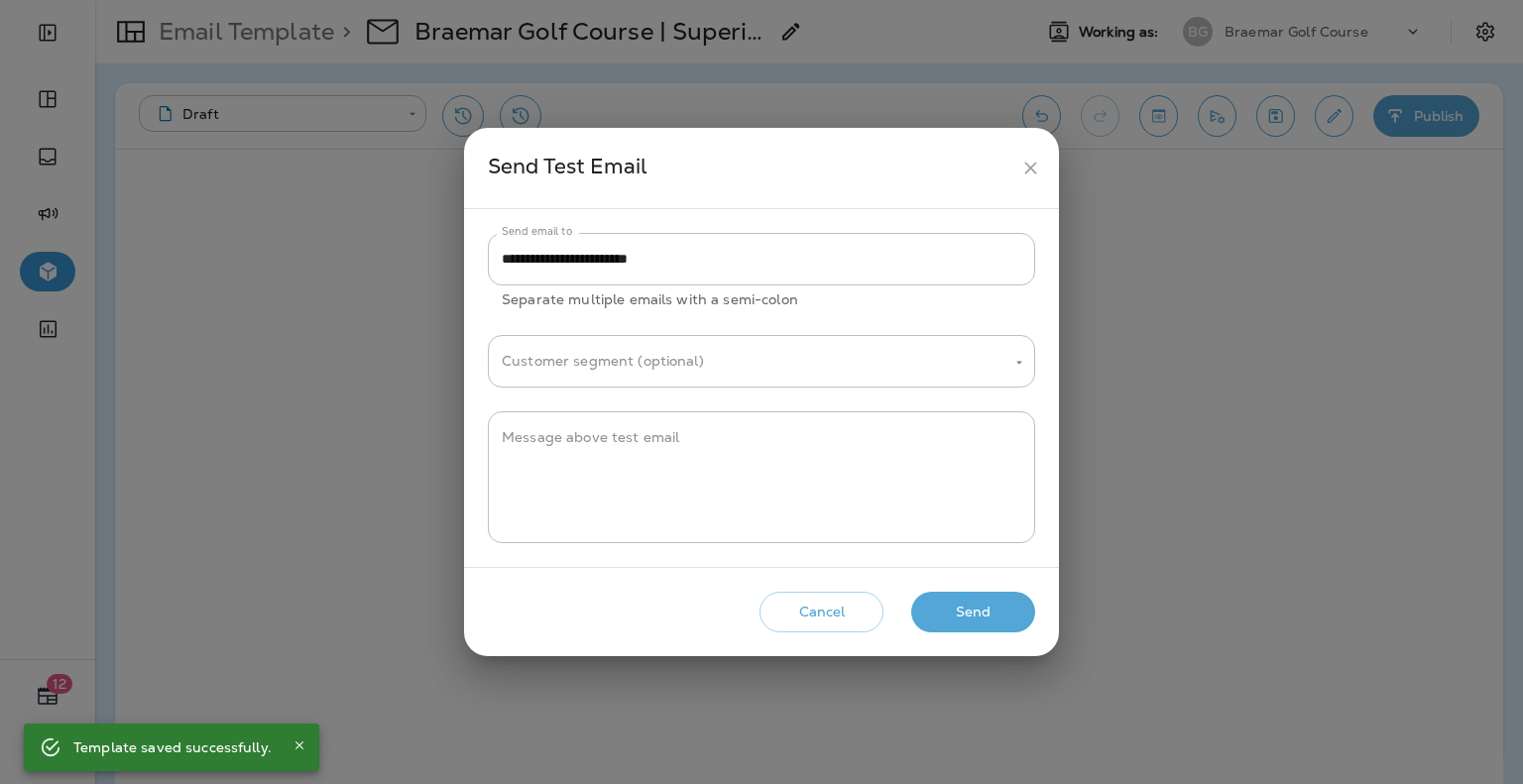 click on "Send" at bounding box center [973, 612] 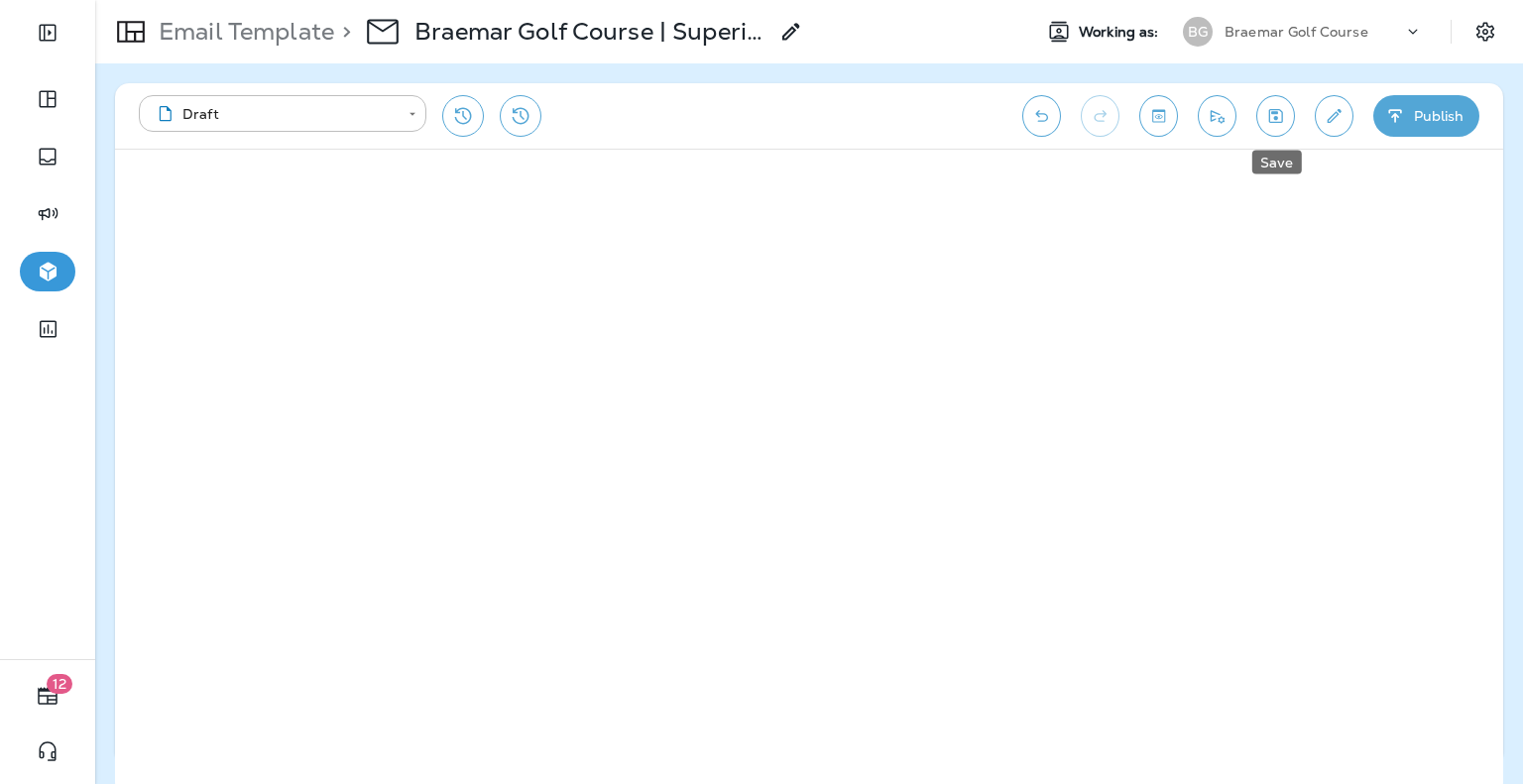 click 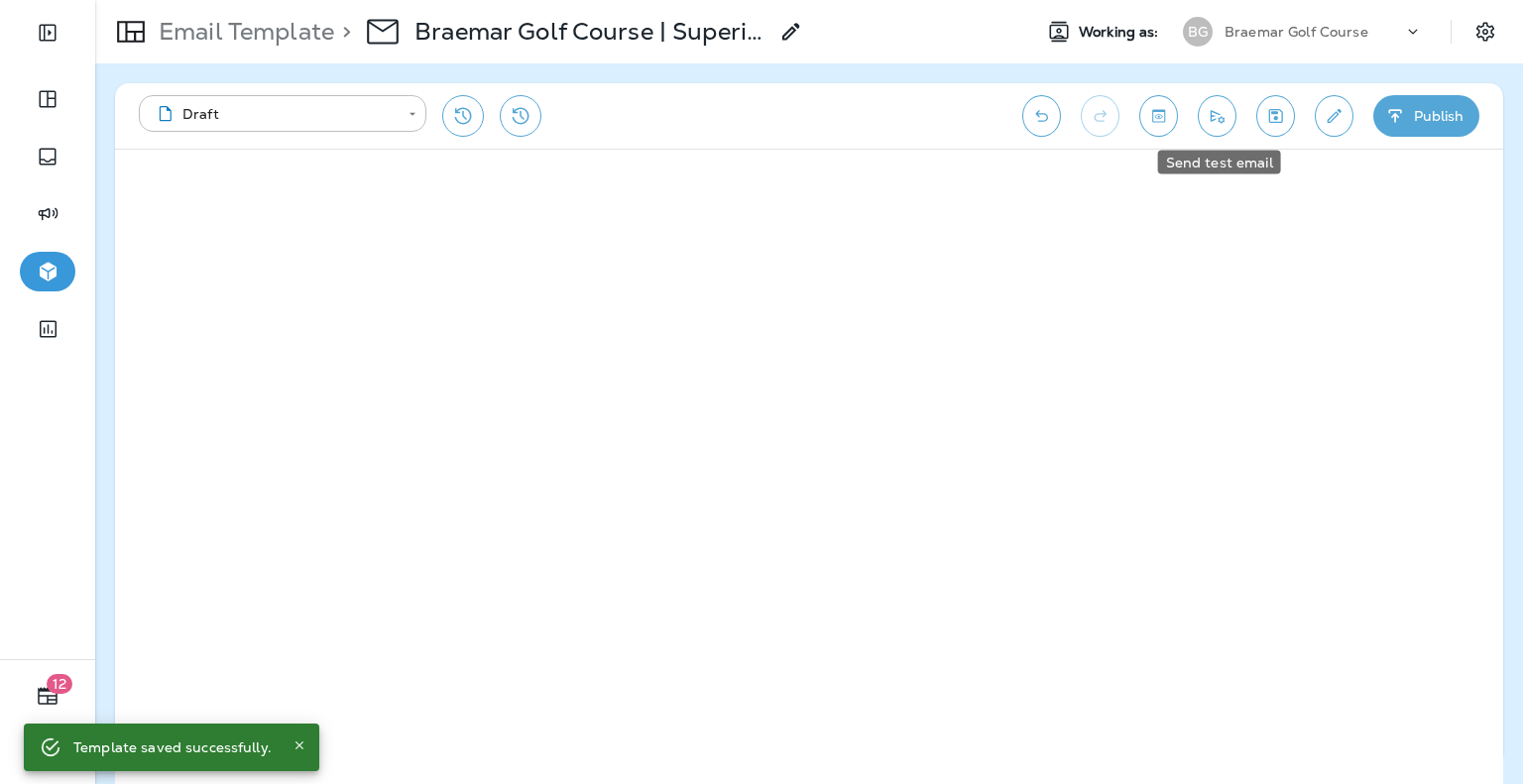 click 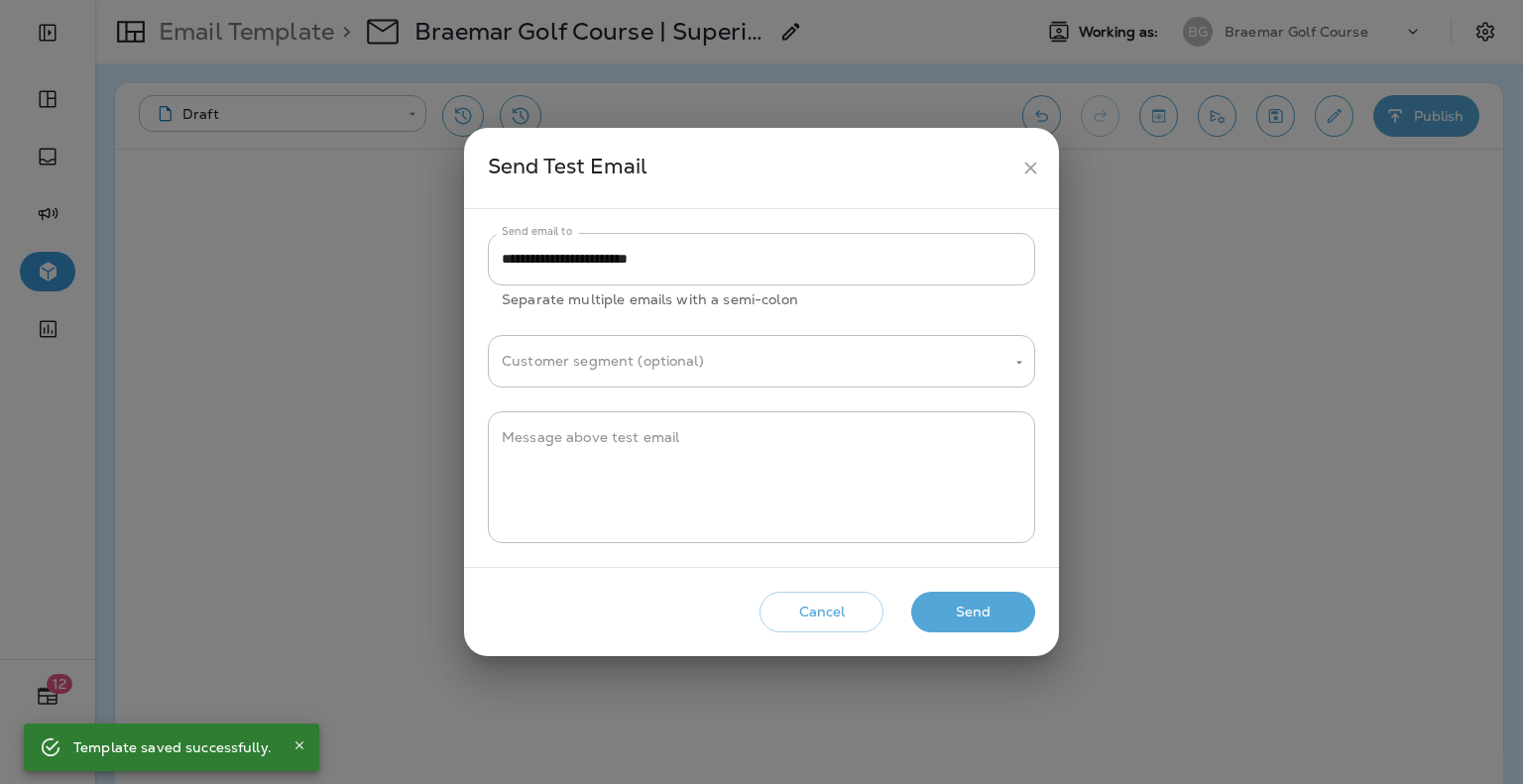 click on "Send" at bounding box center (973, 612) 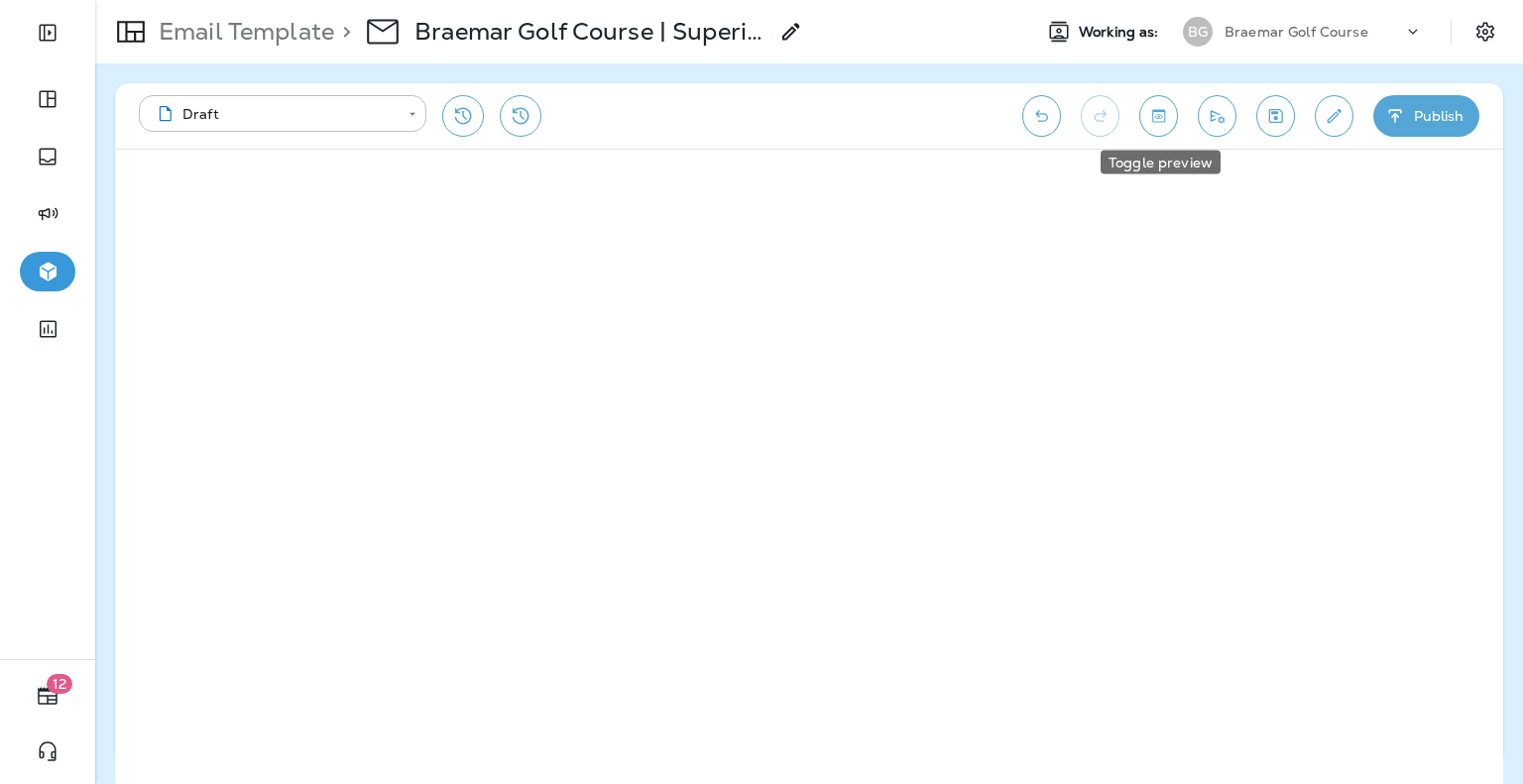click 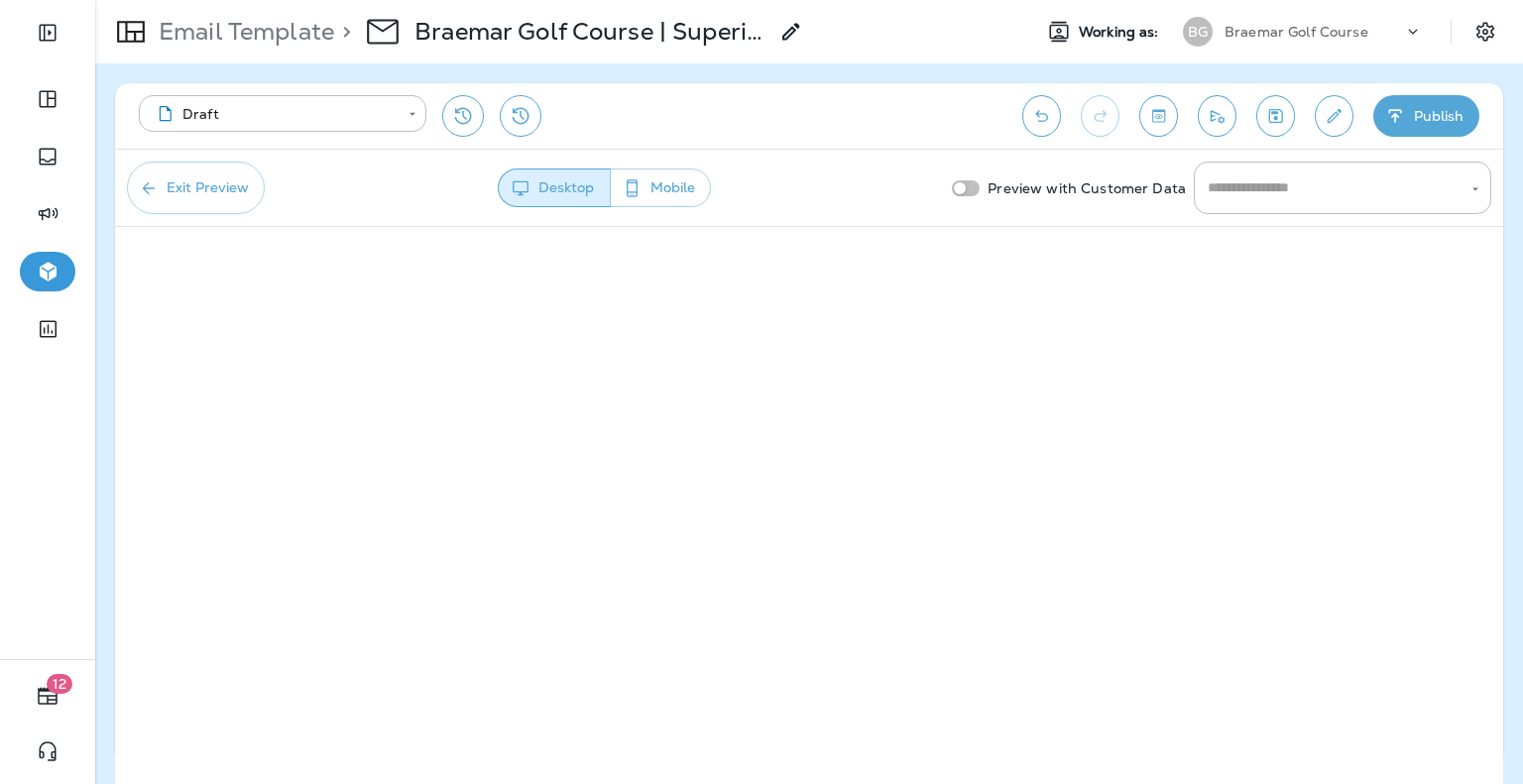 click on "Exit Preview" at bounding box center (195, 187) 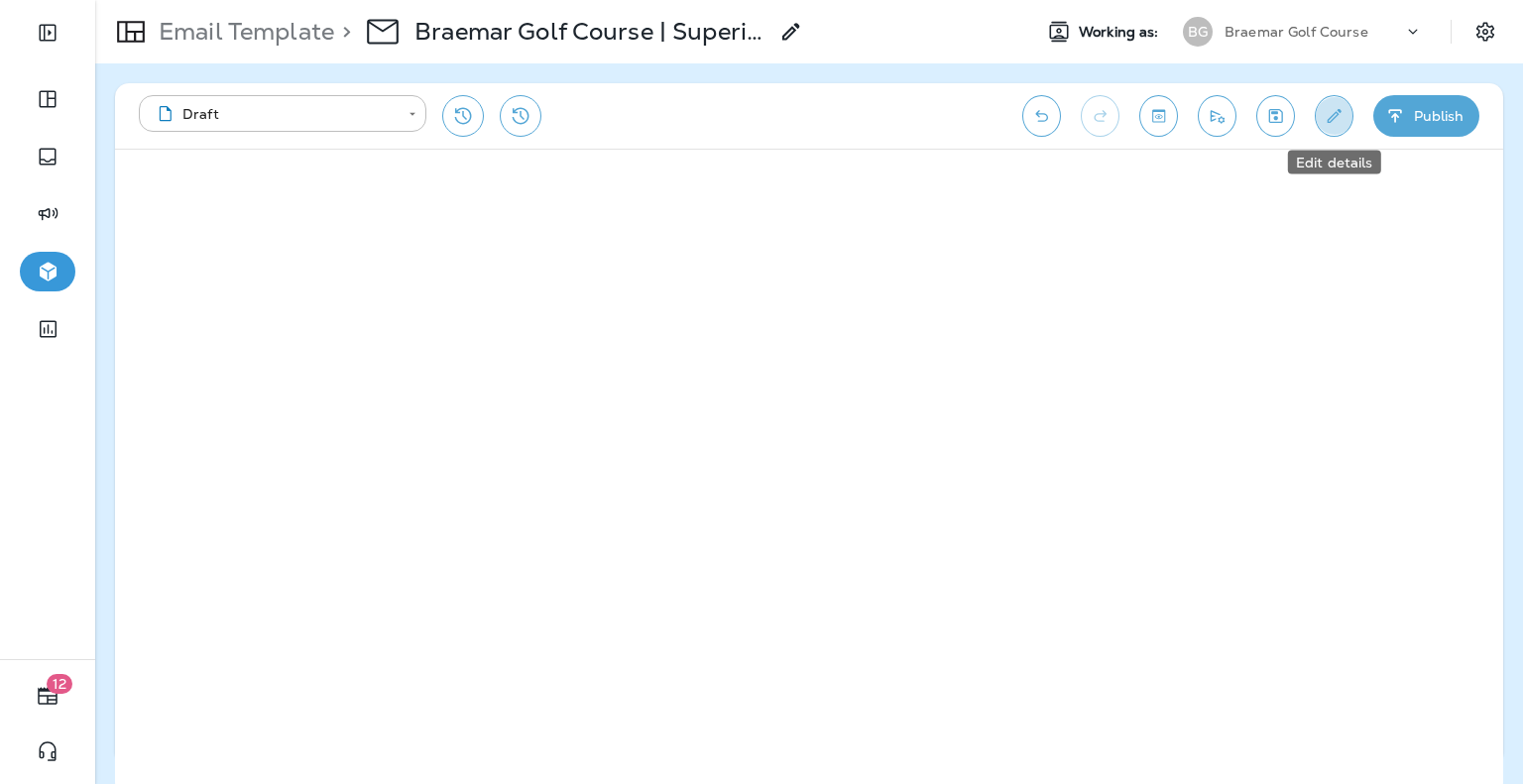 click 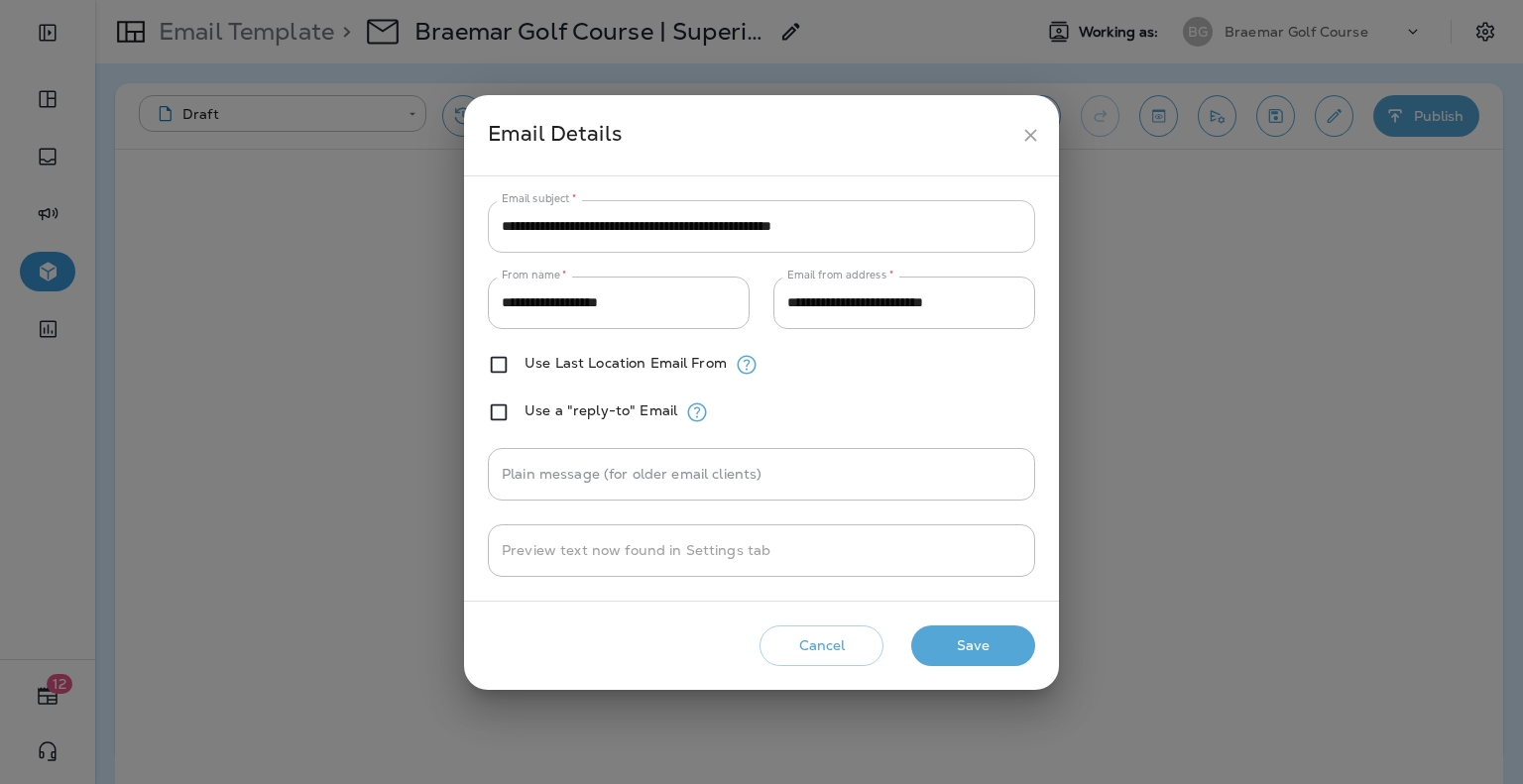 click on "**********" at bounding box center [762, 226] 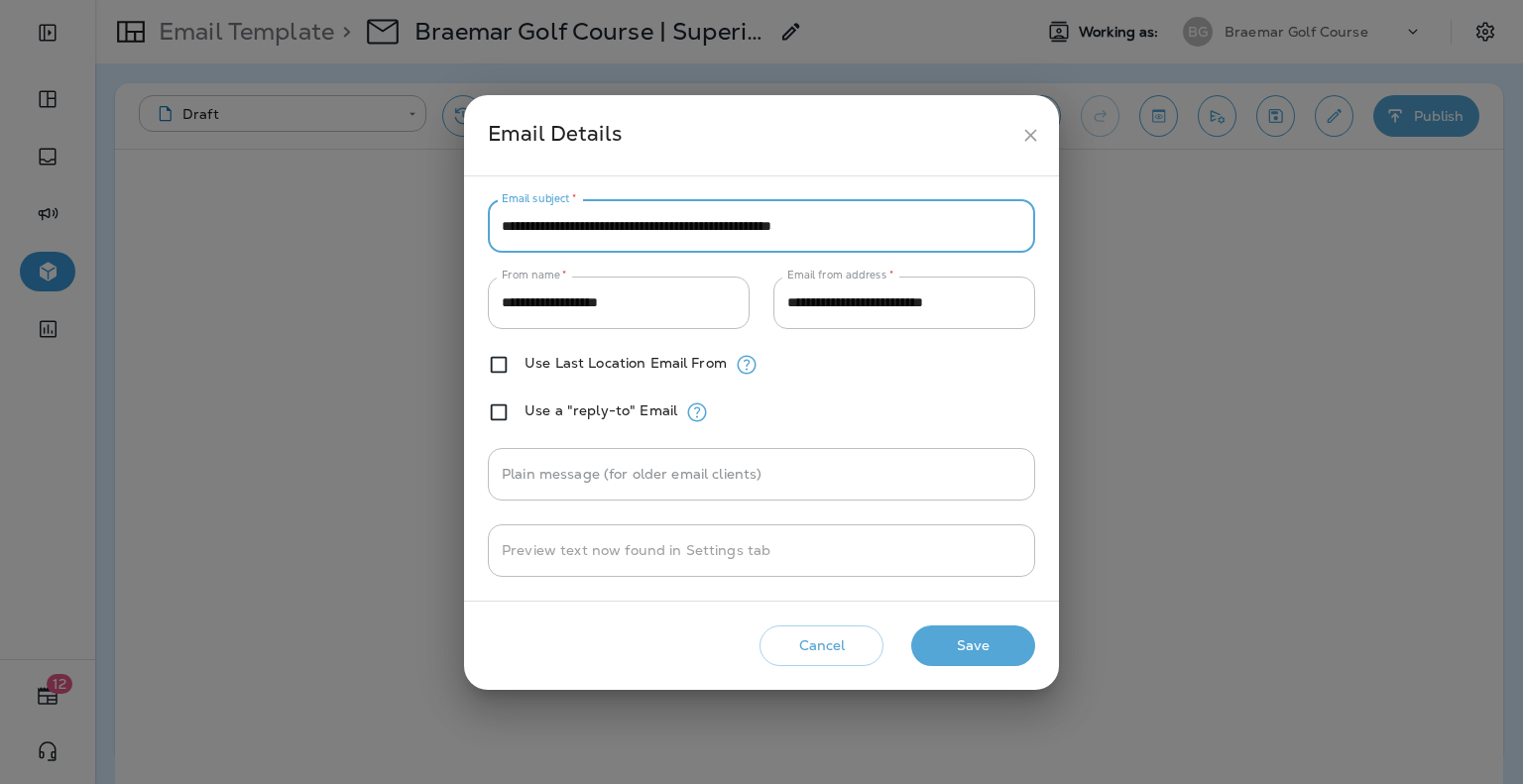 click on "**********" at bounding box center (762, 226) 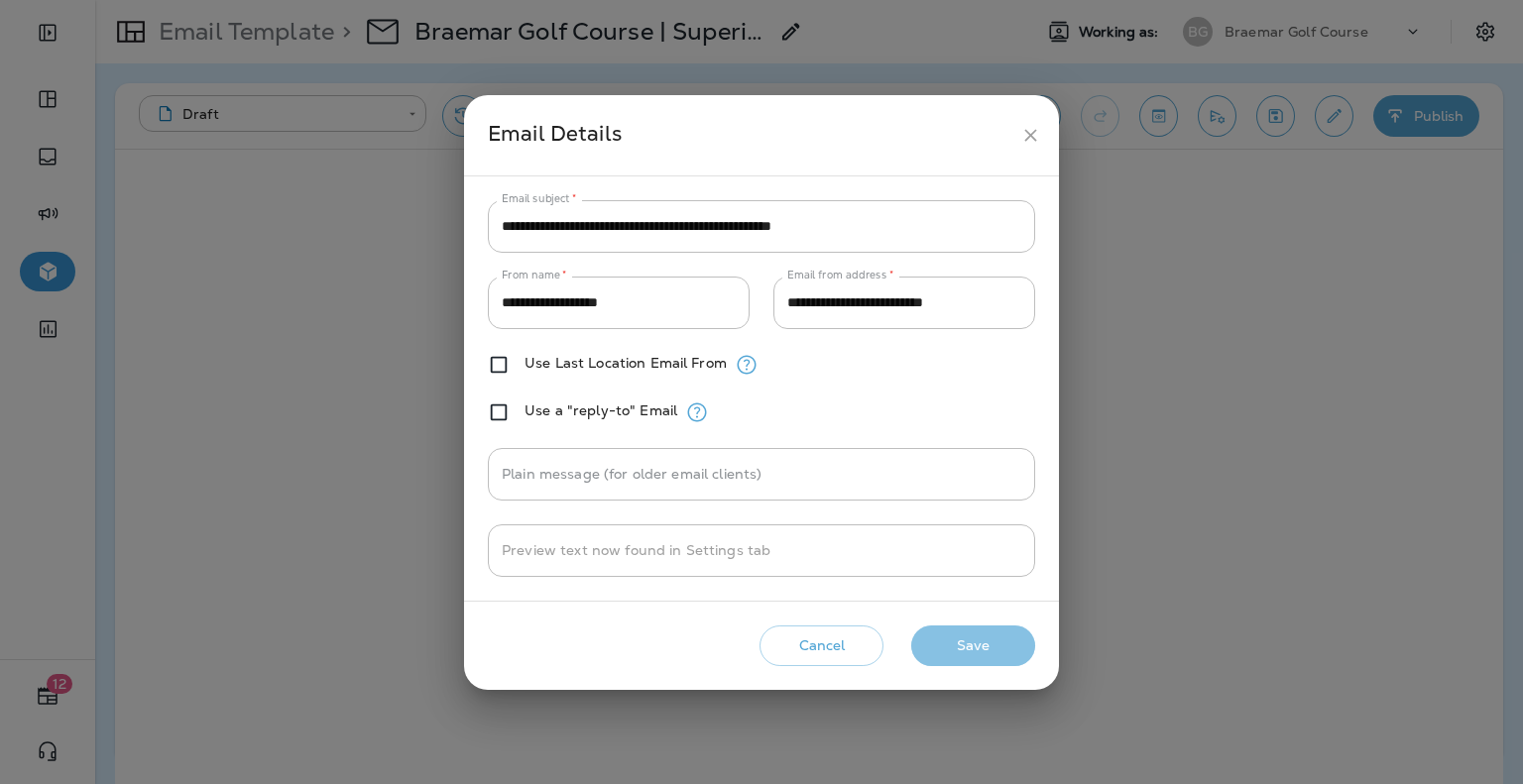 click on "Save" at bounding box center (973, 645) 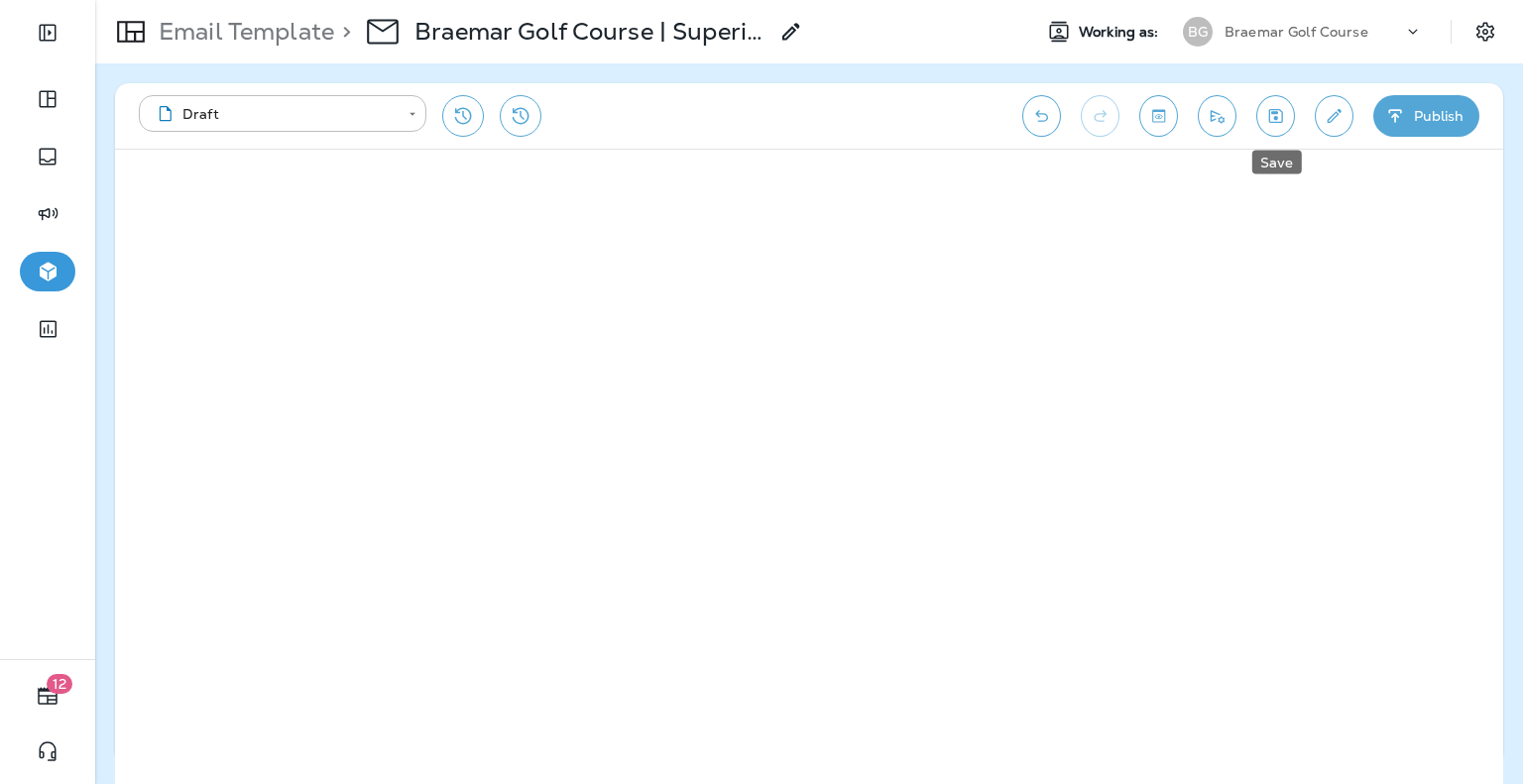 click 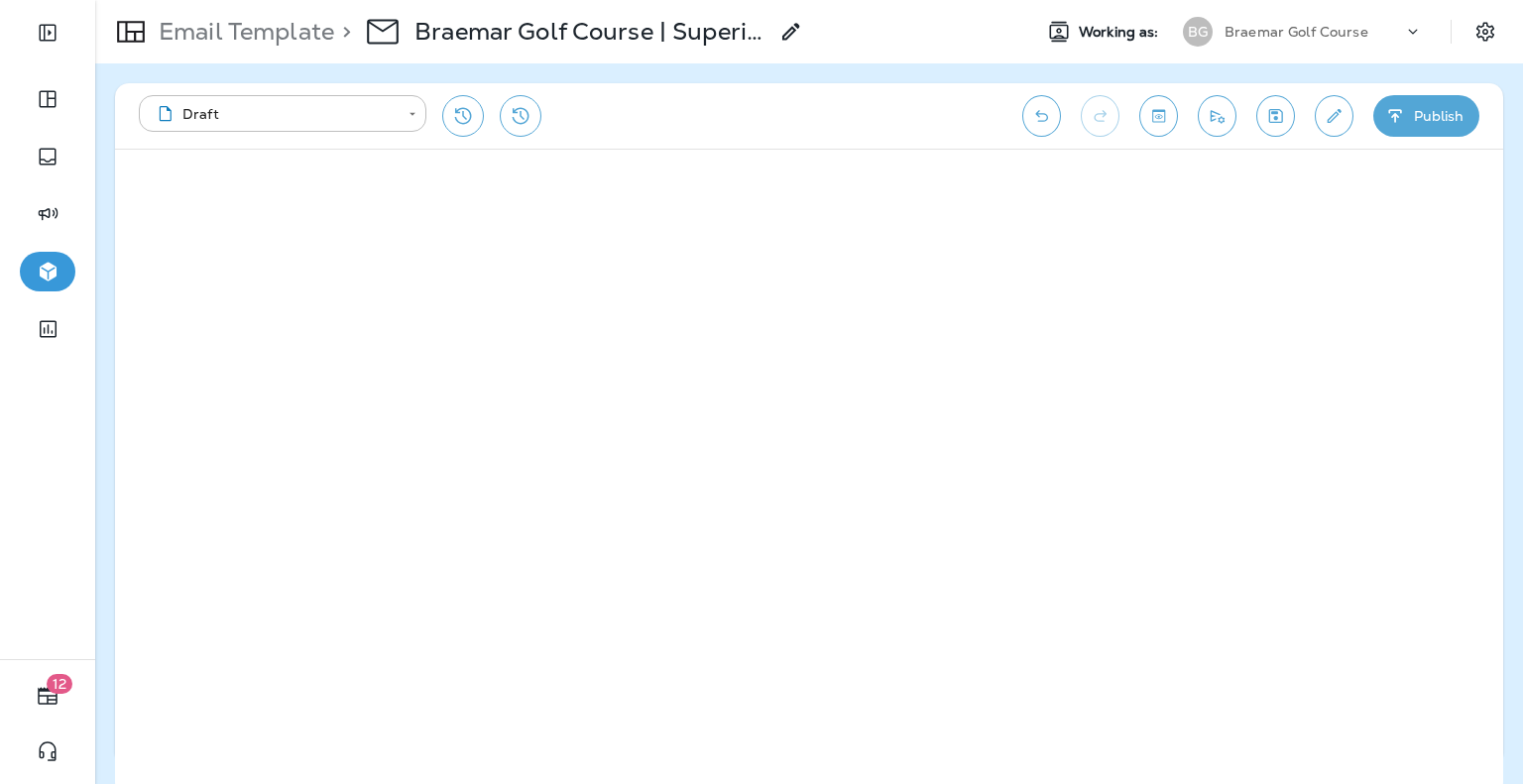 click 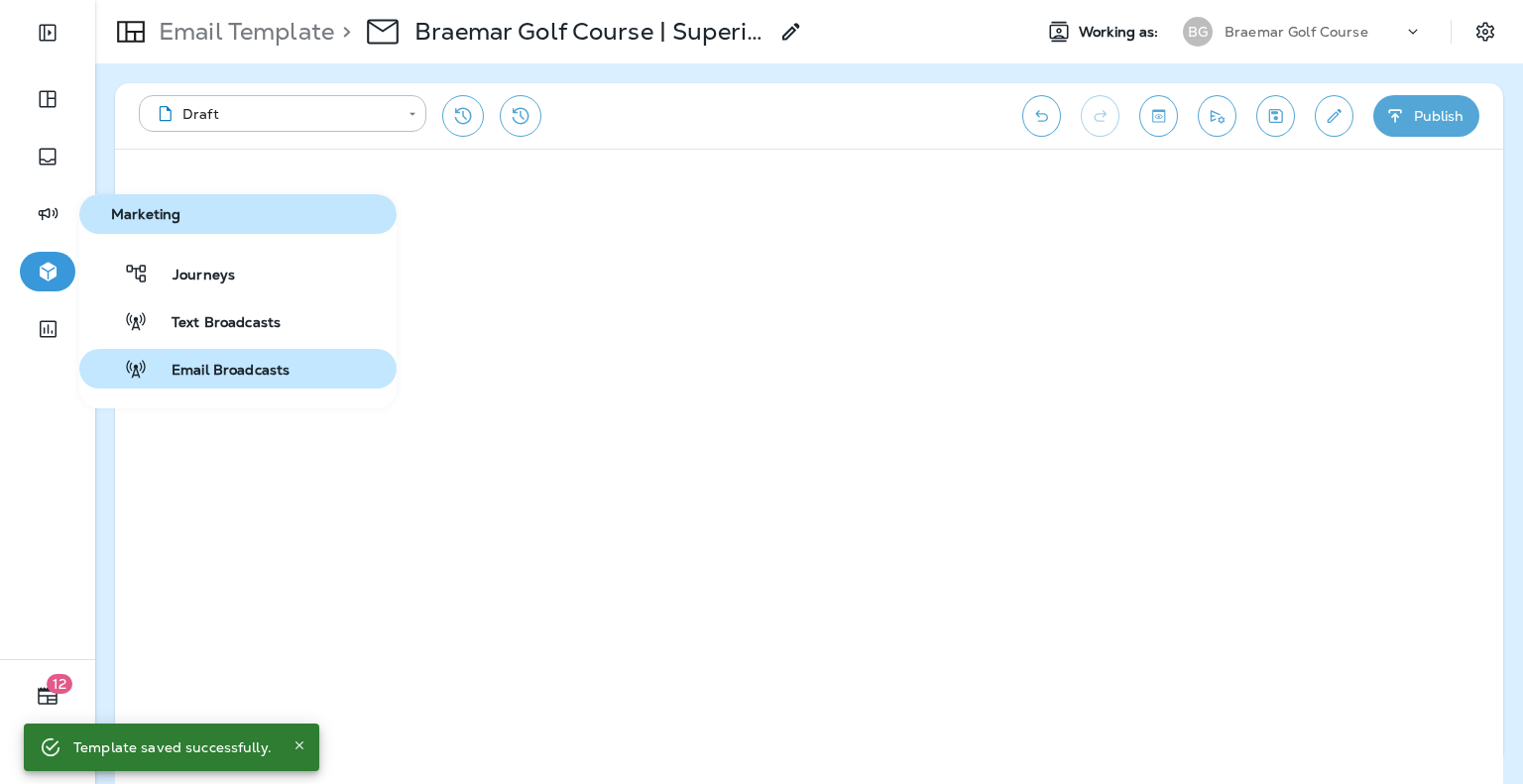 click on "Email Broadcasts" at bounding box center (218, 371) 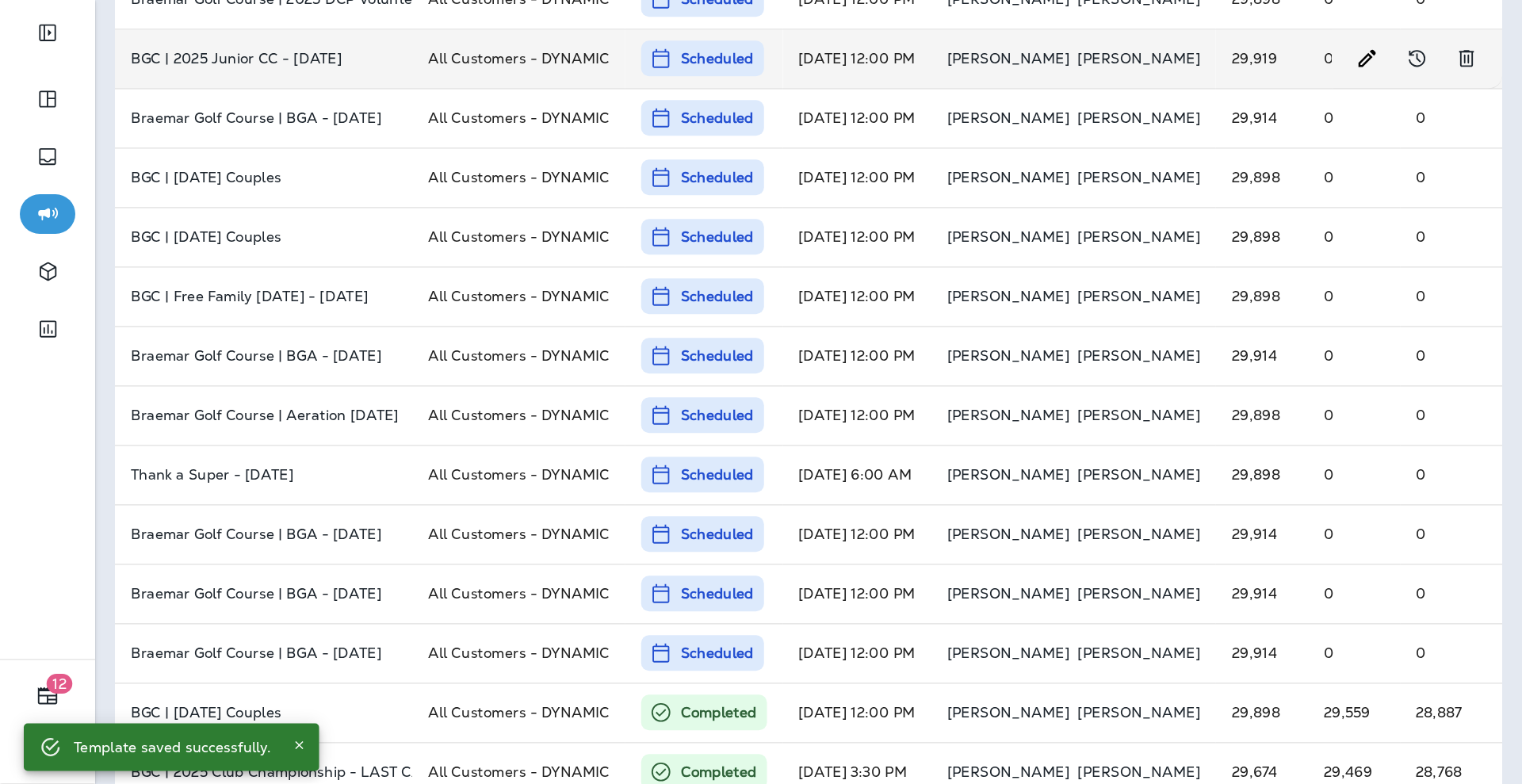 scroll, scrollTop: 0, scrollLeft: 0, axis: both 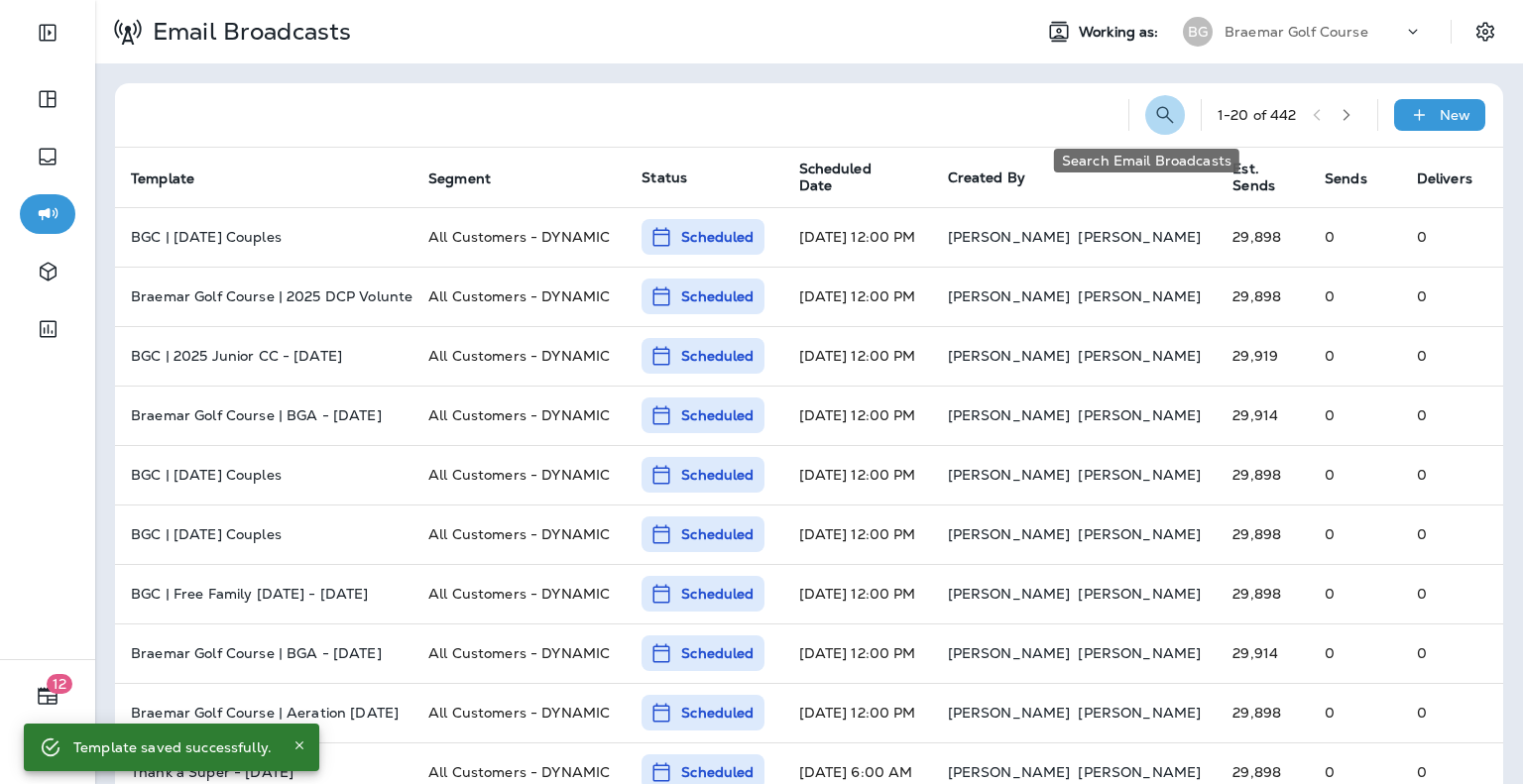 click 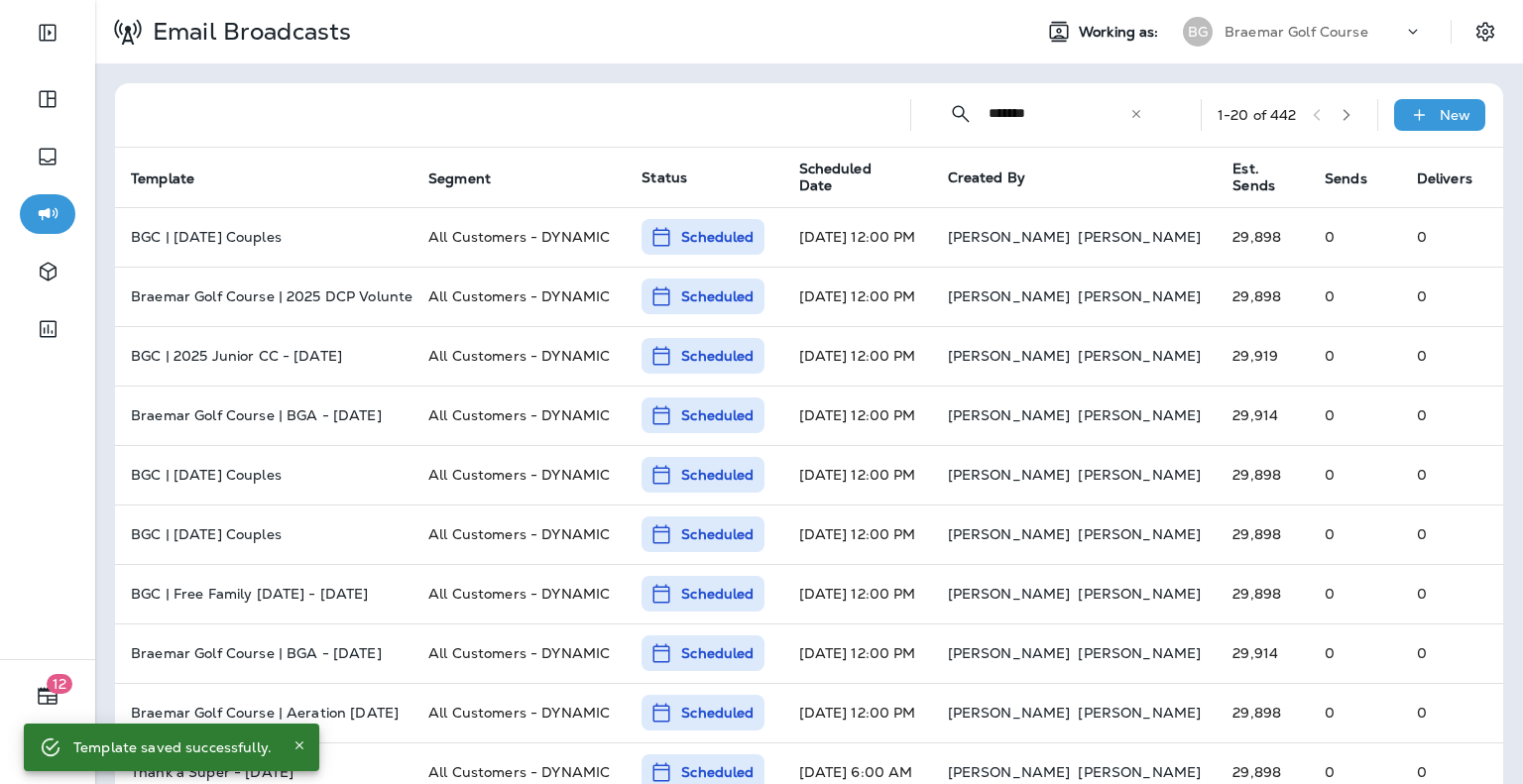 type on "*******" 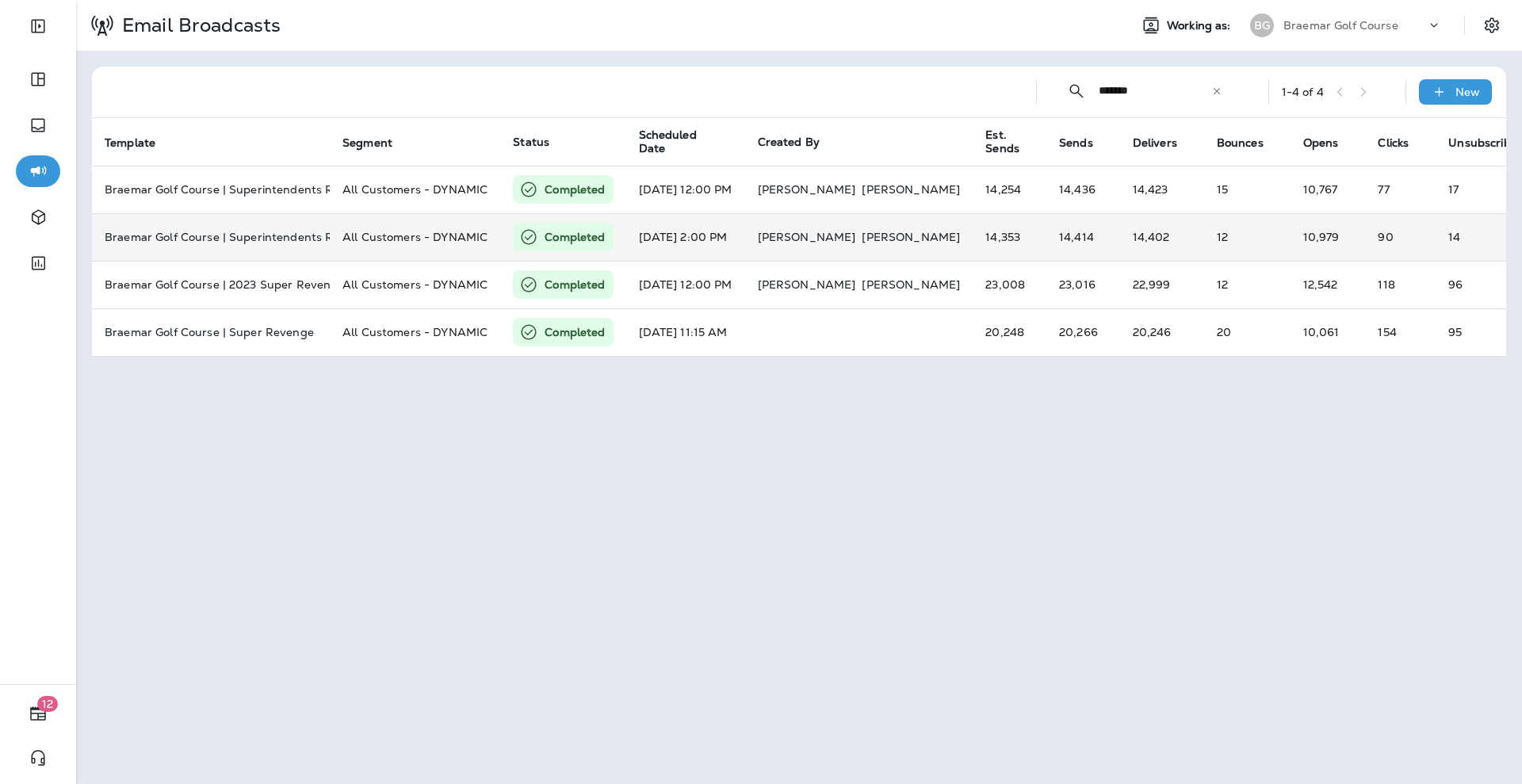 drag, startPoint x: 1210, startPoint y: 2, endPoint x: 682, endPoint y: 239, distance: 578.75124 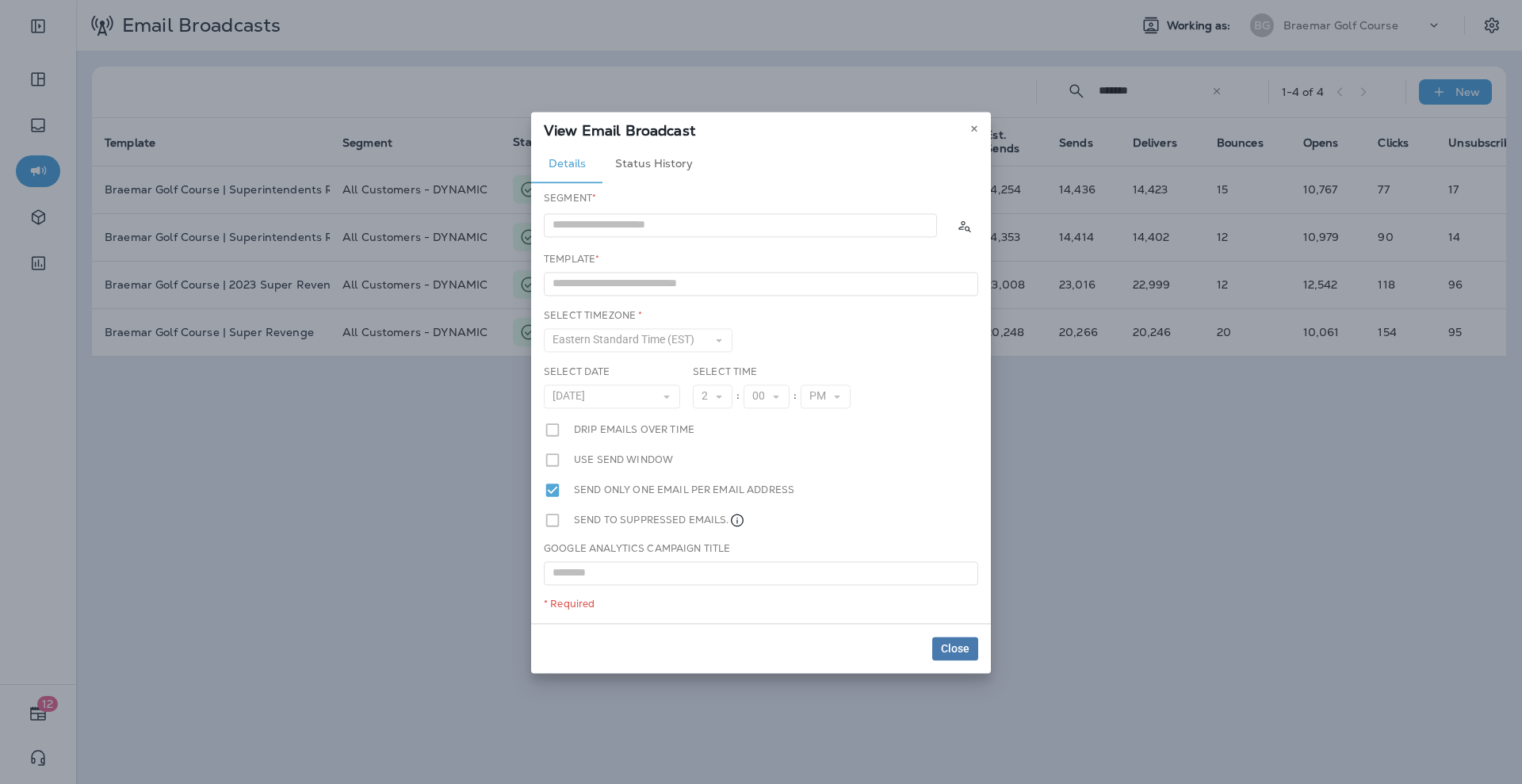 type on "**********" 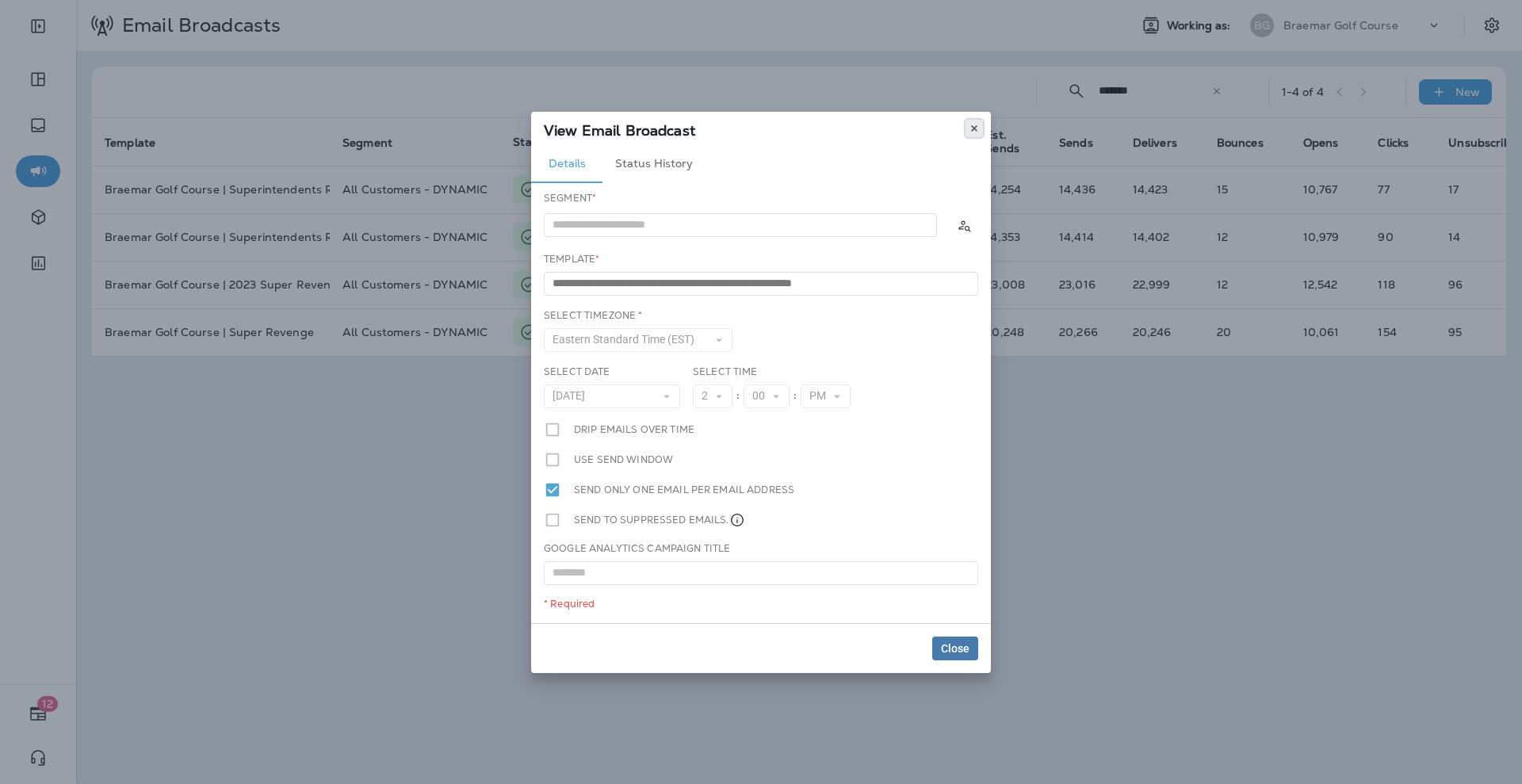 click 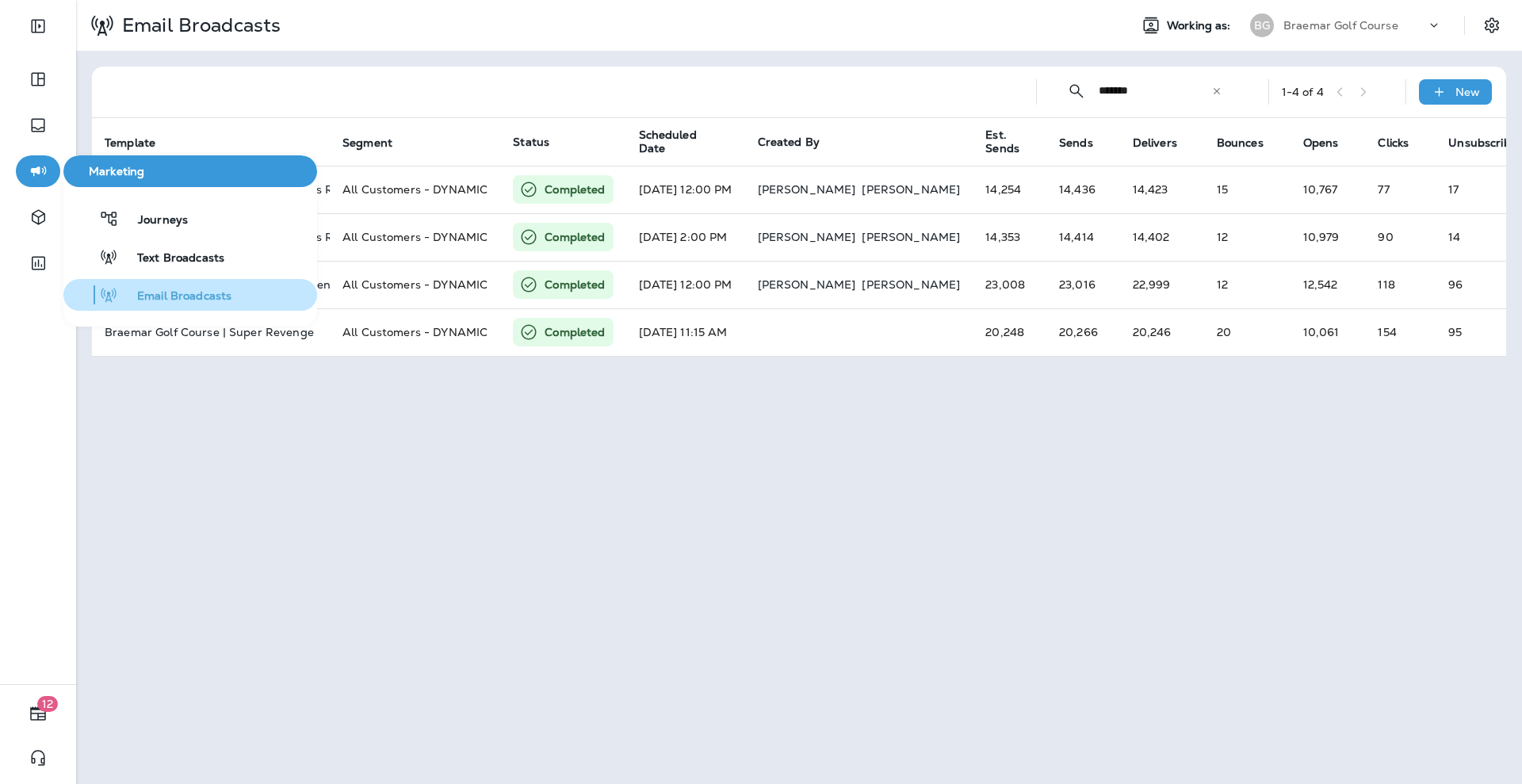 click on "Email Broadcasts" at bounding box center [174, 296] 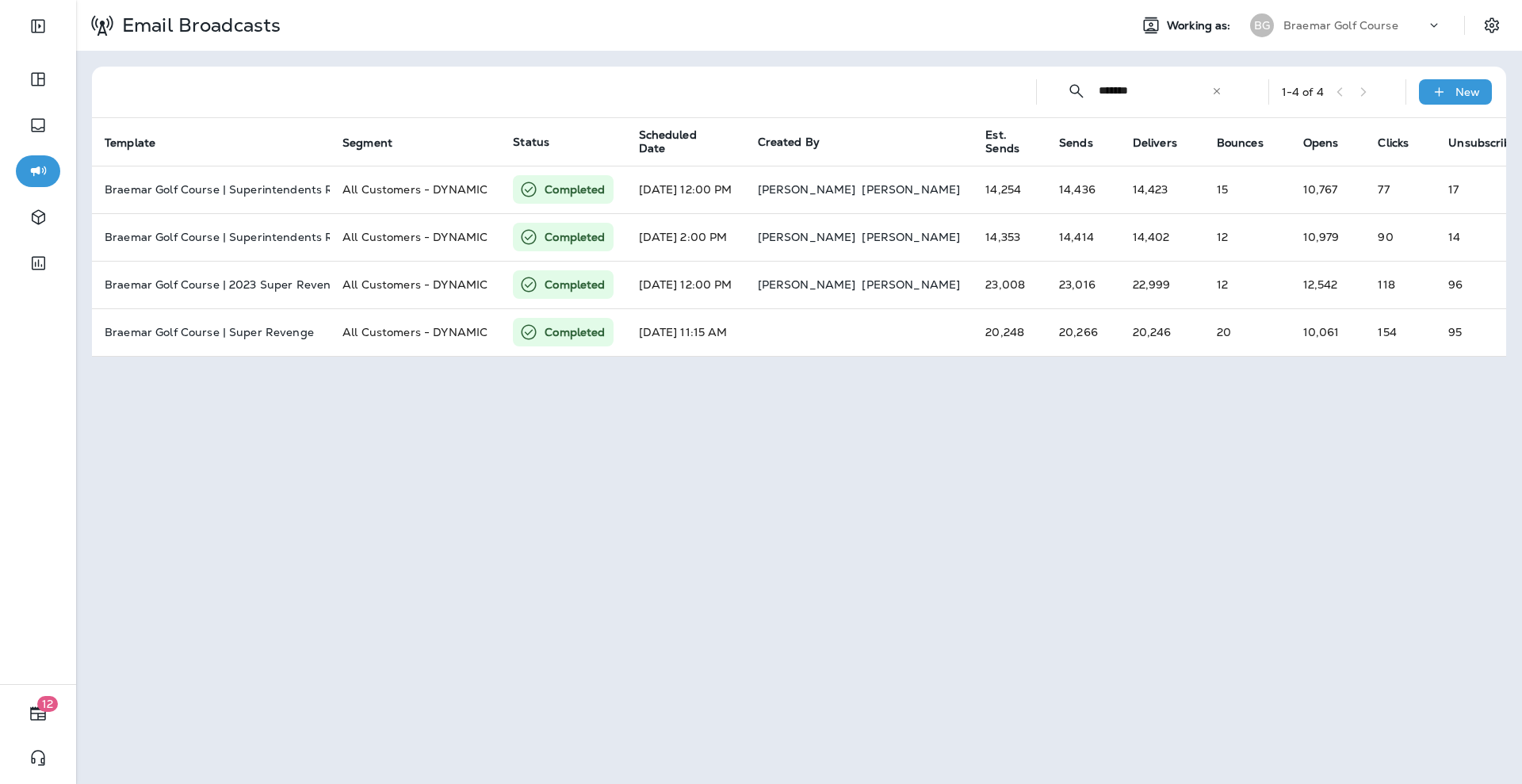 click 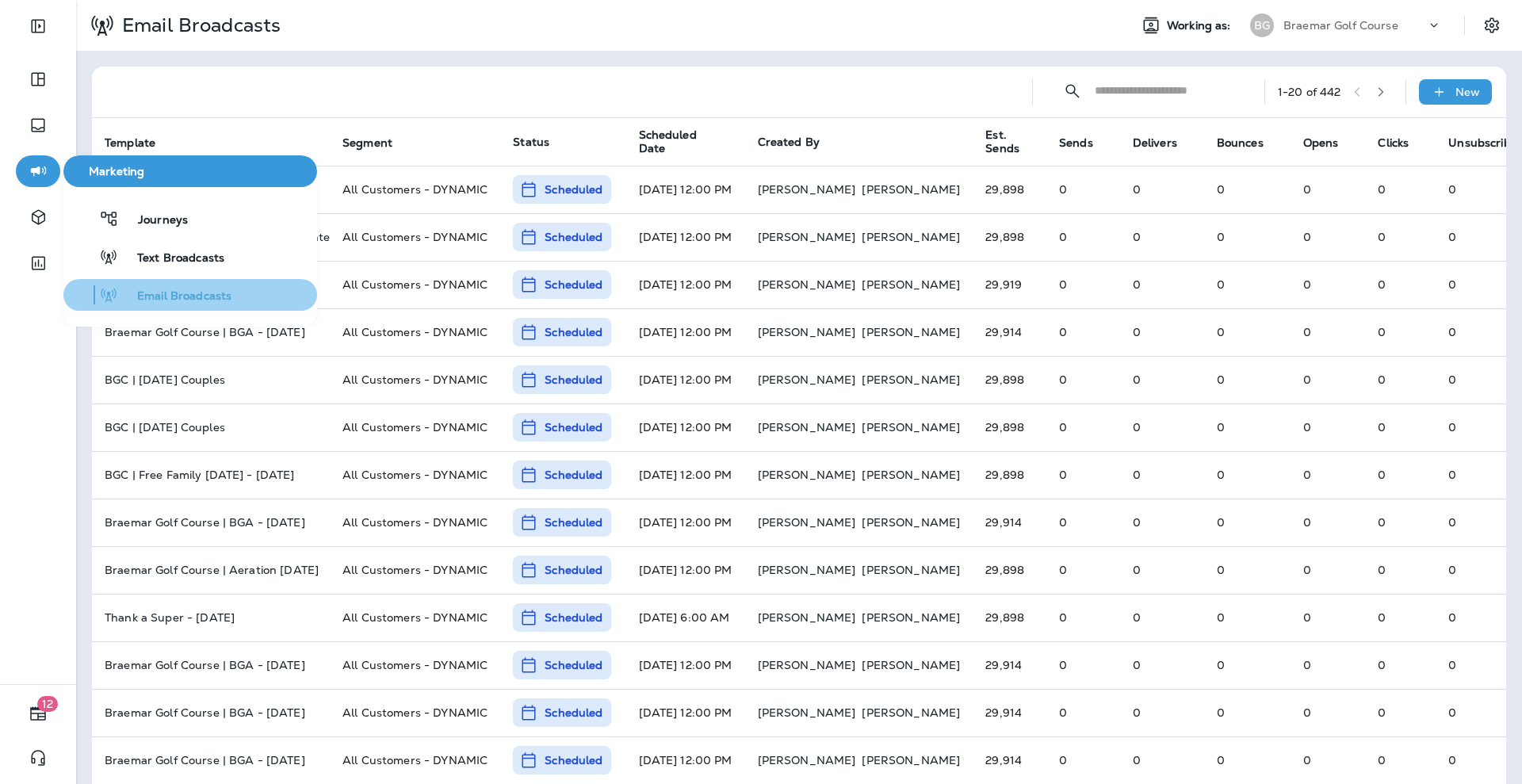 click on "Email Broadcasts" at bounding box center (174, 296) 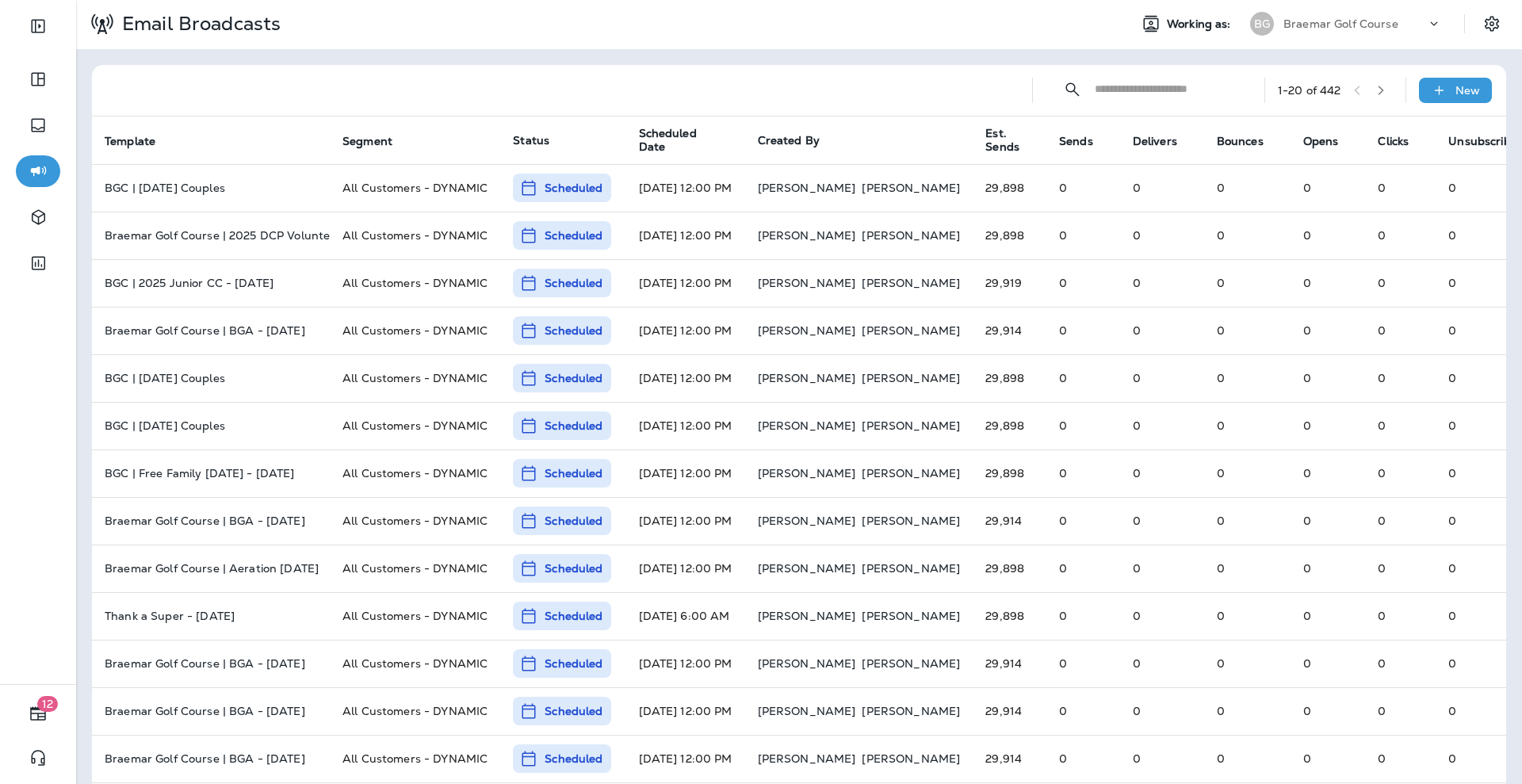 scroll, scrollTop: 0, scrollLeft: 0, axis: both 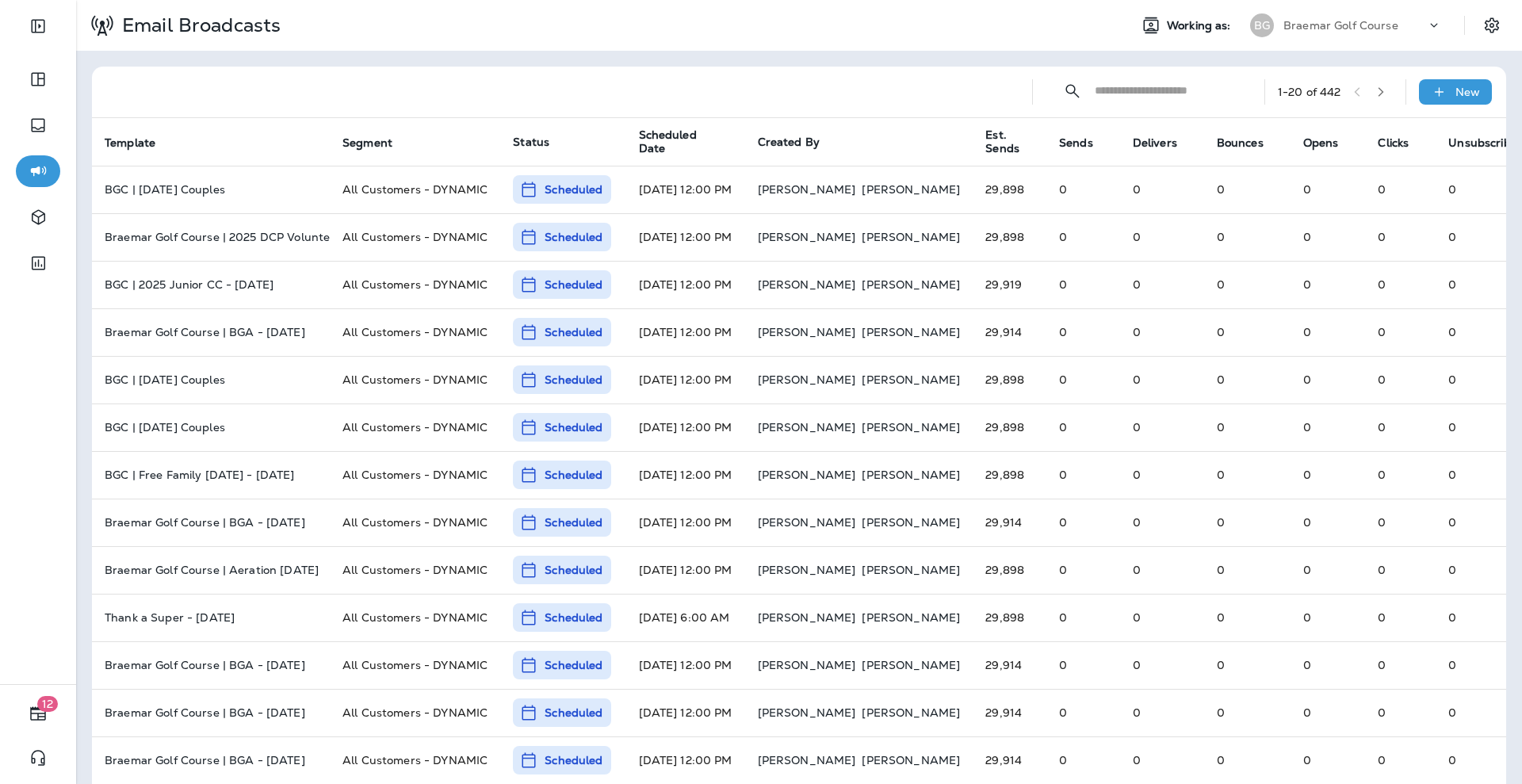 click at bounding box center [1165, 90] 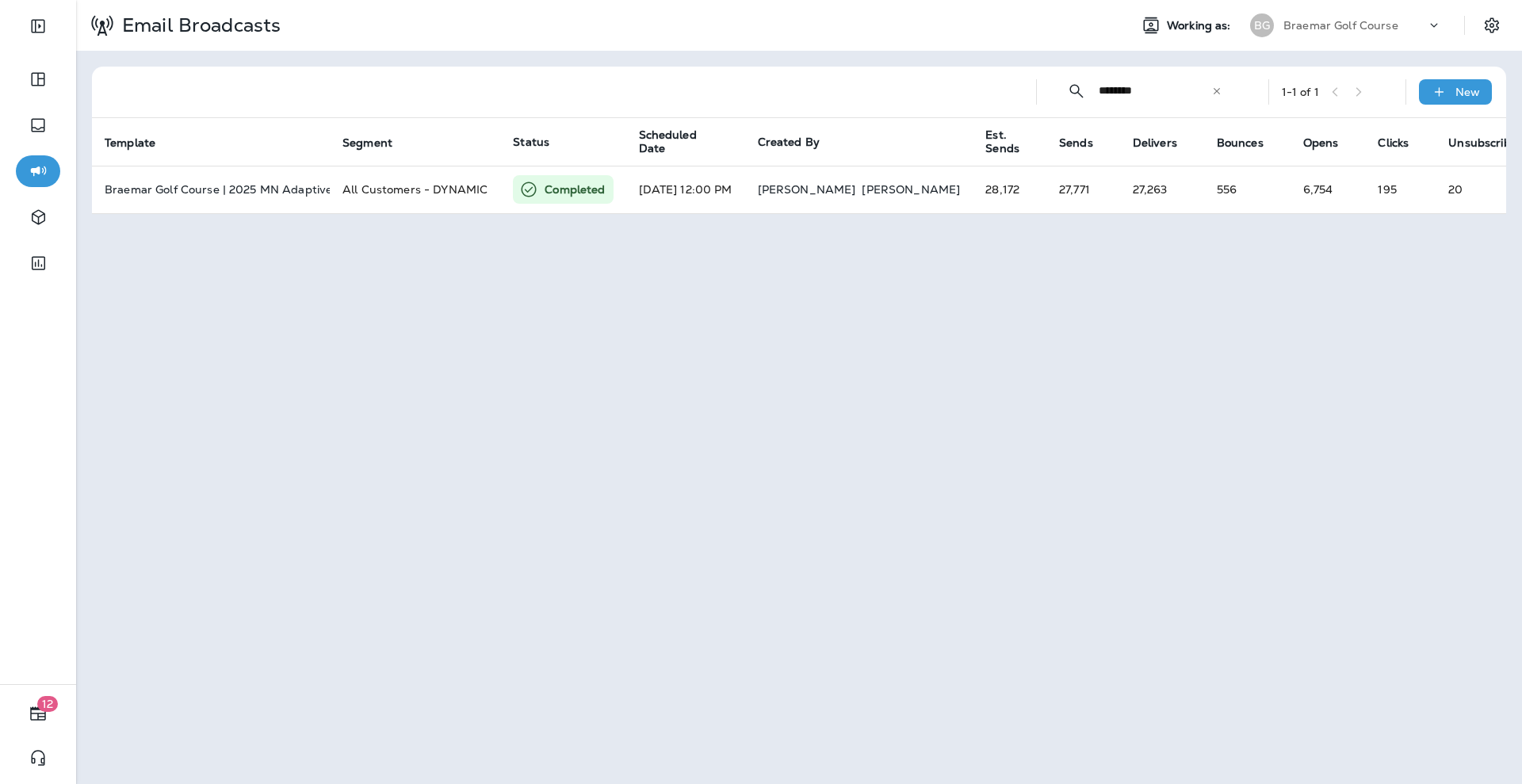 type on "********" 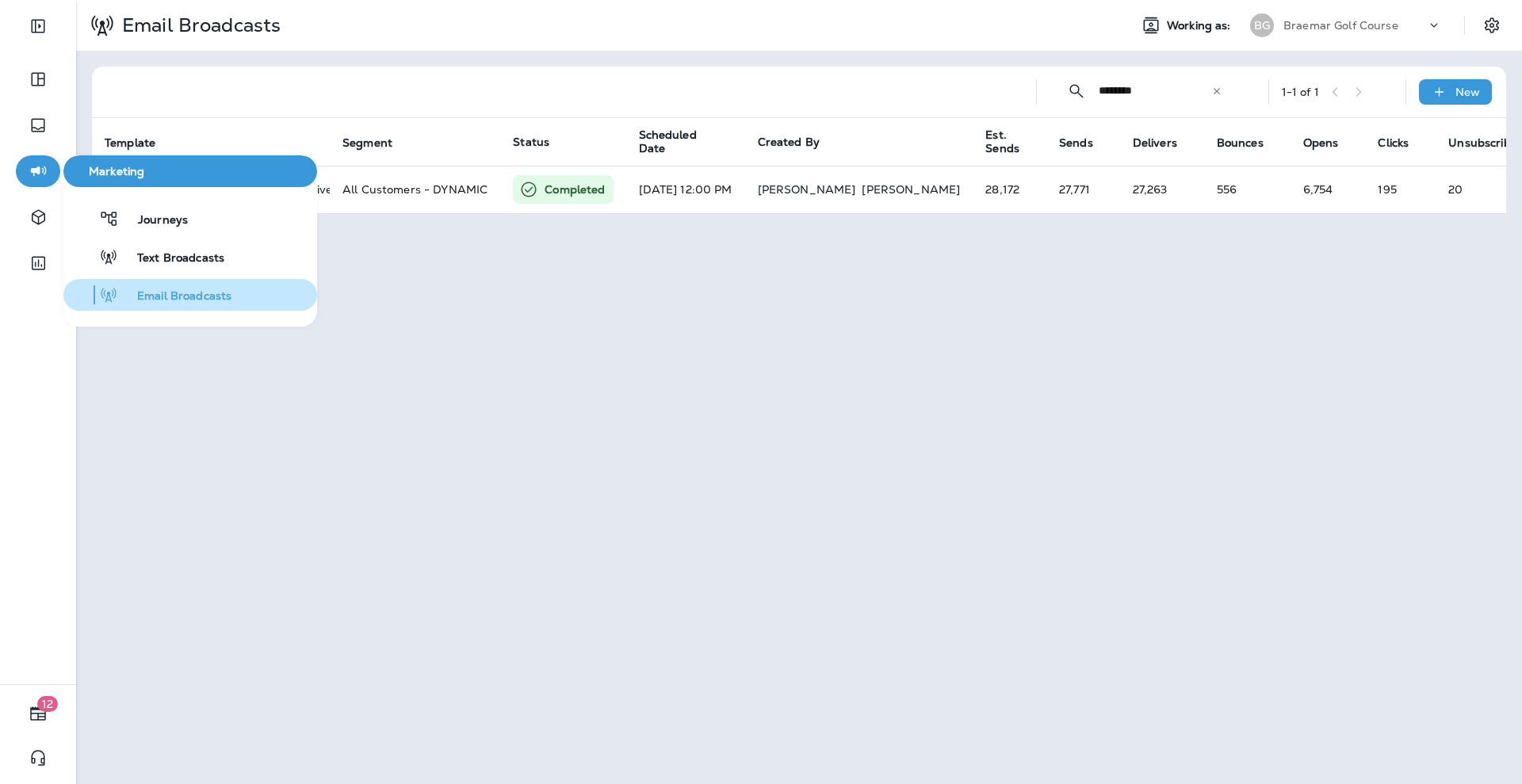click on "Email Broadcasts" at bounding box center [174, 296] 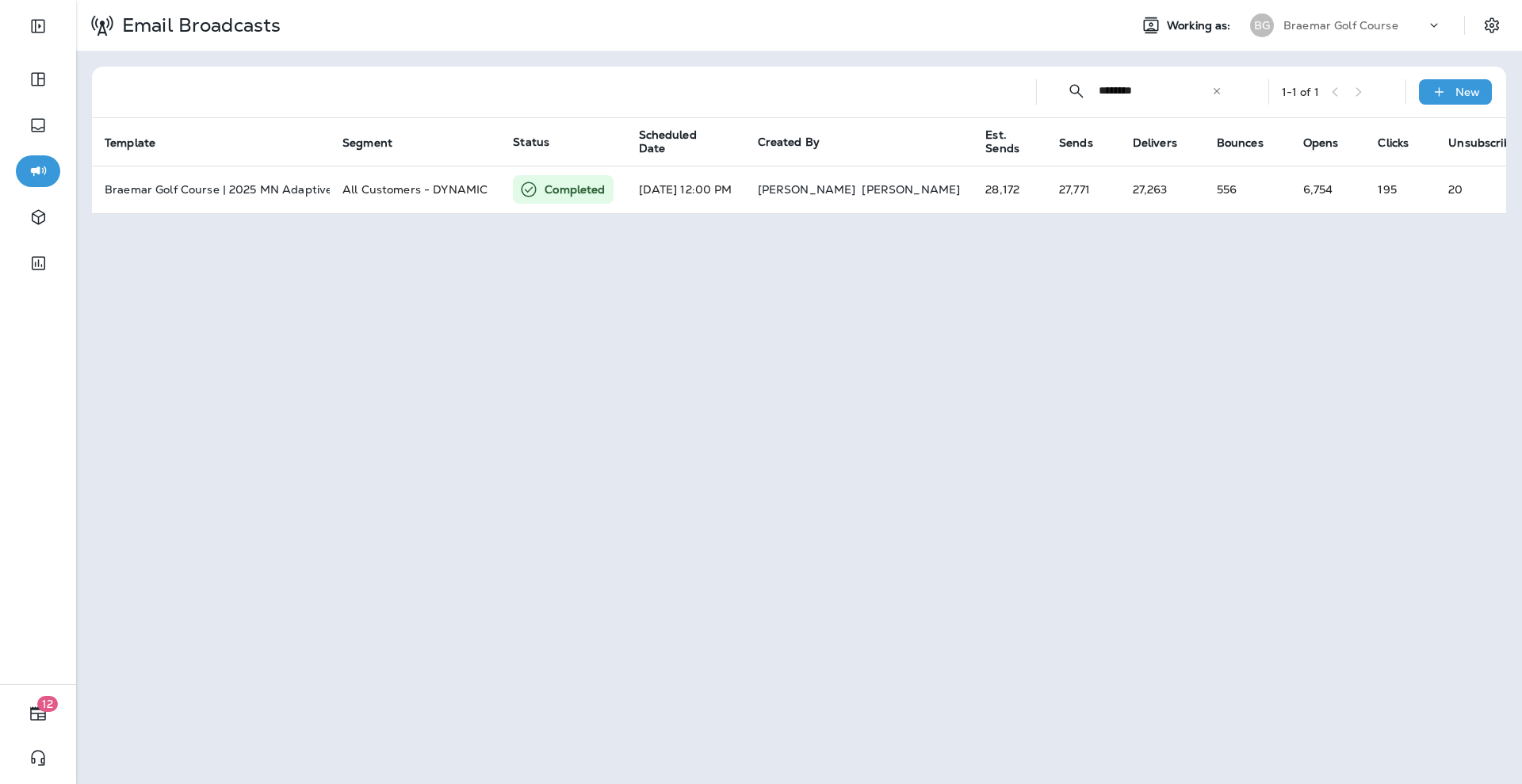 click 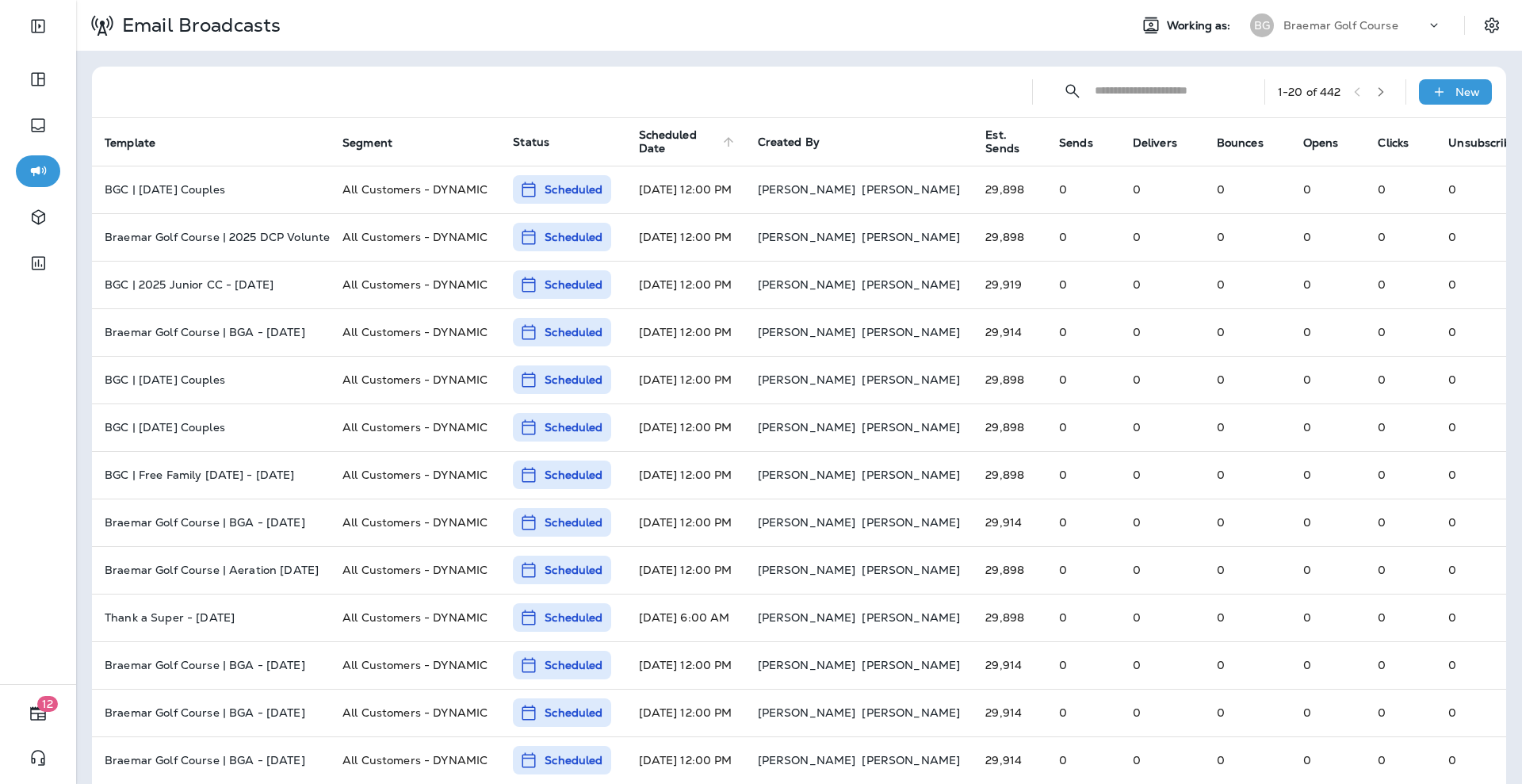 click on "Scheduled Date" at bounding box center (679, 142) 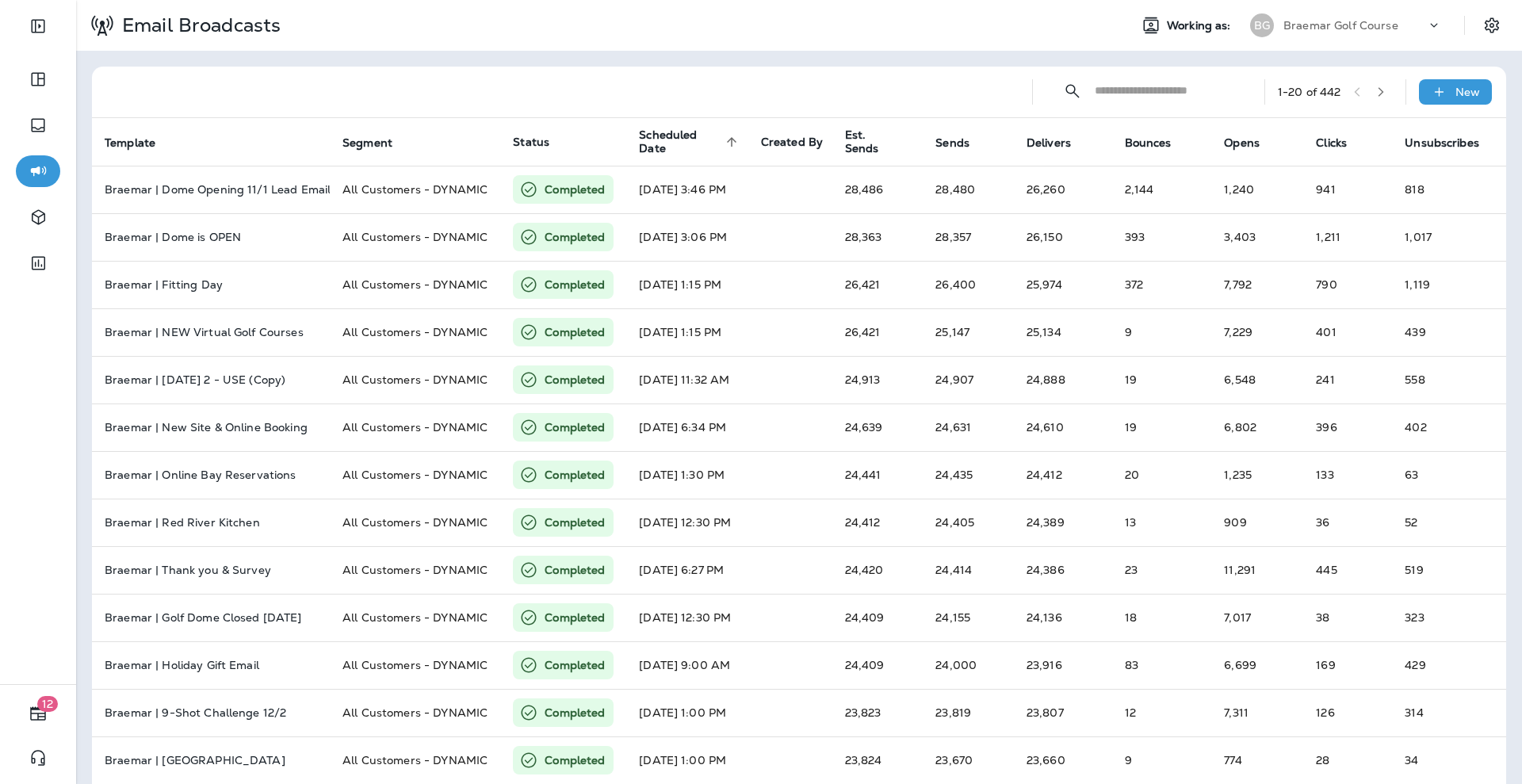 click on "Scheduled Date" at bounding box center [679, 142] 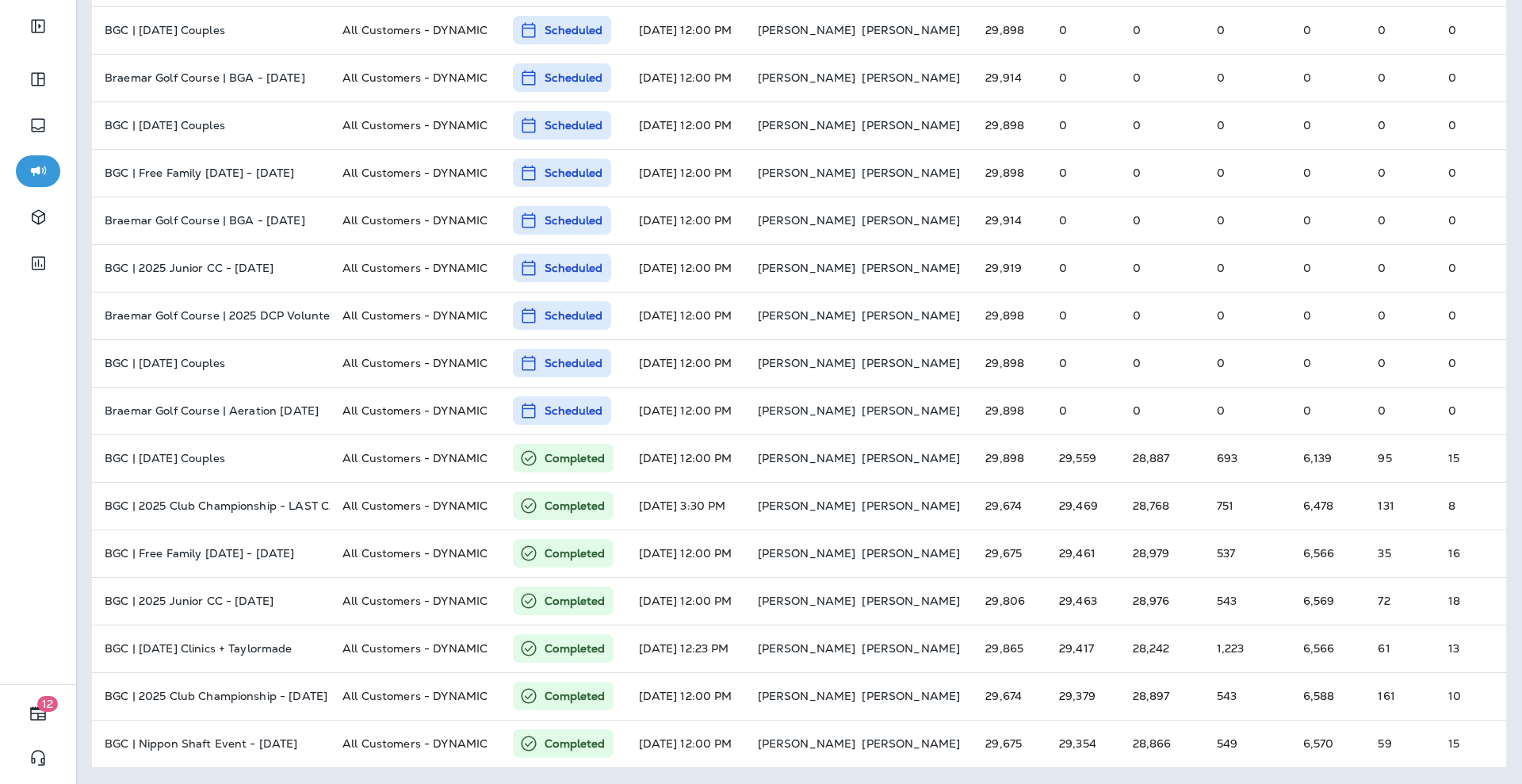 scroll, scrollTop: 0, scrollLeft: 0, axis: both 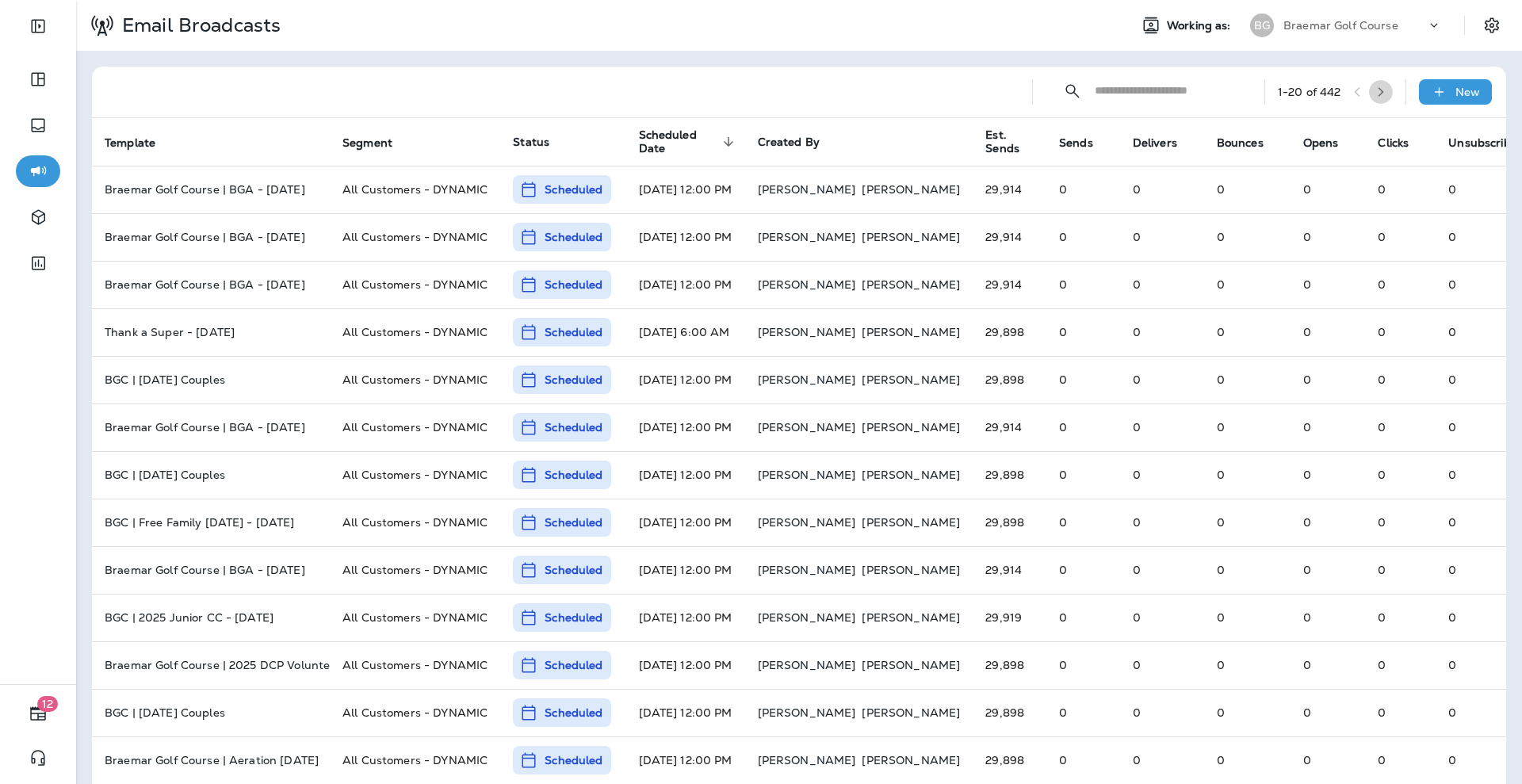 click 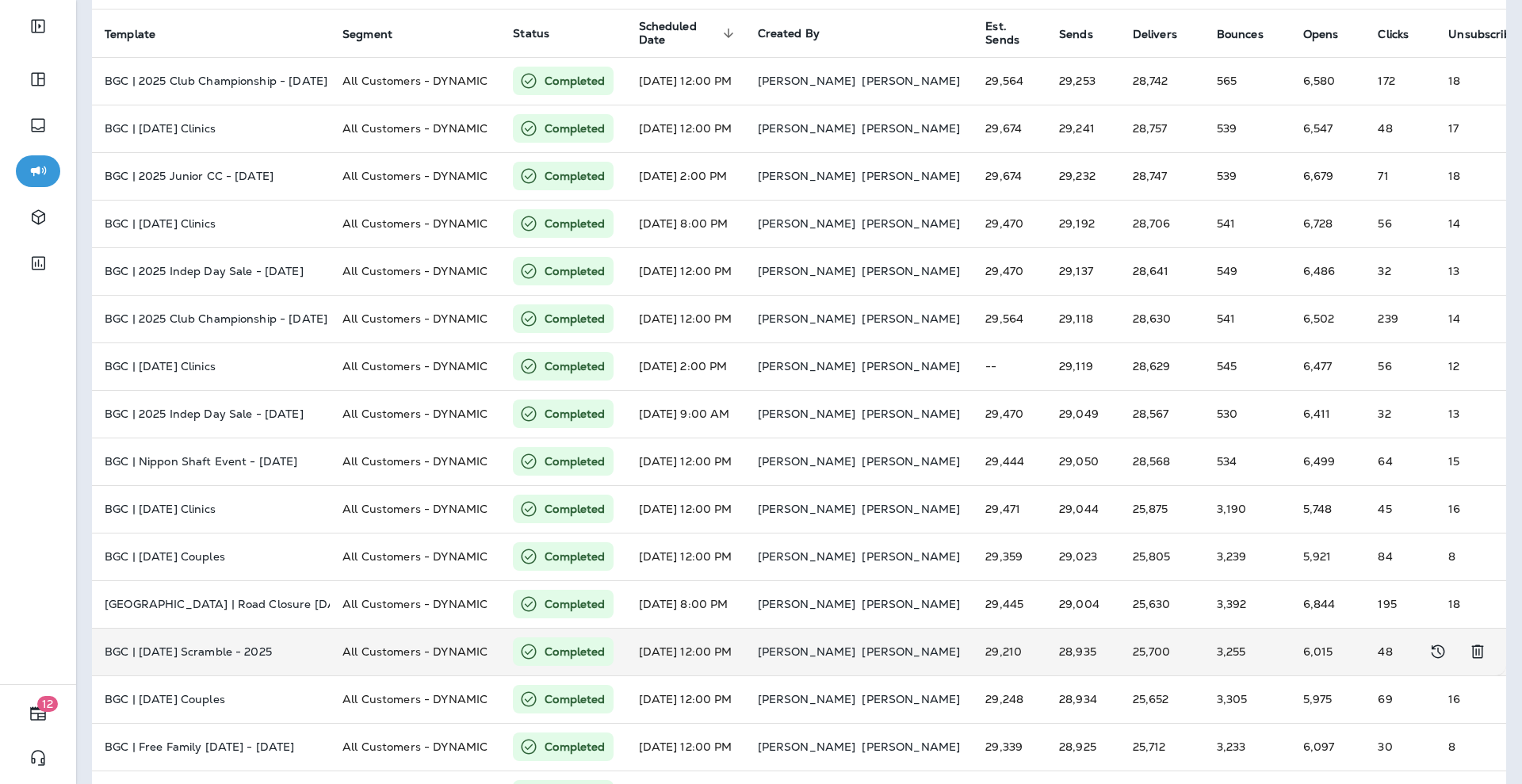 scroll, scrollTop: 350, scrollLeft: 0, axis: vertical 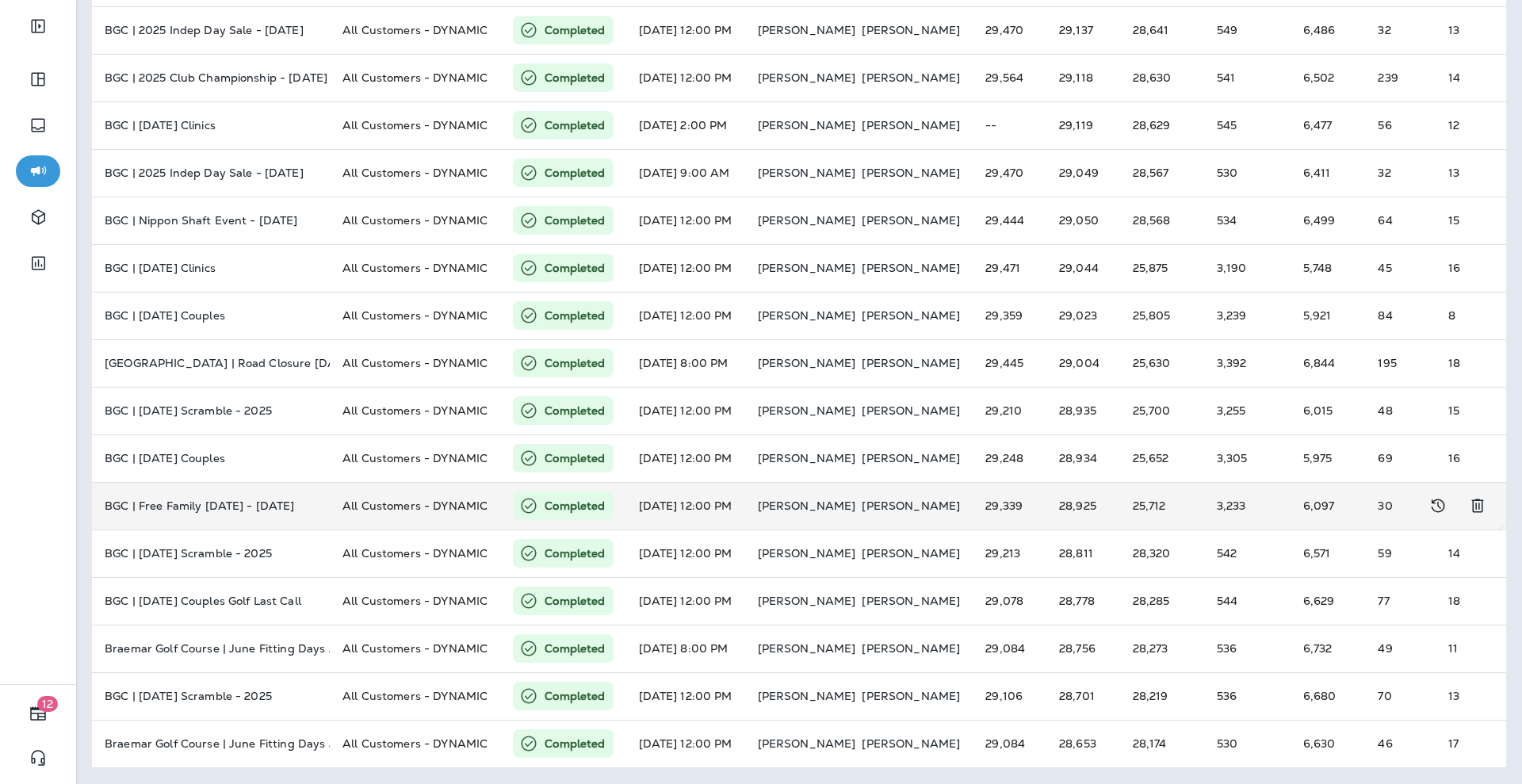 click on "3,233" at bounding box center (1247, 506) 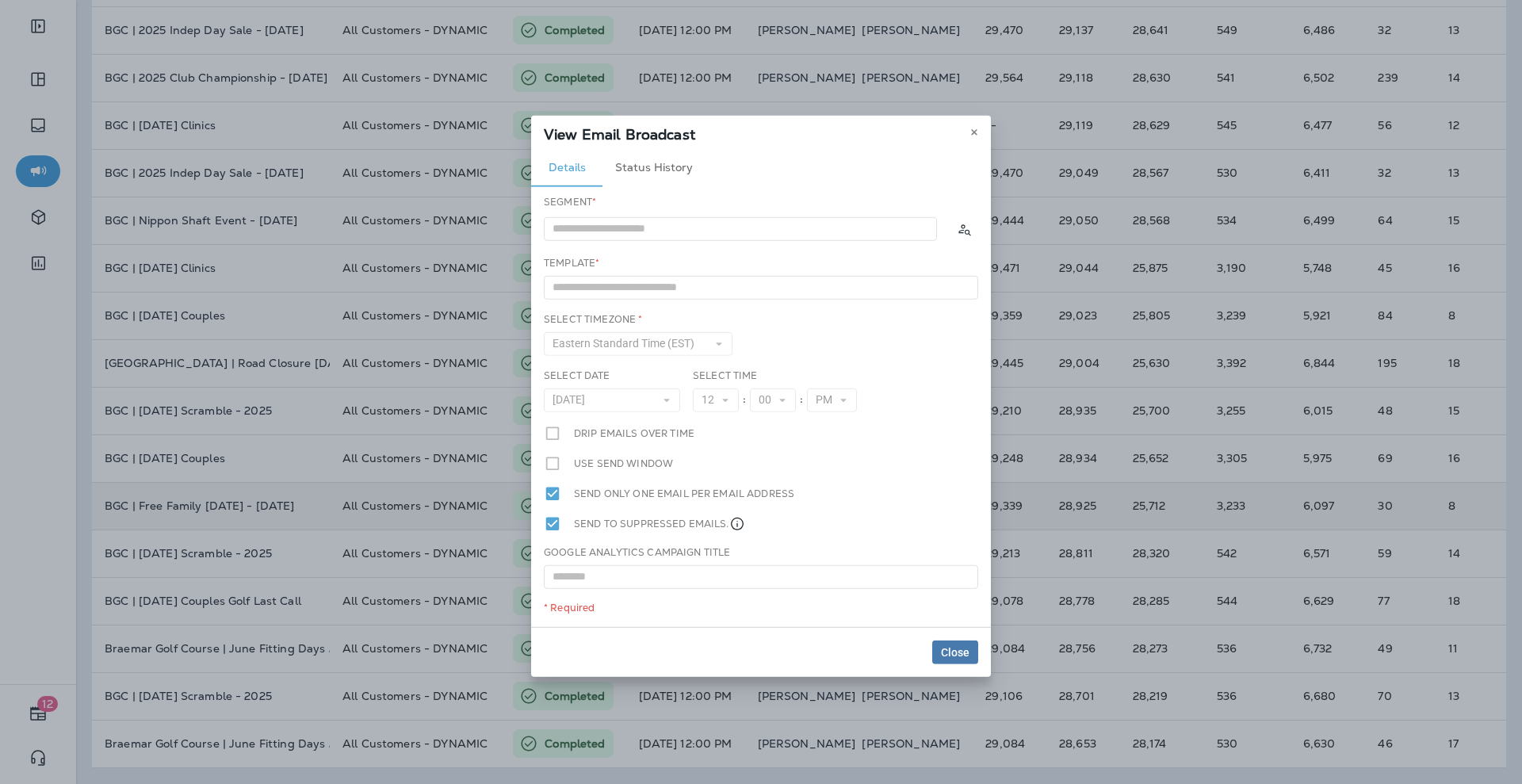 type on "**********" 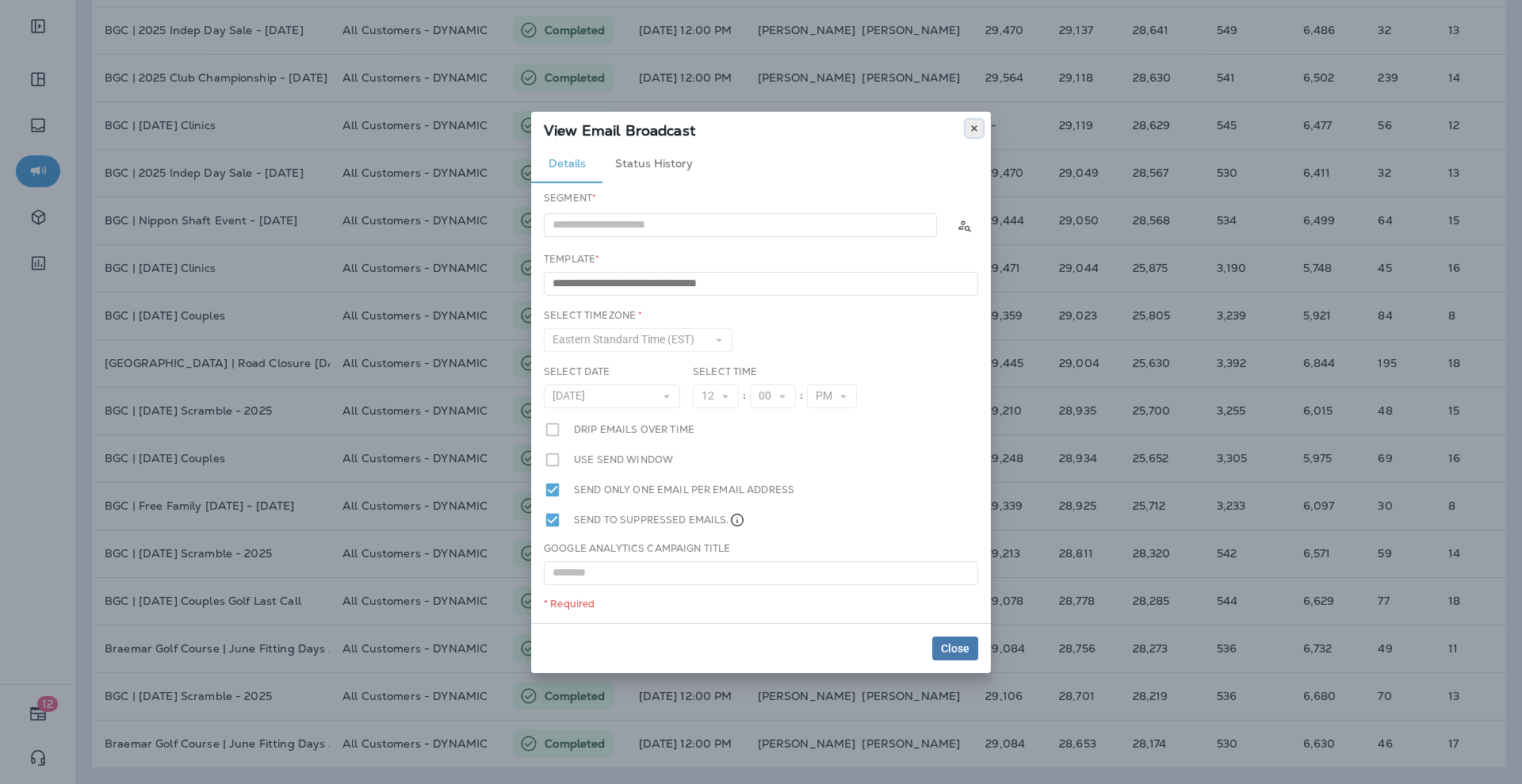 click 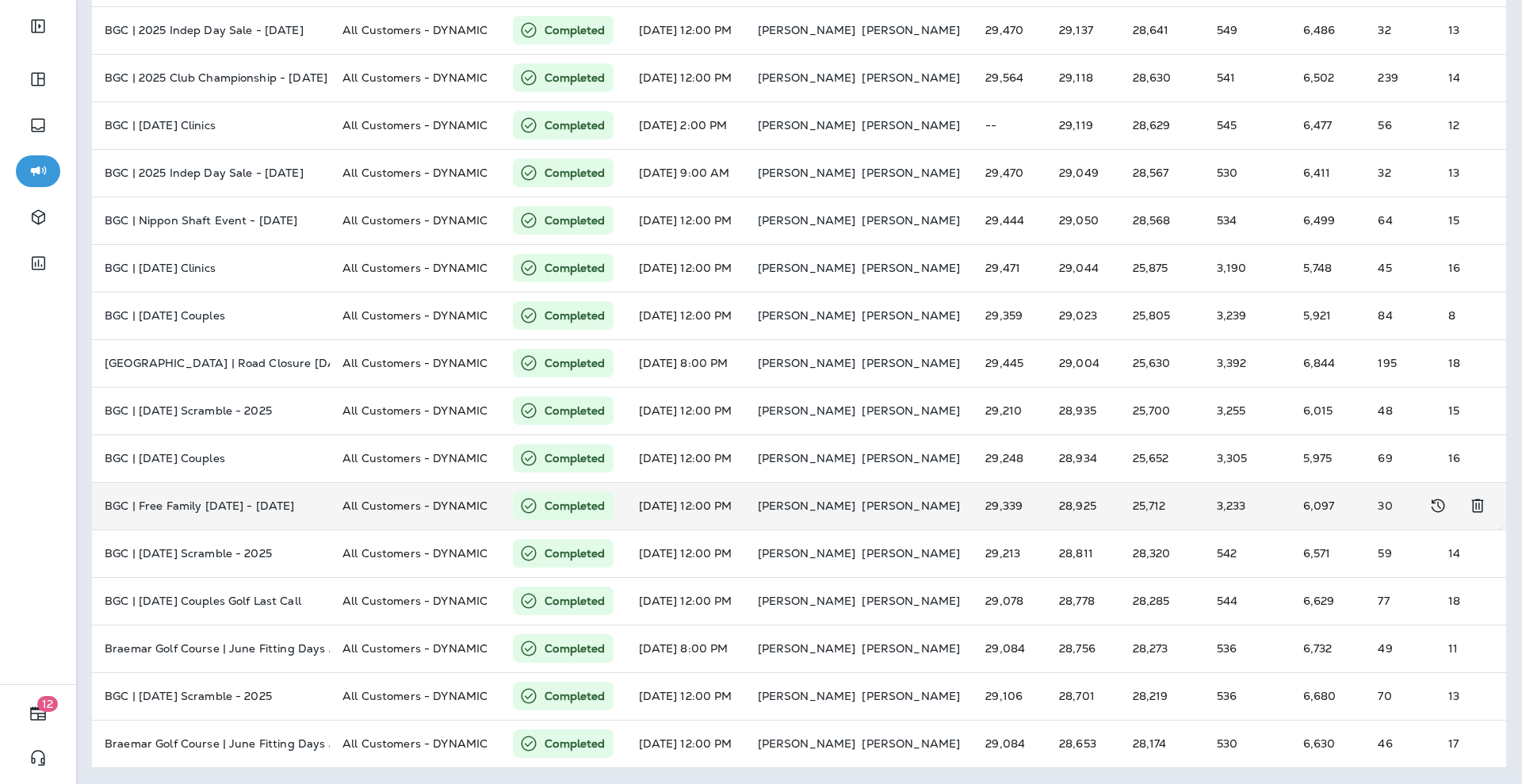 click on "3,233" at bounding box center [1247, 506] 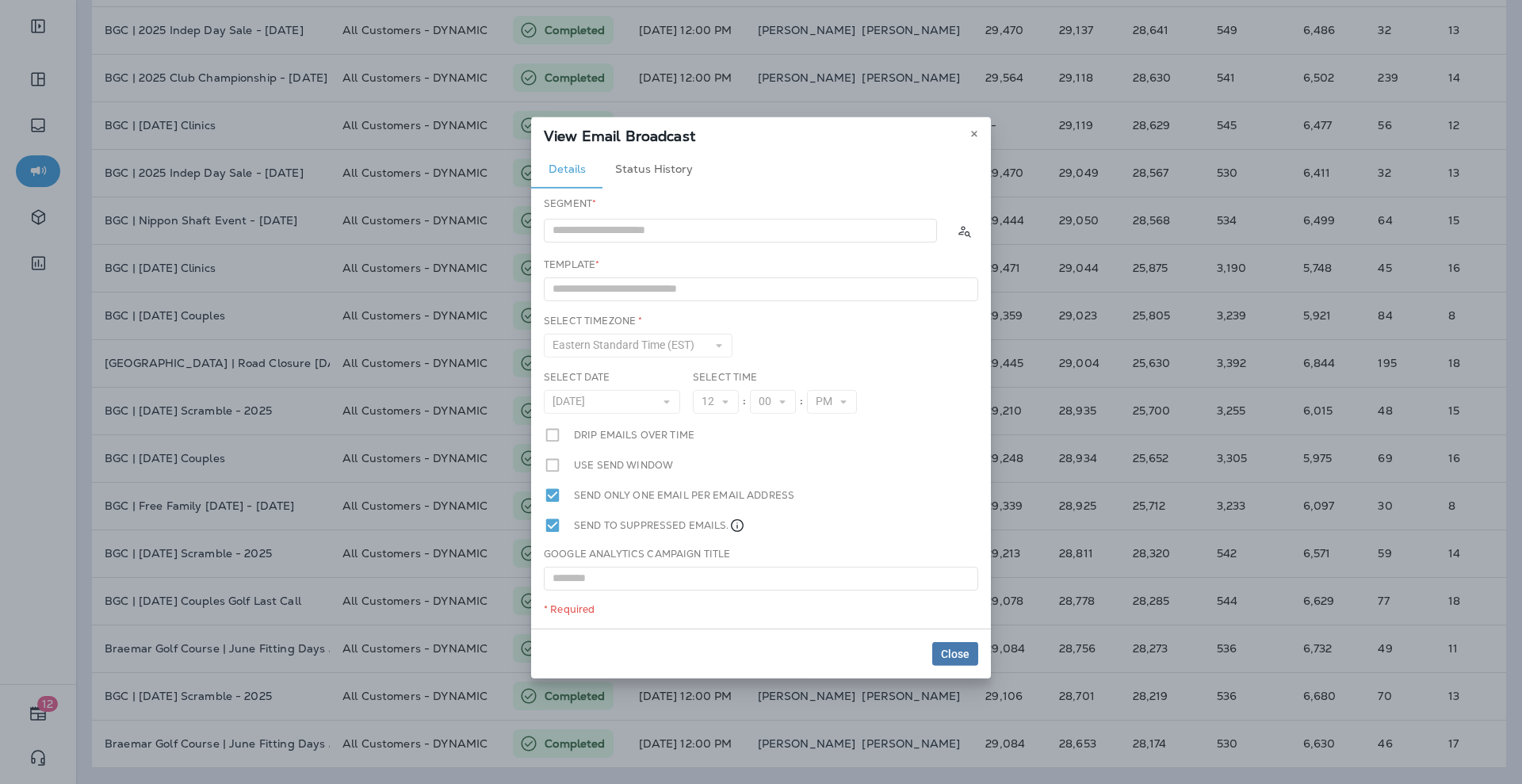 type on "**********" 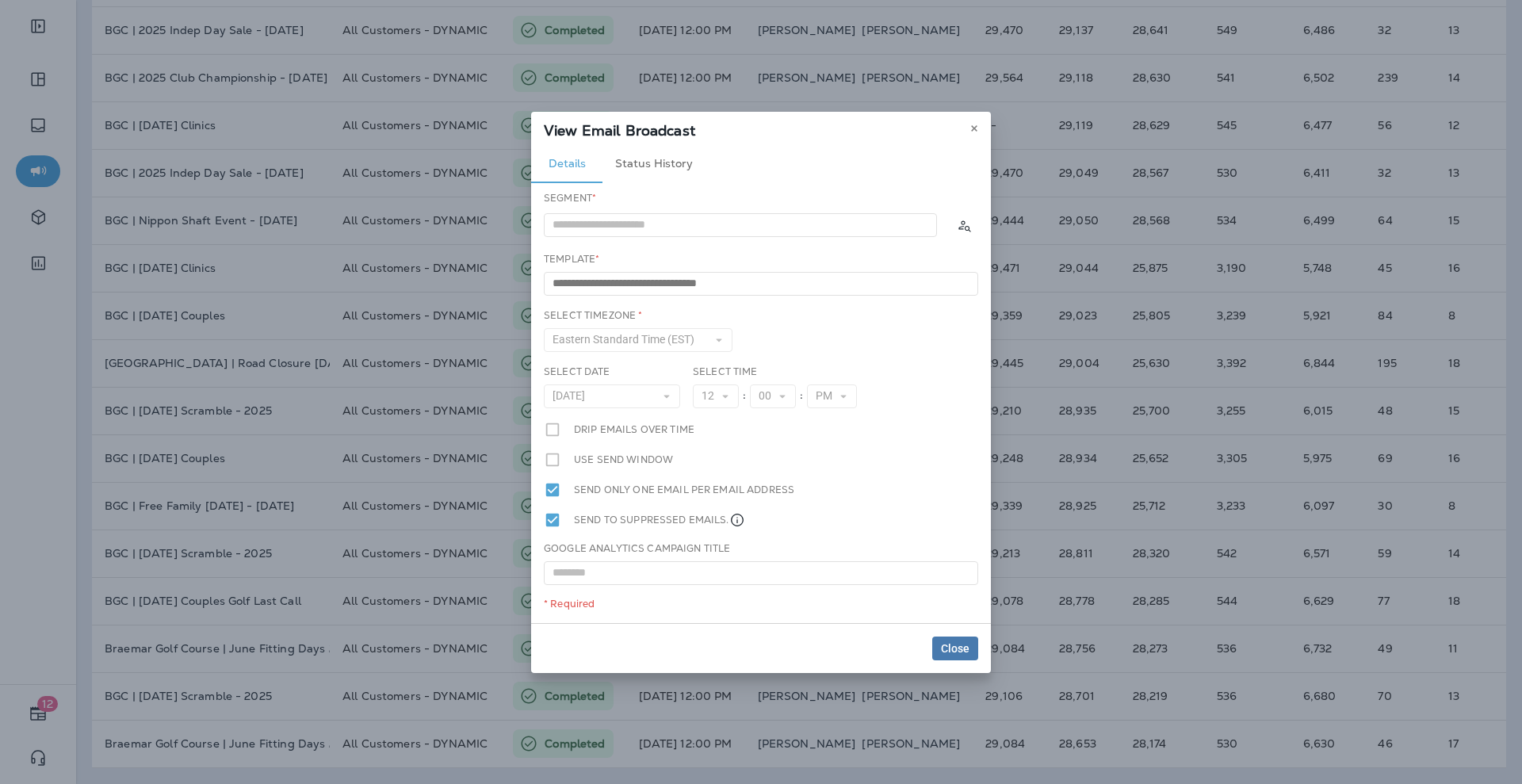 click on "Status History" at bounding box center [654, 164] 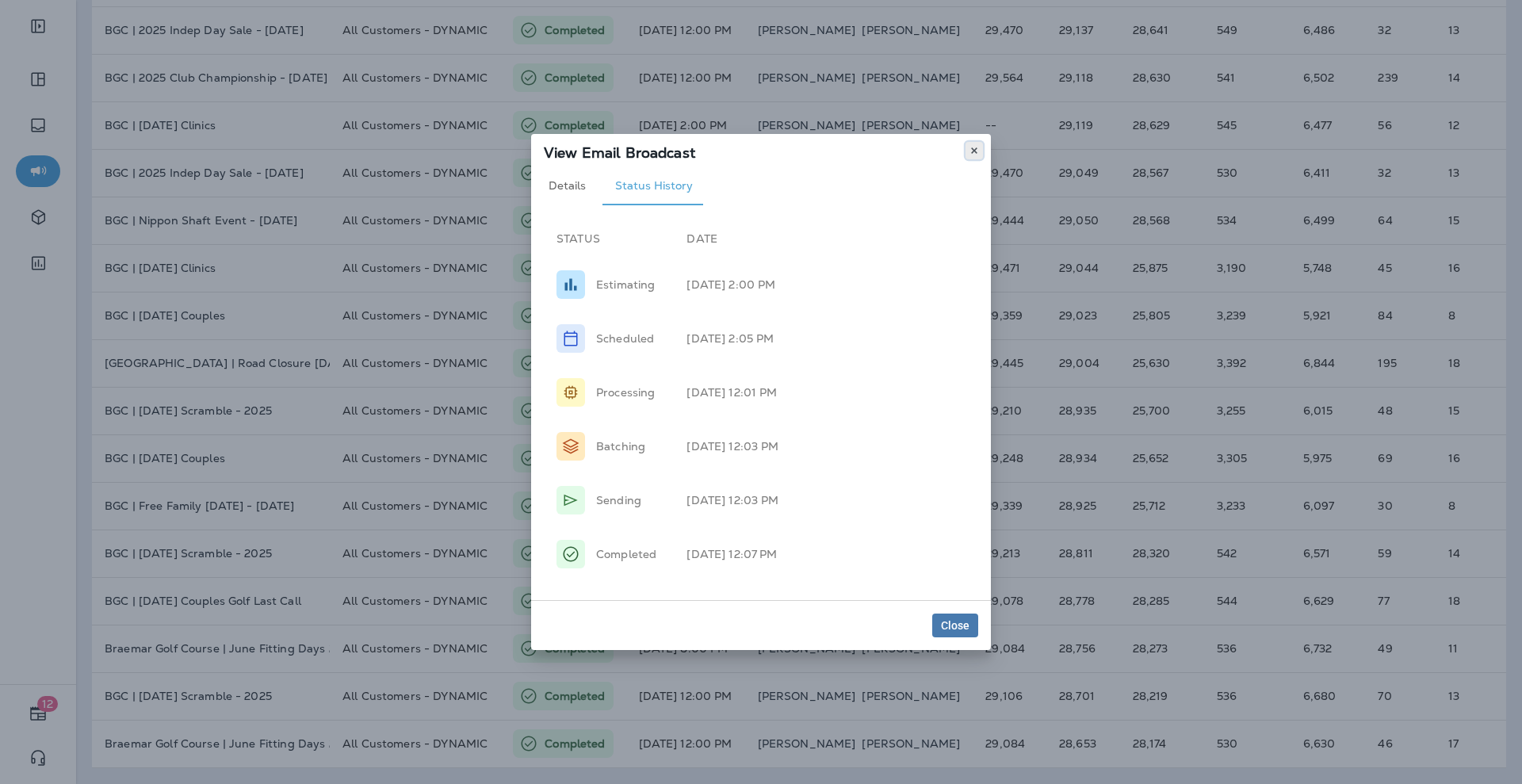 click 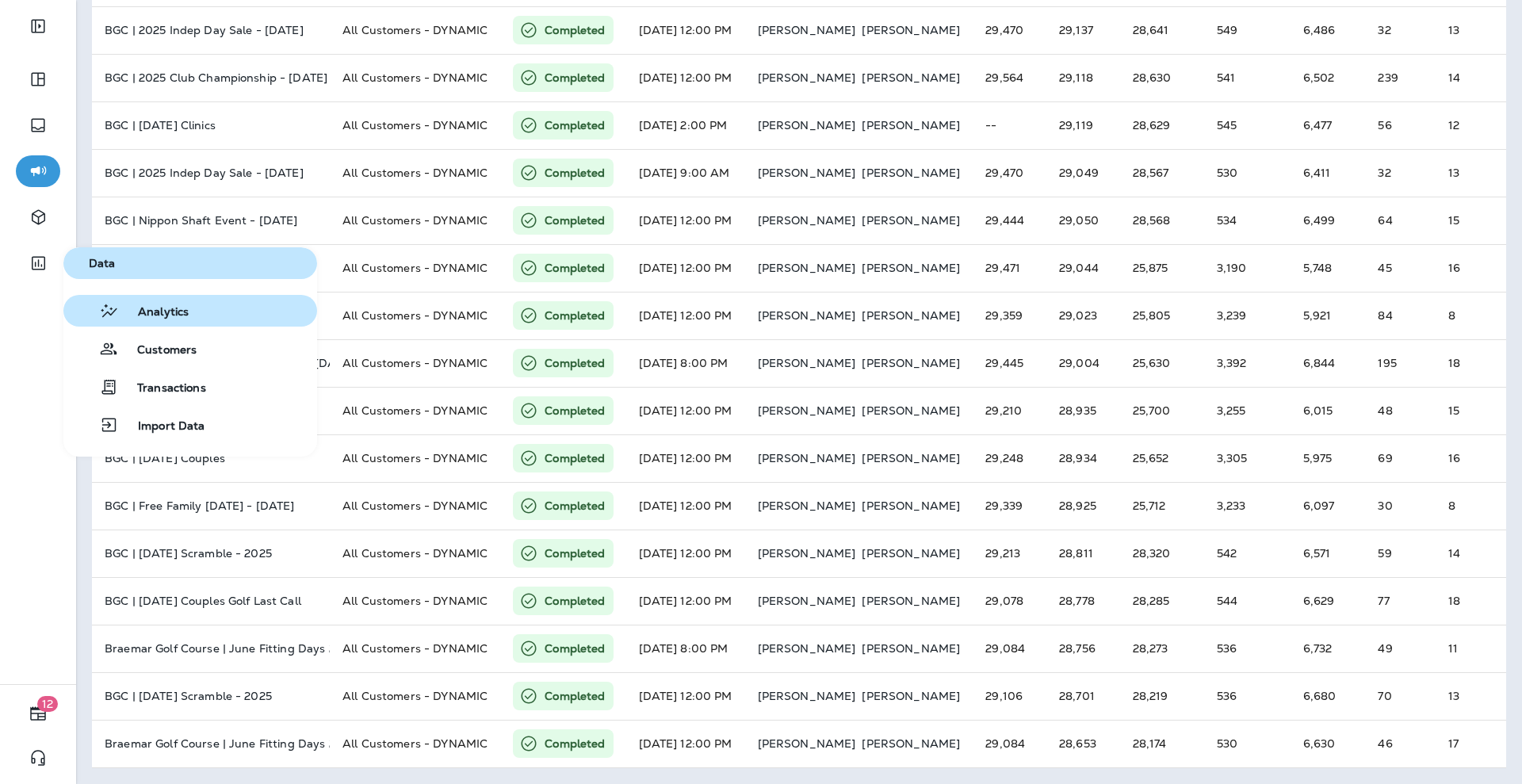 click on "Analytics" at bounding box center [154, 312] 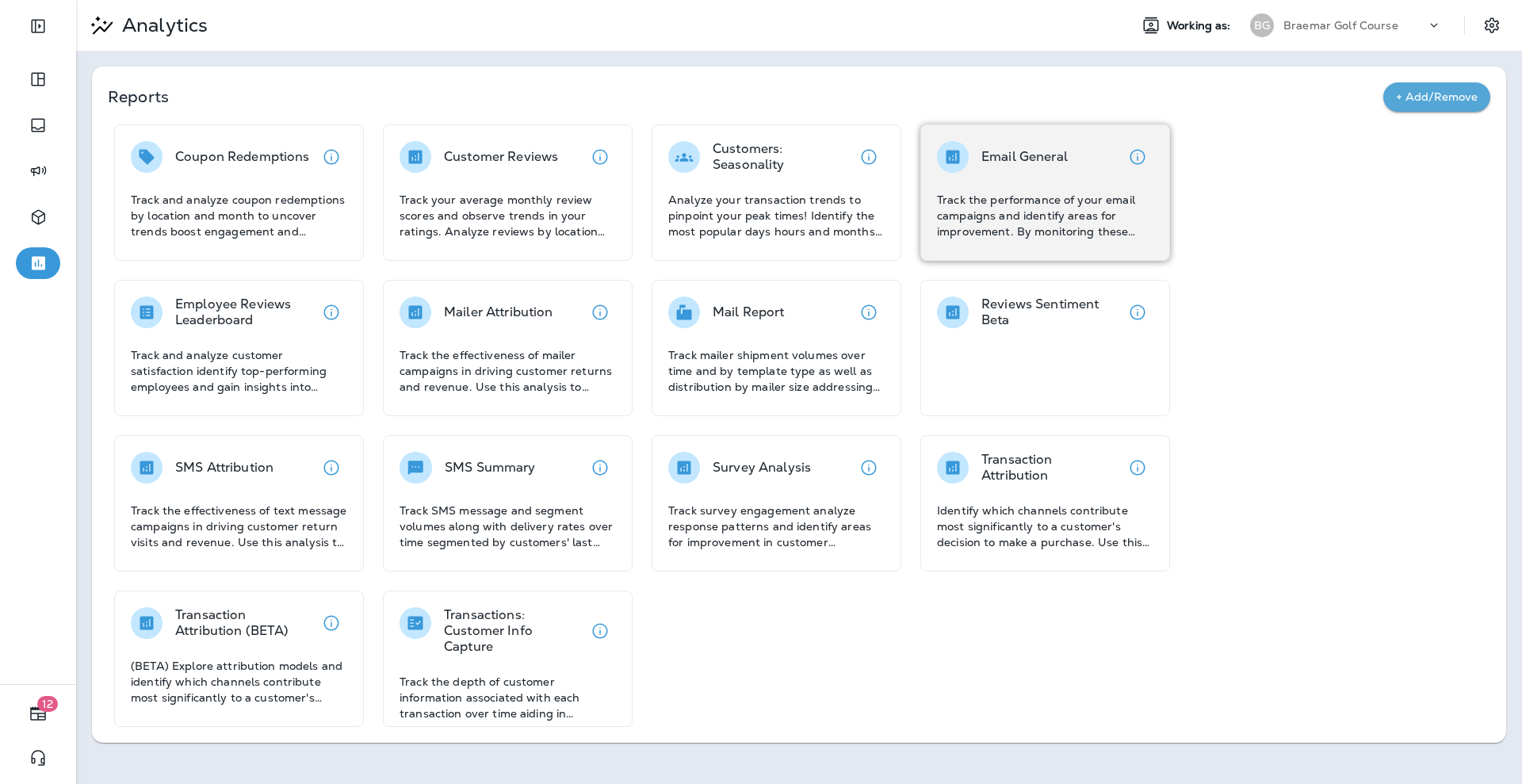 click on "Track the performance of your email campaigns and identify areas for improvement. By monitoring these metrics, you can optimize your email campaigns to improve engagement and drive conversions." at bounding box center [1045, 216] 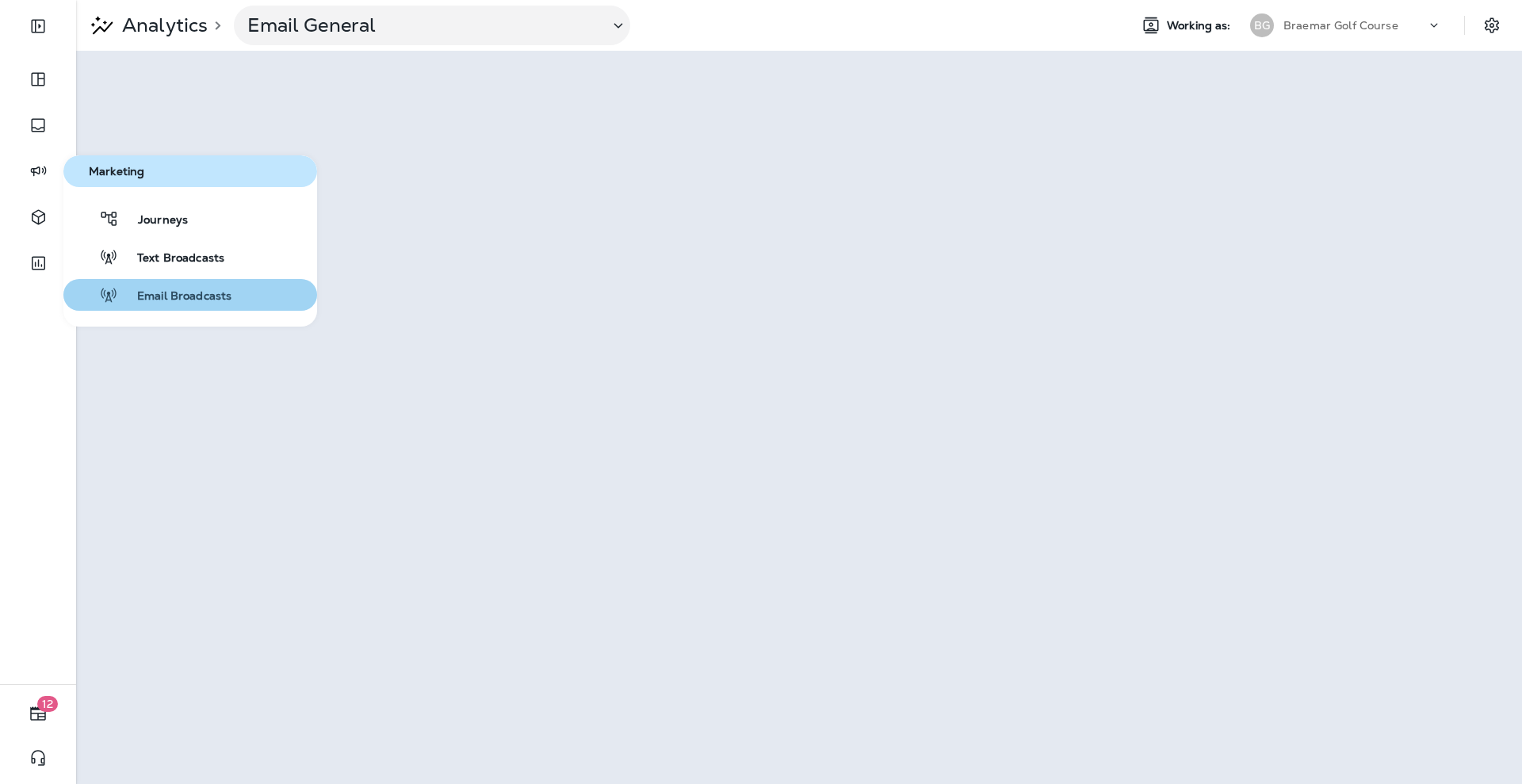 click on "Email Broadcasts" at bounding box center [174, 296] 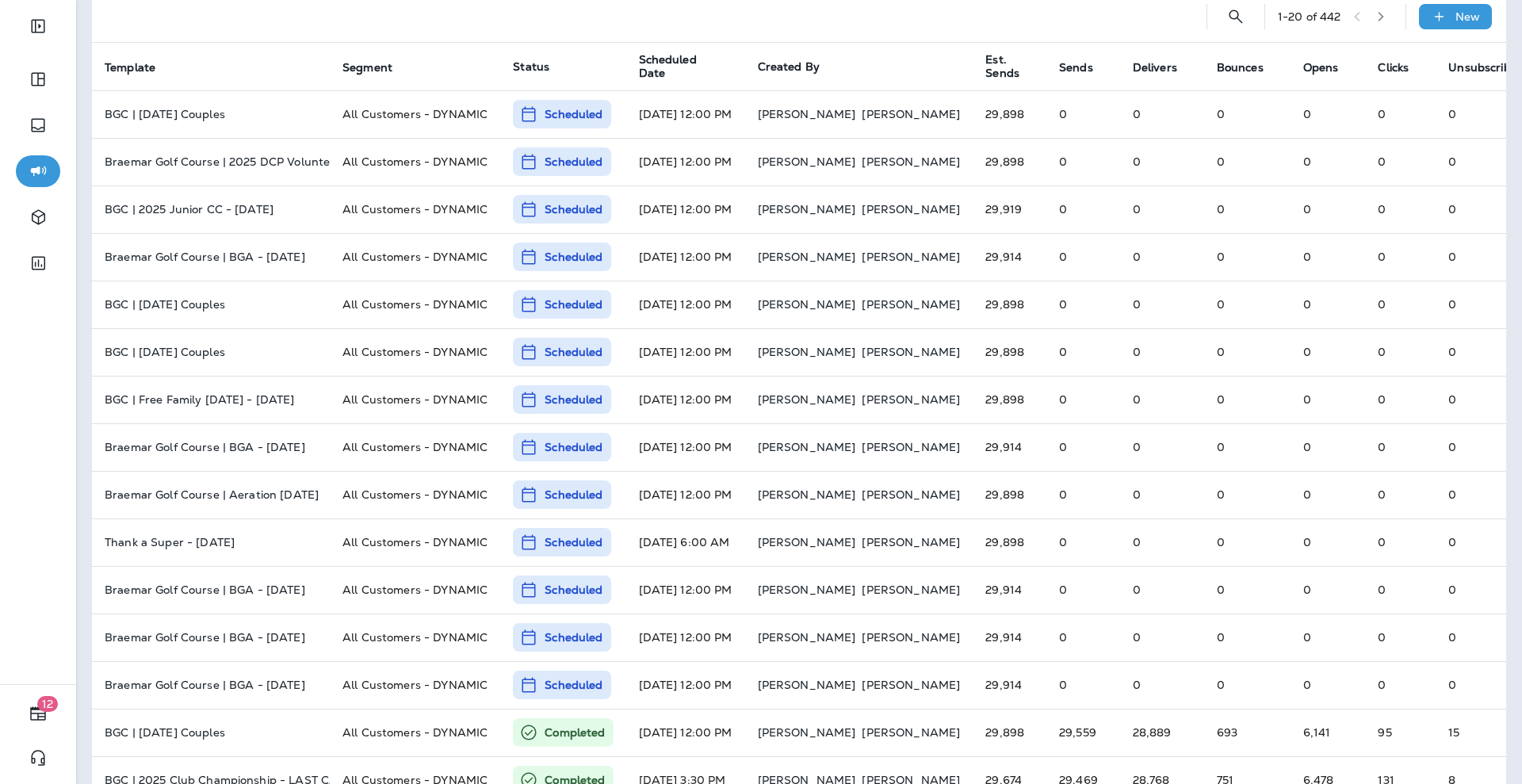 scroll, scrollTop: 0, scrollLeft: 0, axis: both 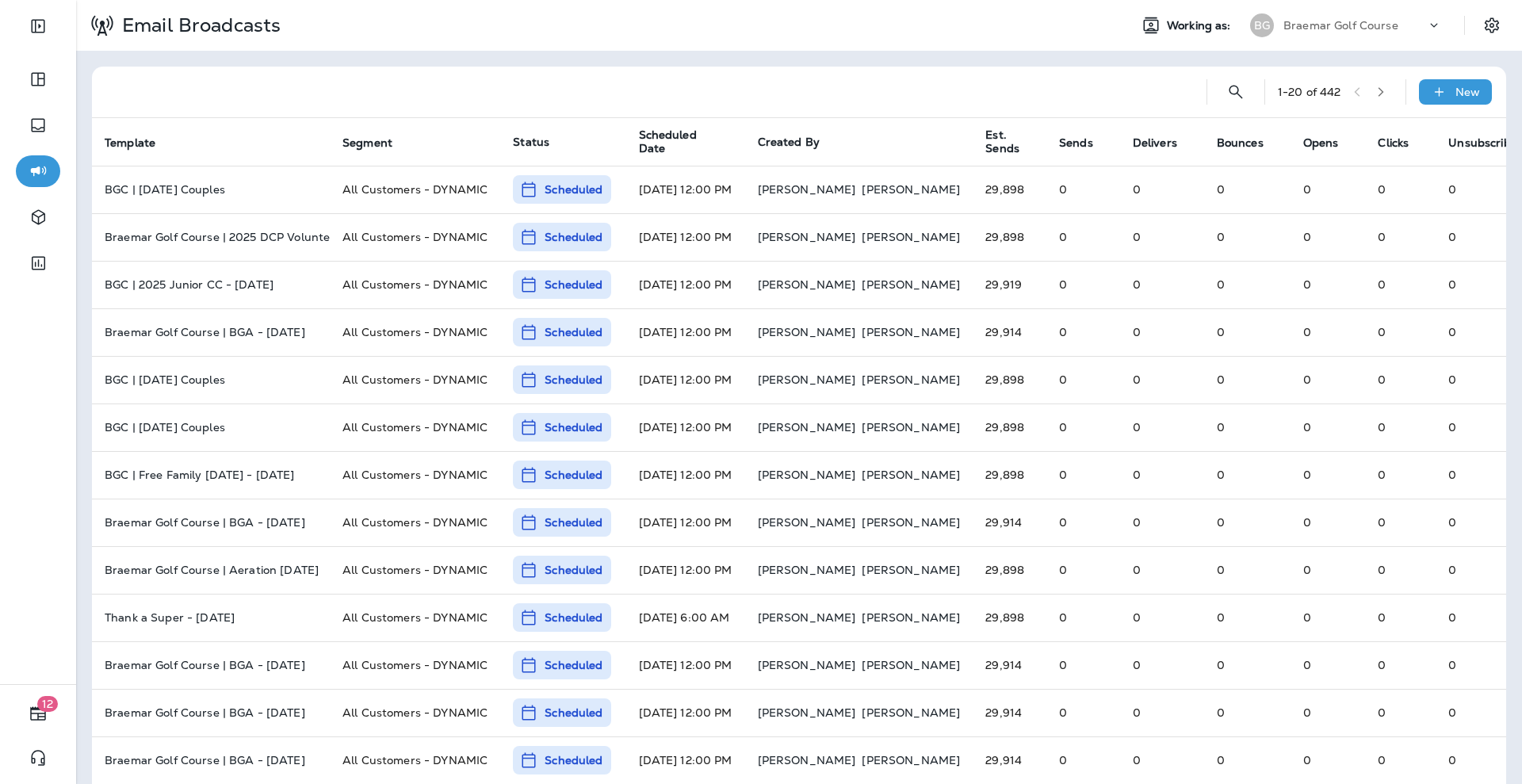 click 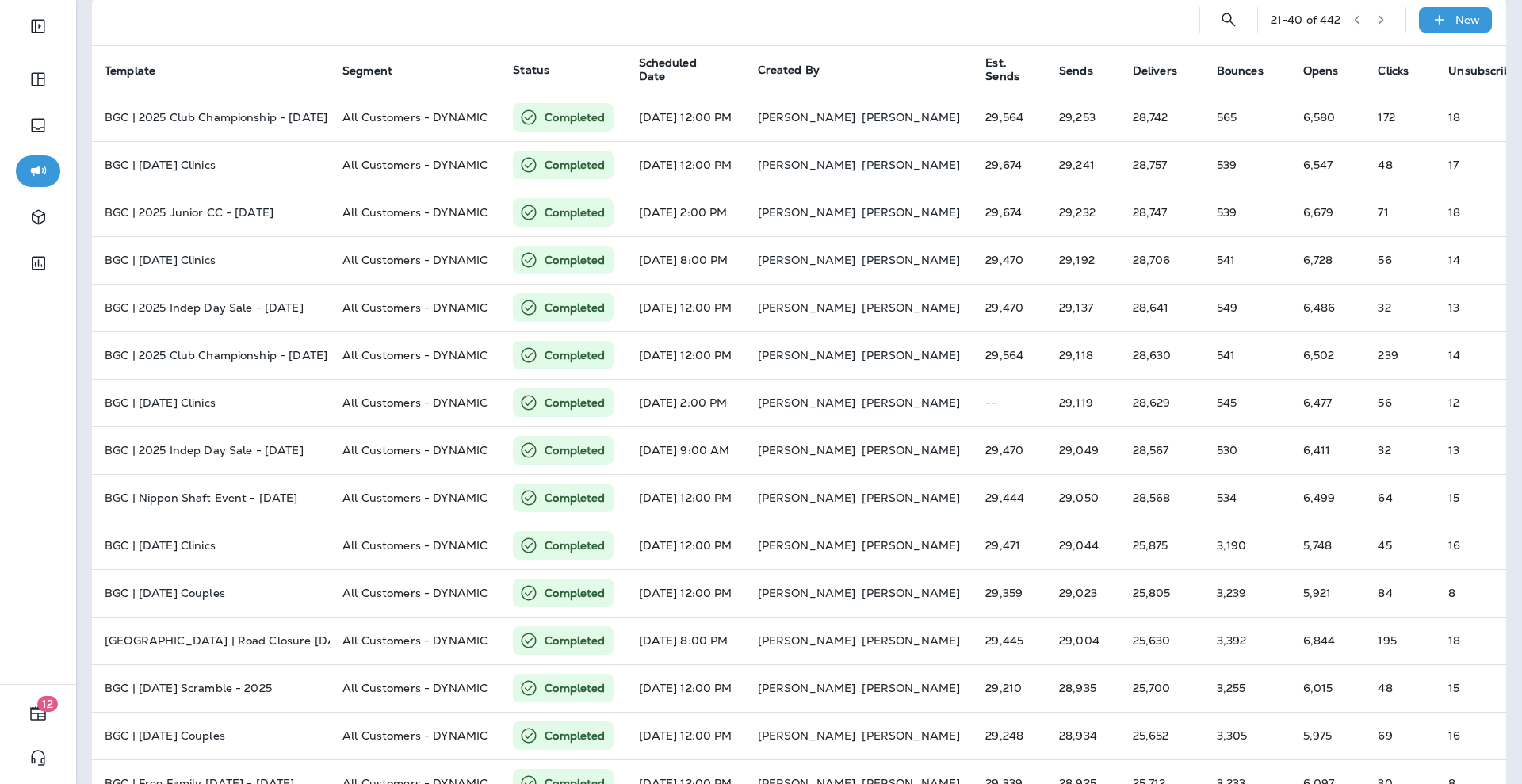 scroll, scrollTop: 52, scrollLeft: 0, axis: vertical 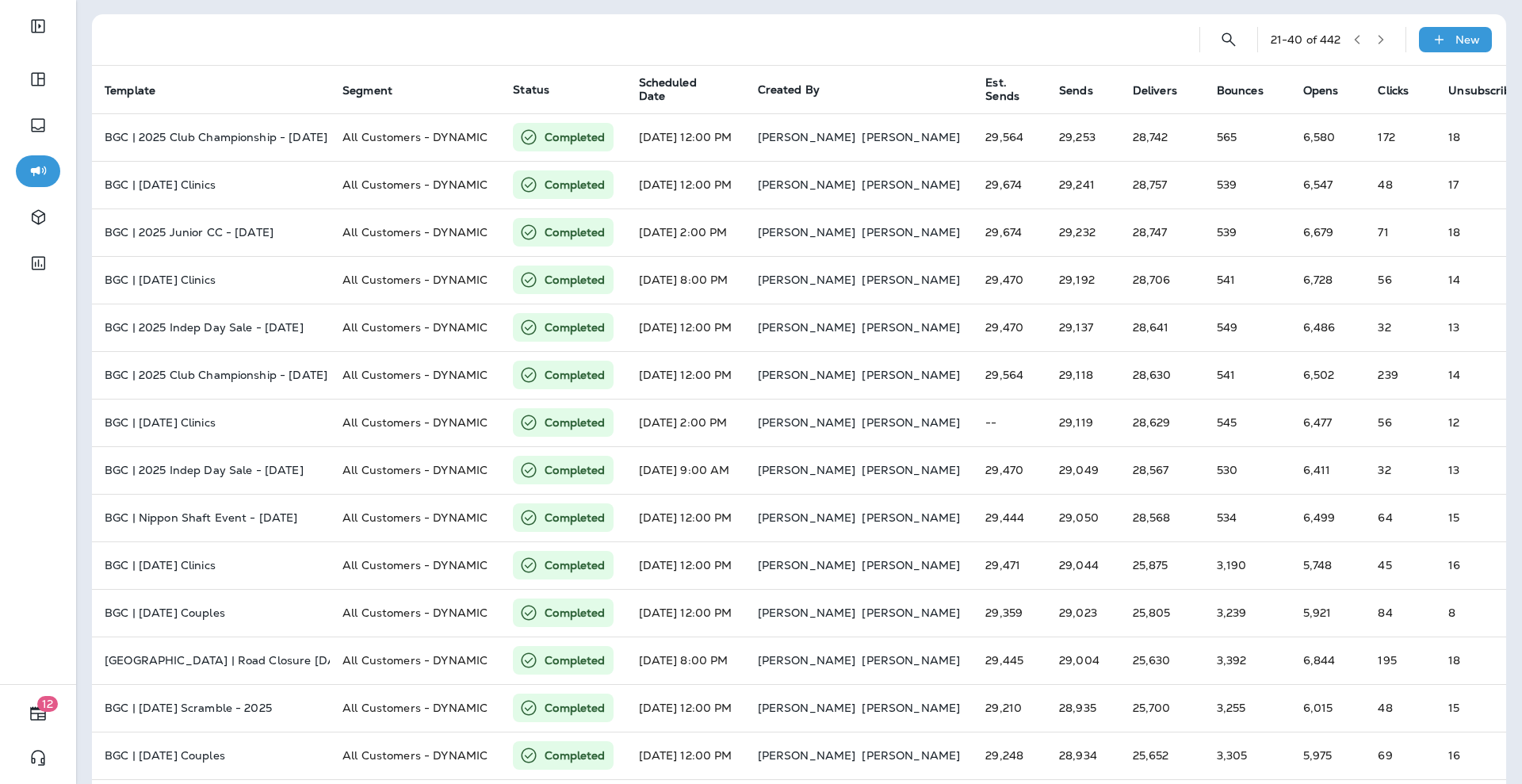 click 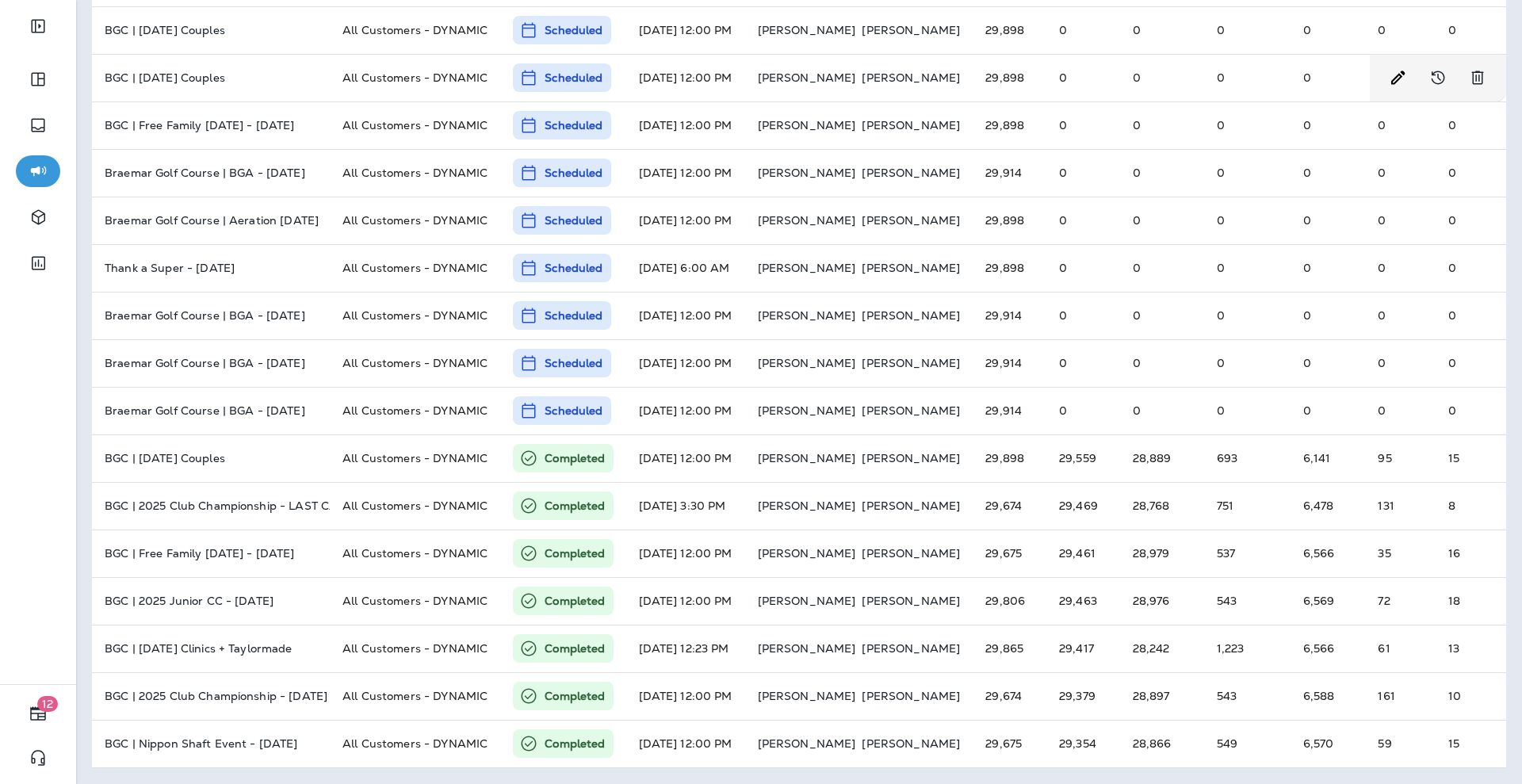scroll, scrollTop: 0, scrollLeft: 0, axis: both 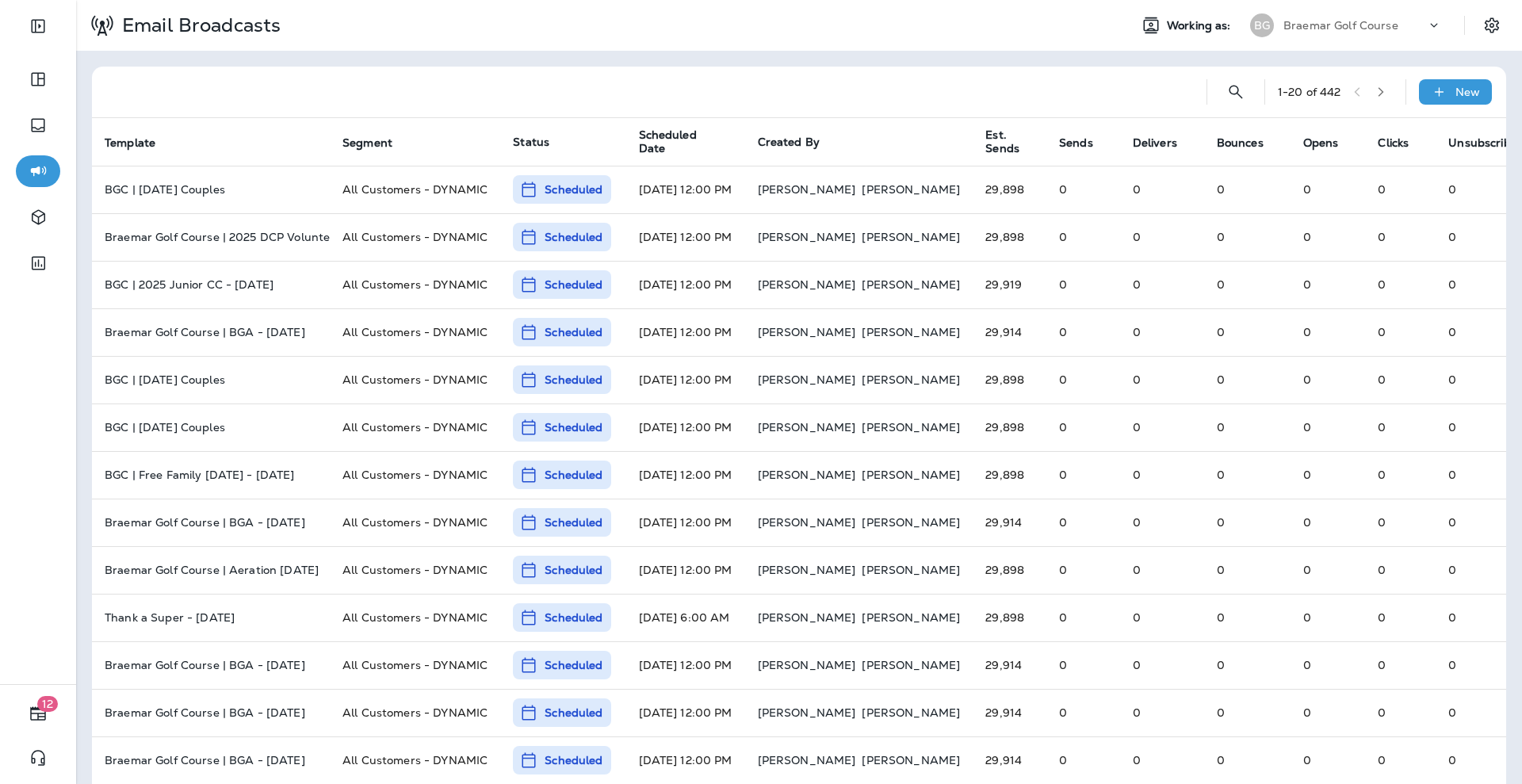 click 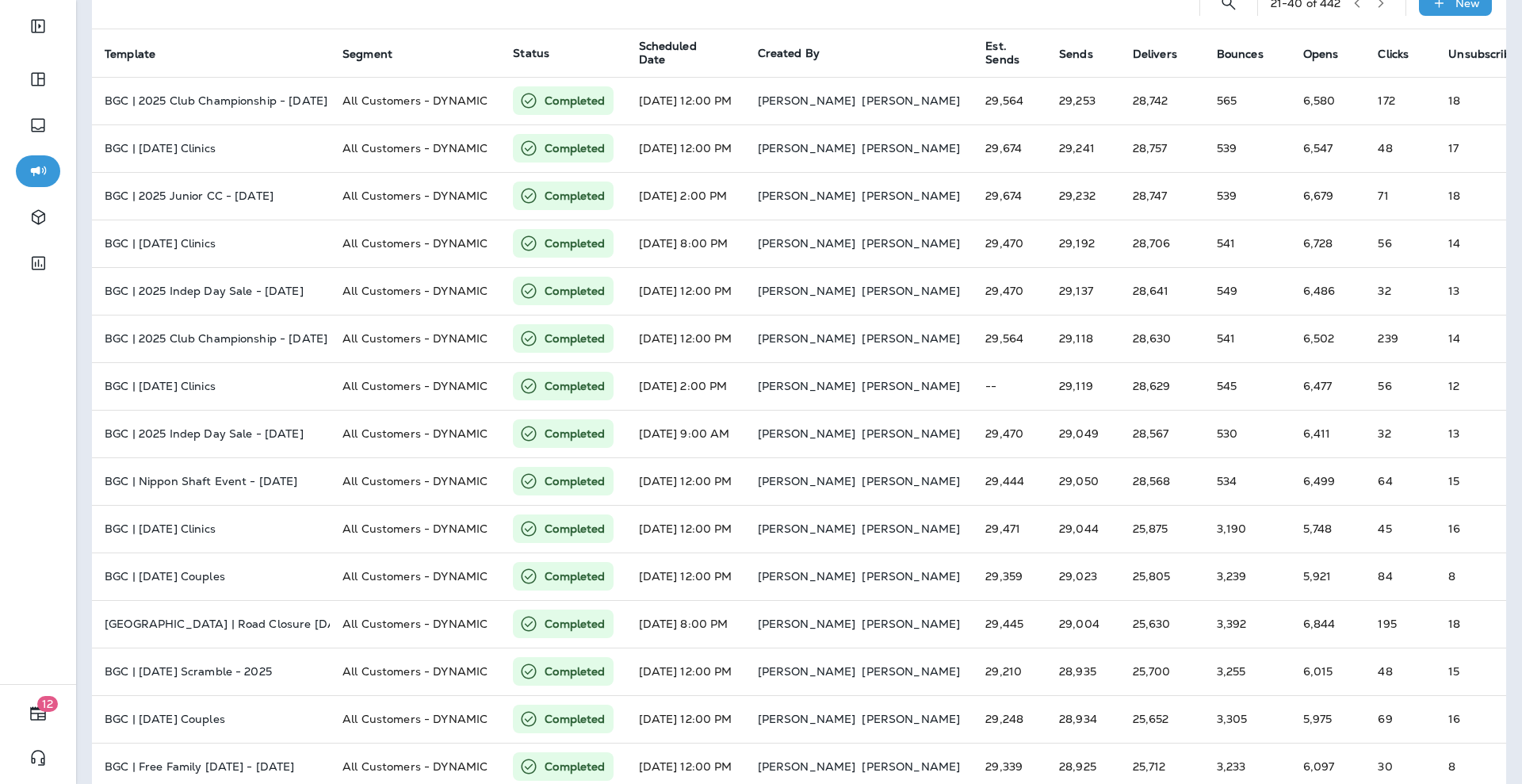 scroll, scrollTop: 0, scrollLeft: 0, axis: both 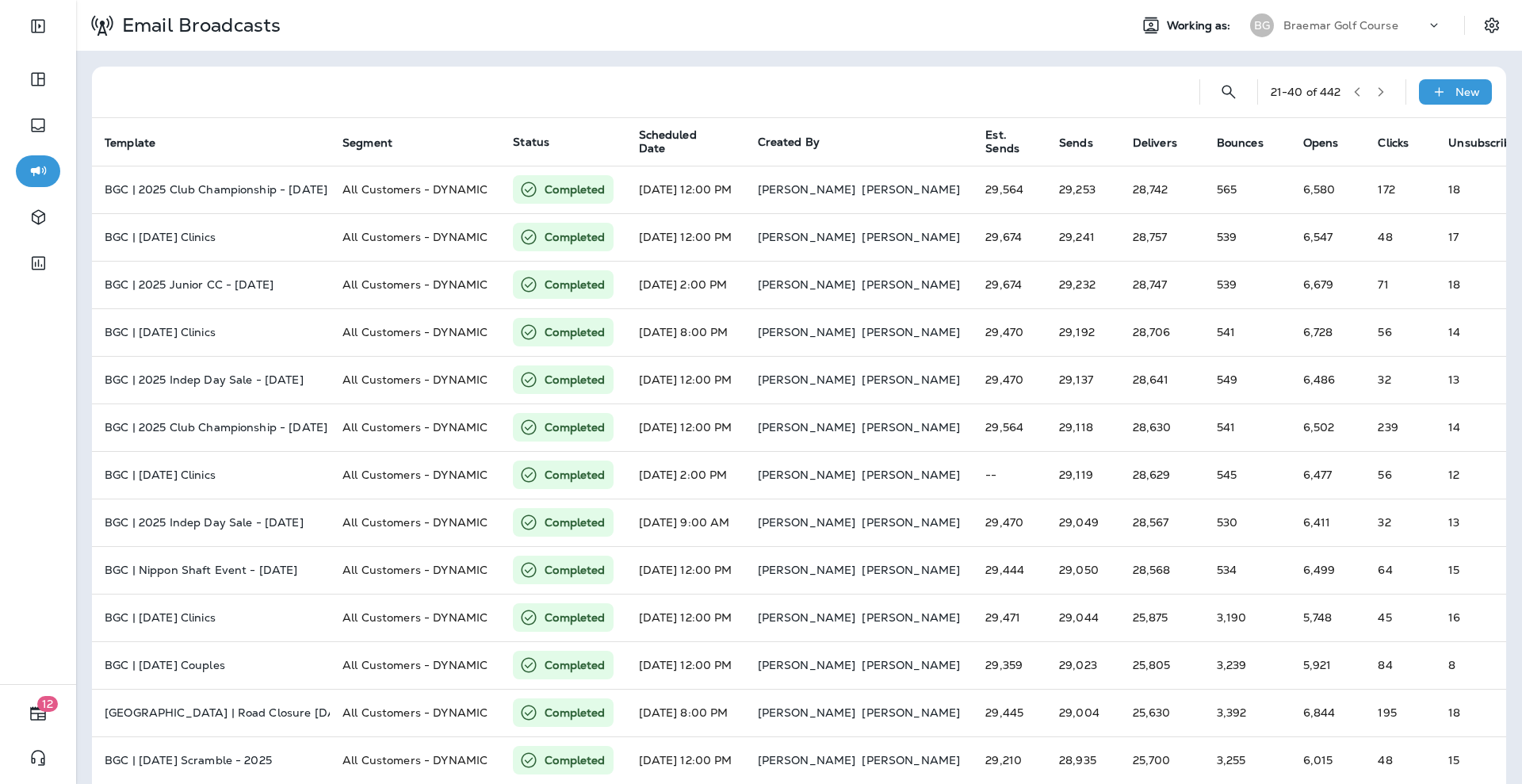 type 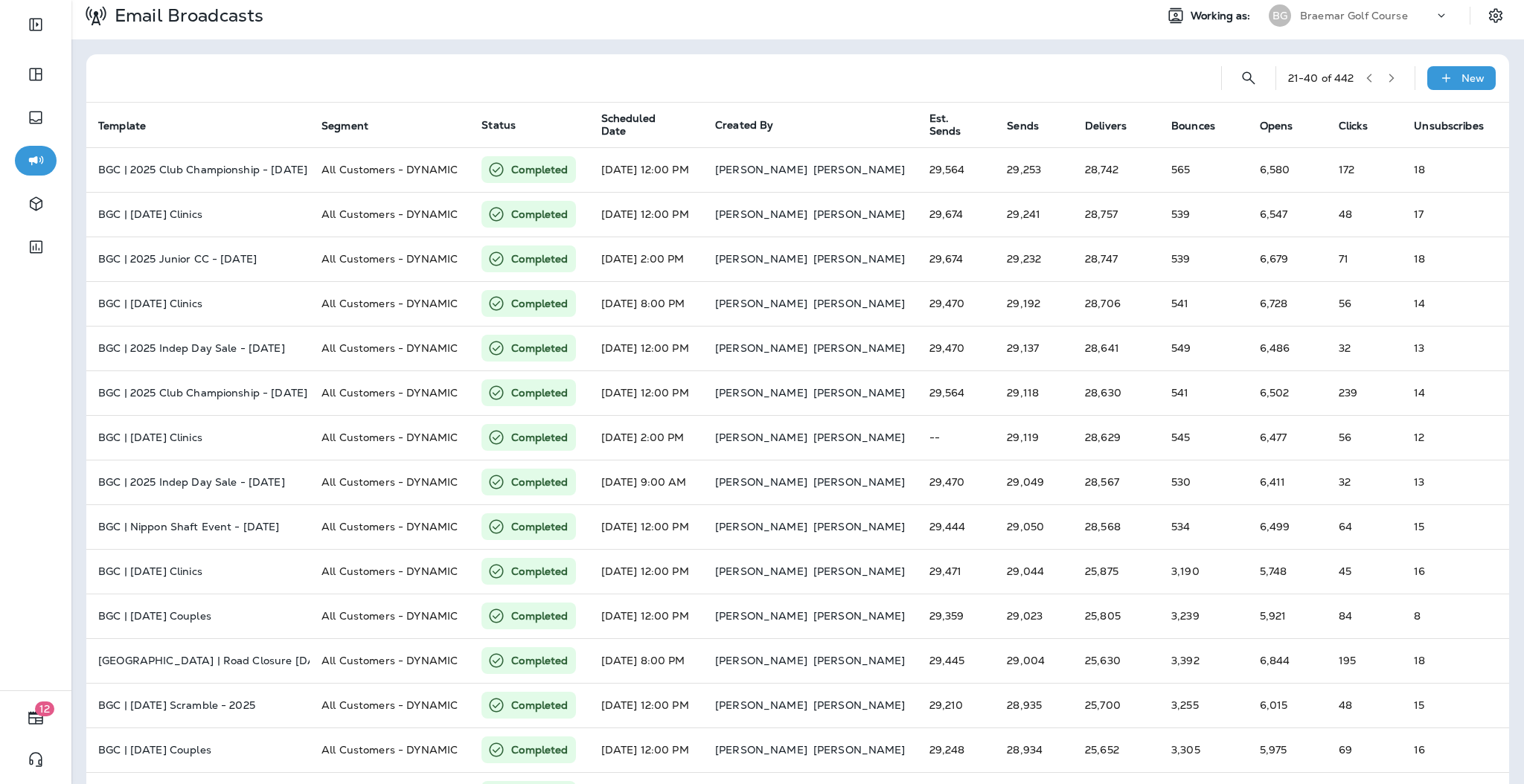 scroll, scrollTop: 0, scrollLeft: 0, axis: both 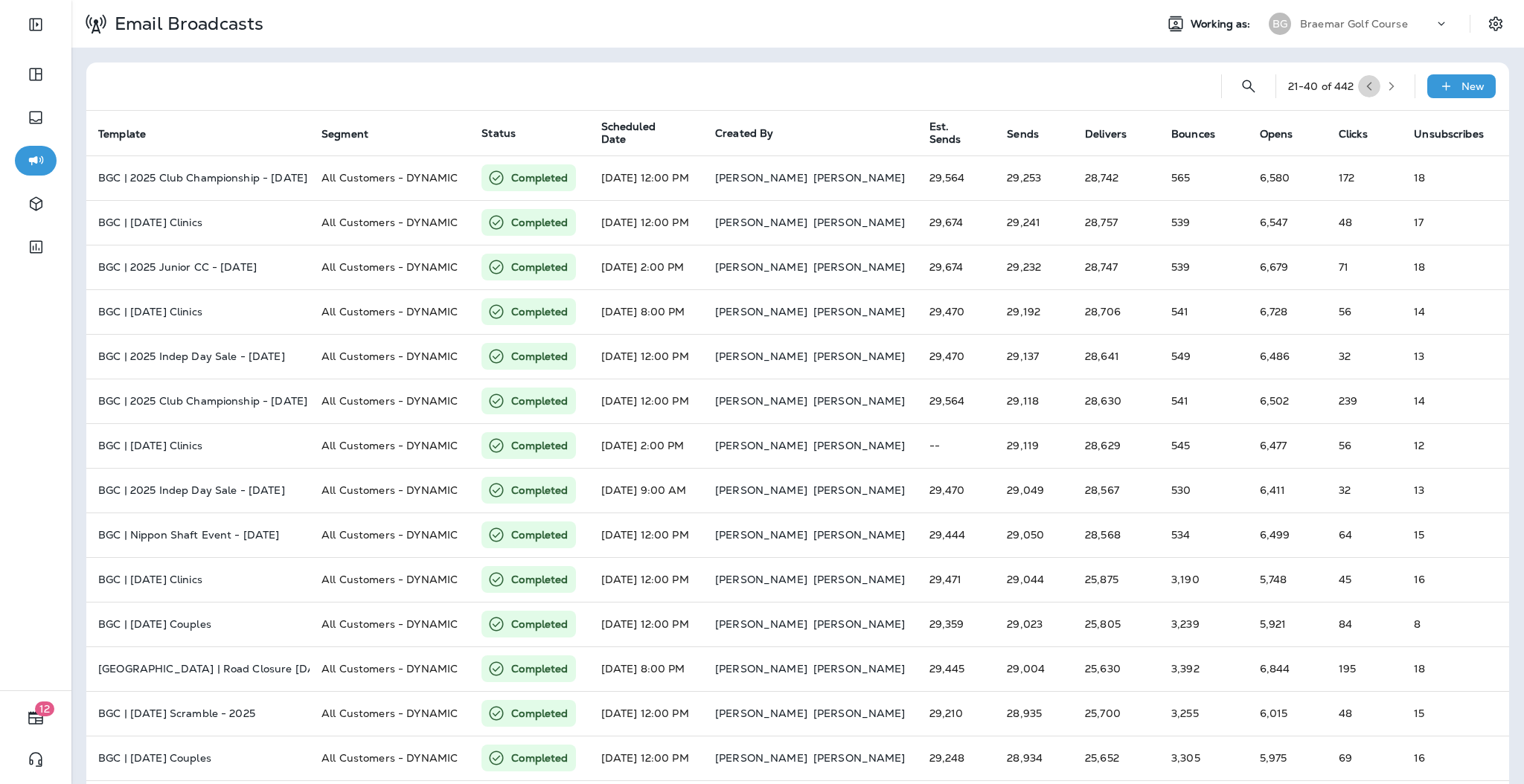 click 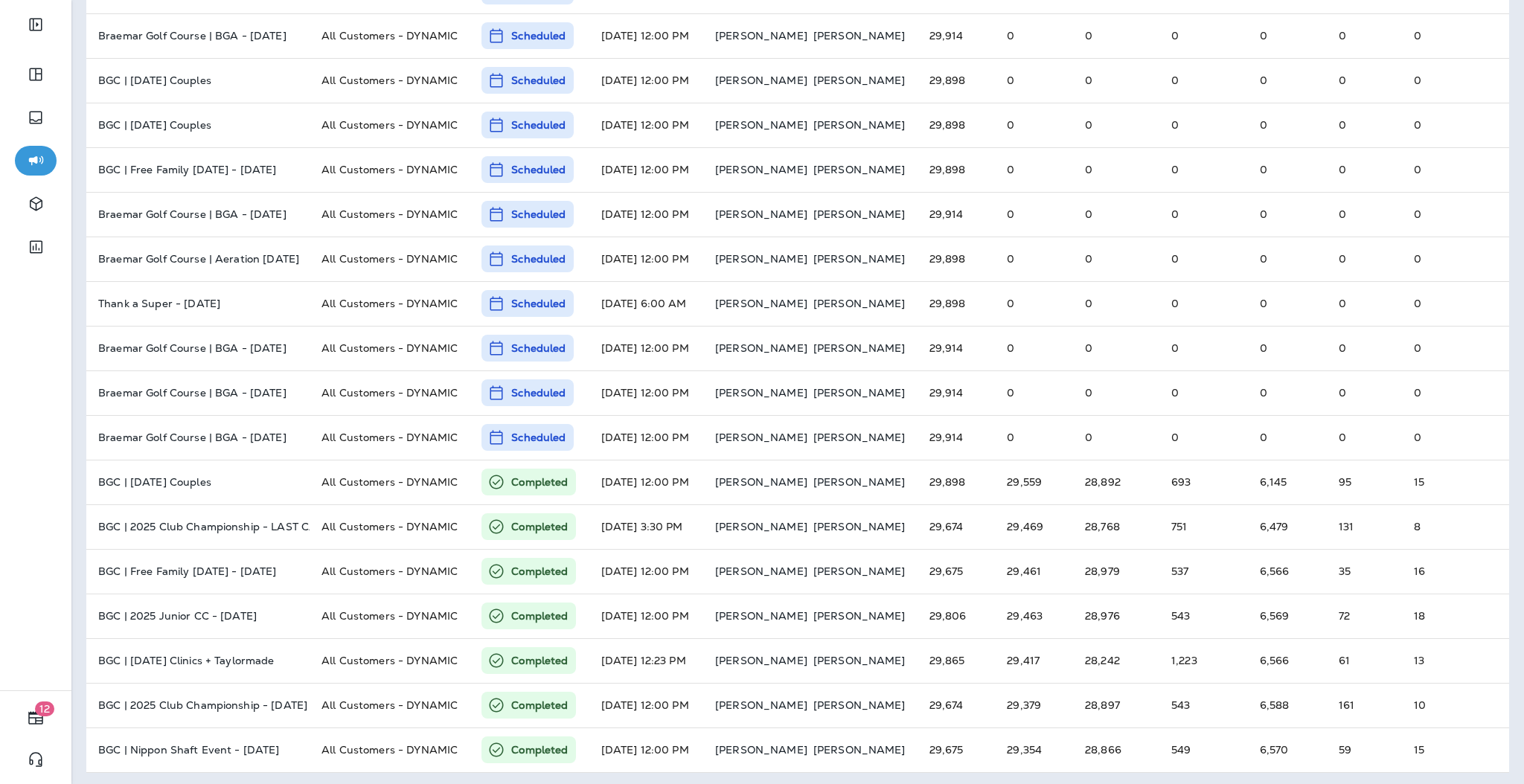 scroll, scrollTop: 278, scrollLeft: 0, axis: vertical 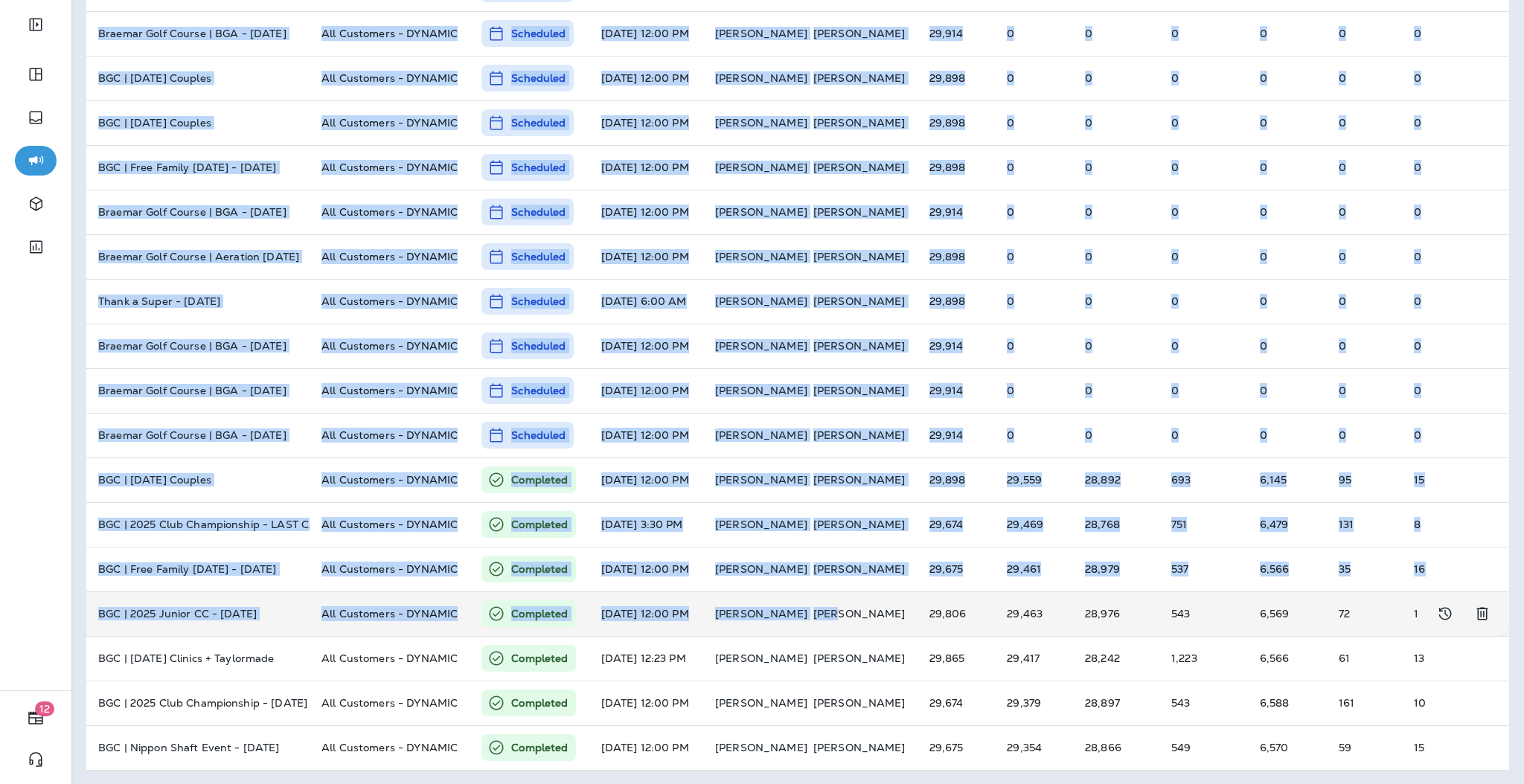 drag, startPoint x: 83, startPoint y: 516, endPoint x: 818, endPoint y: 626, distance: 743.1857 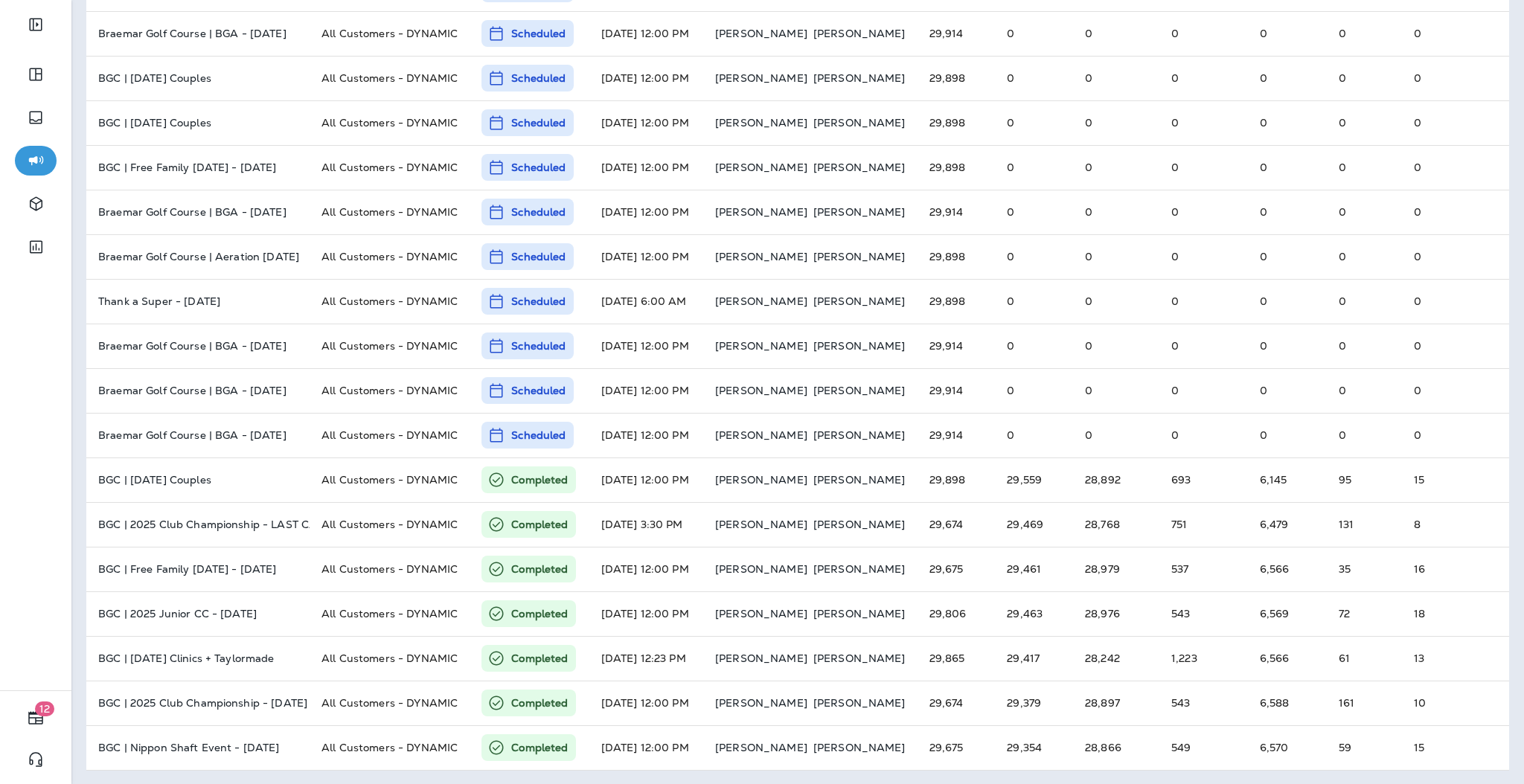 click on "1  -  20   of 442 New Template Segment Status Scheduled Date Created By Est. Sends Sends Delivers Bounces Opens Clicks Unsubscribes BGC | [DATE] Couples All Customers - DYNAMIC Scheduled [DATE] 12:00 PM   [PERSON_NAME]   29,898 0 0 0 0 0 0 Braemar Golf Course |  2025 DCP Volunteers - [DATE] All Customers - DYNAMIC Scheduled [DATE] 12:00 PM   [PERSON_NAME]   29,898 0 0 0 0 0 0 BGC | 2025 Junior CC - [DATE] All Customers - DYNAMIC Scheduled [DATE] 12:00 PM   [PERSON_NAME]   29,919 0 0 0 0 0 0 Braemar Golf Course | BGA - [DATE] All Customers - DYNAMIC Scheduled [DATE] 12:00 PM   [PERSON_NAME]   29,914 0 0 0 0 0 0 BGC | [DATE] Couples All Customers - DYNAMIC Scheduled [DATE] 12:00 PM   [PERSON_NAME]   29,898 0 0 0 0 0 0 BGC | [DATE] Couples All Customers - DYNAMIC Scheduled [DATE] 12:00 PM   [PERSON_NAME]   29,898 0 0 0 0 0 0 BGC | Free Family [DATE] - [DATE] All Customers - DYNAMIC Scheduled [DATE] 12:00 PM" at bounding box center [798, 277] 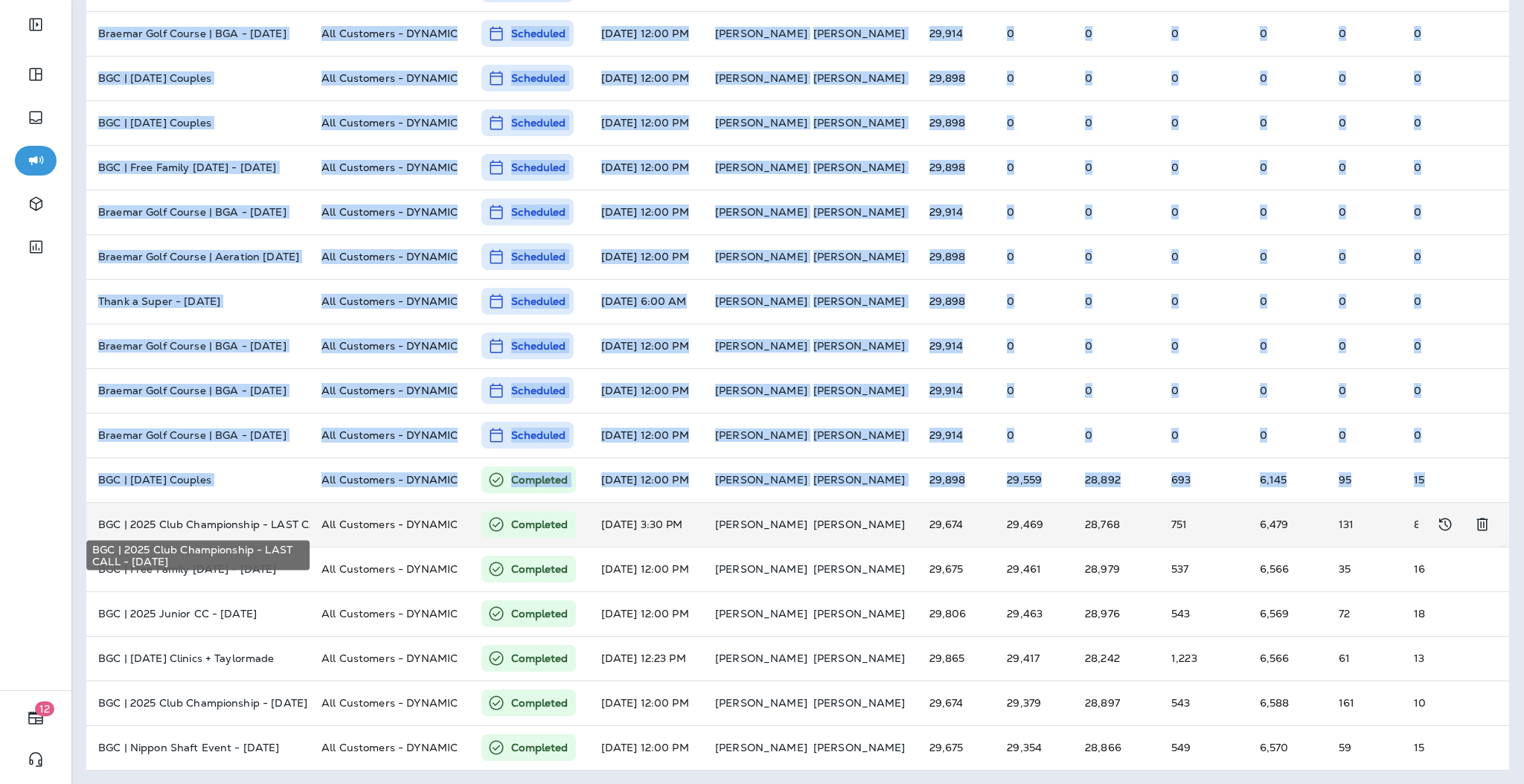 drag, startPoint x: 1450, startPoint y: 772, endPoint x: 97, endPoint y: 519, distance: 1376.451 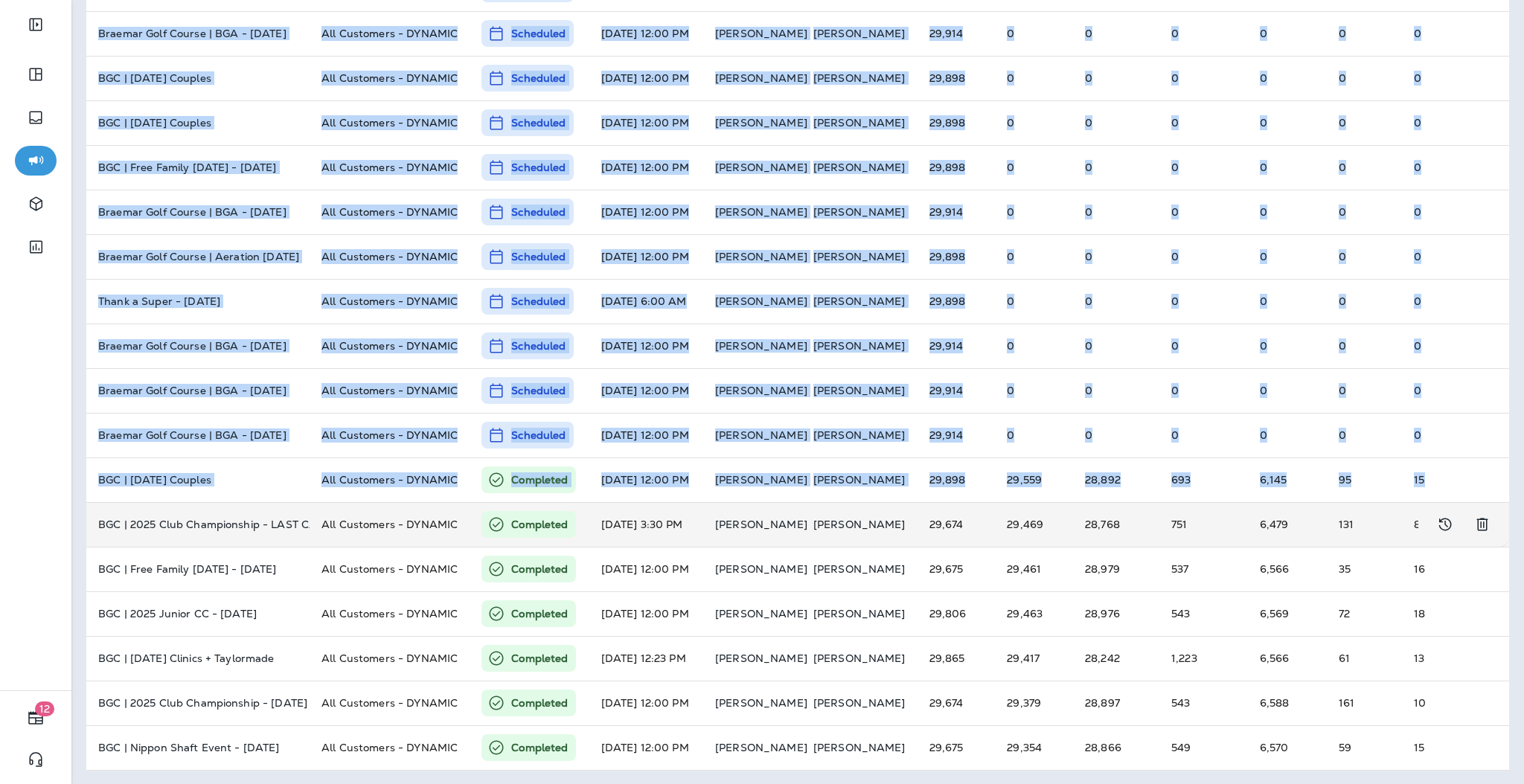 copy on "Template Segment Status Scheduled Date Created By Est. Sends Sends Delivers Bounces Opens Clicks Unsubscribes BGC | [DATE] Couples All Customers - DYNAMIC Scheduled [DATE] 12:00 PM   [PERSON_NAME]   29,898 0 0 0 0 0 0 Braemar Golf Course |  2025 DCP Volunteers - [DATE] All Customers - DYNAMIC Scheduled [DATE] 12:00 PM   [PERSON_NAME]   29,898 0 0 0 0 0 0 BGC | 2025 Junior CC - [DATE] All Customers - DYNAMIC Scheduled [DATE] 12:00 PM   [PERSON_NAME]   29,919 0 0 0 0 0 0 Braemar Golf Course | BGA - [DATE] All Customers - DYNAMIC Scheduled [DATE] 12:00 PM   [PERSON_NAME]   29,914 0 0 0 0 0 0 BGC | [DATE] Couples All Customers - DYNAMIC Scheduled [DATE] 12:00 PM   [PERSON_NAME]   29,898 0 0 0 0 0 0 BGC | [DATE] Couples All Customers - DYNAMIC Scheduled [DATE] 12:00 PM   [PERSON_NAME]   29,898 0 0 0 0 0 0 BGC | Free Family [DATE] - [DATE] All Customers - DYNAMIC Scheduled [DATE] 12:00 PM   [PERSON_NAME]   29..." 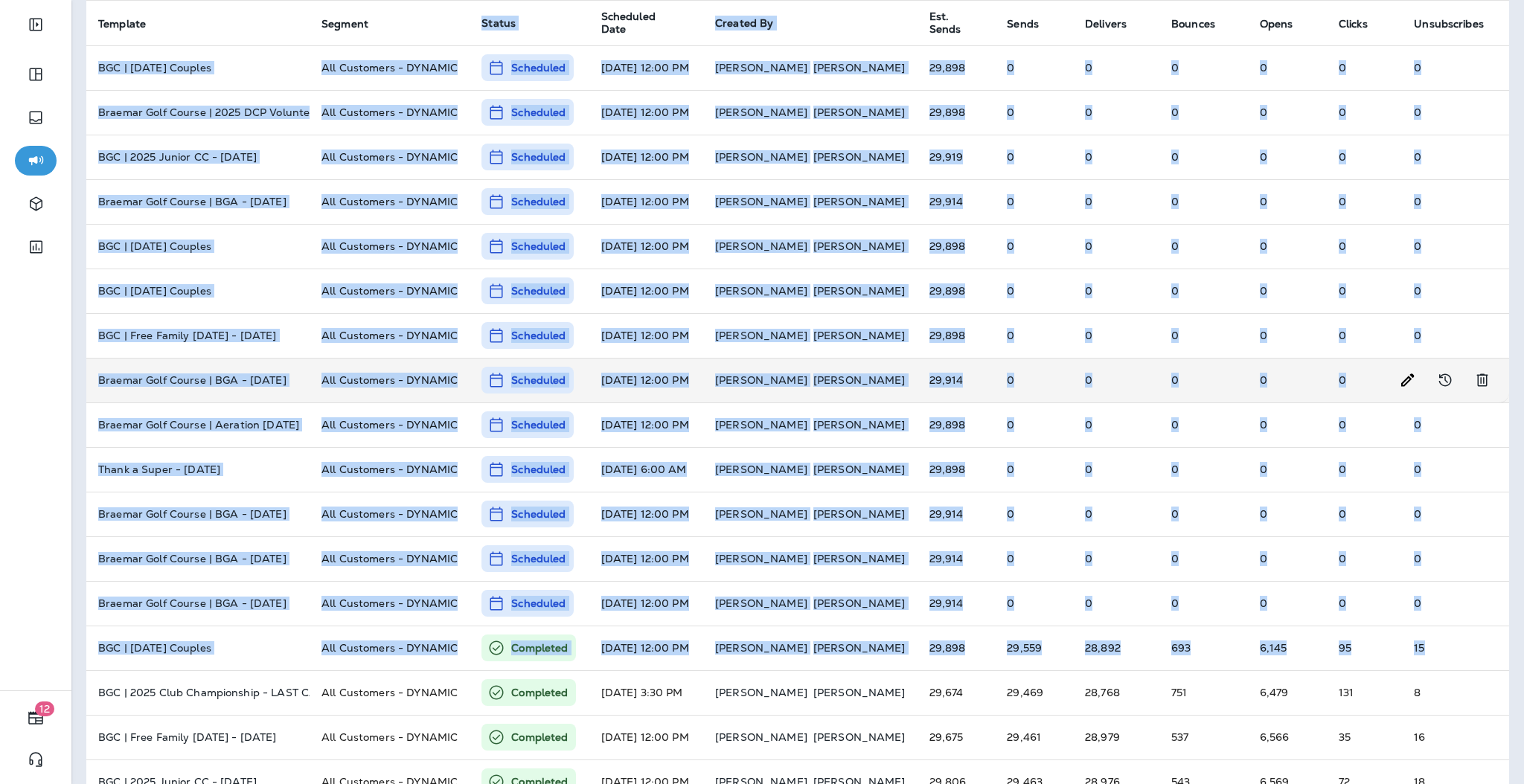 scroll, scrollTop: 0, scrollLeft: 0, axis: both 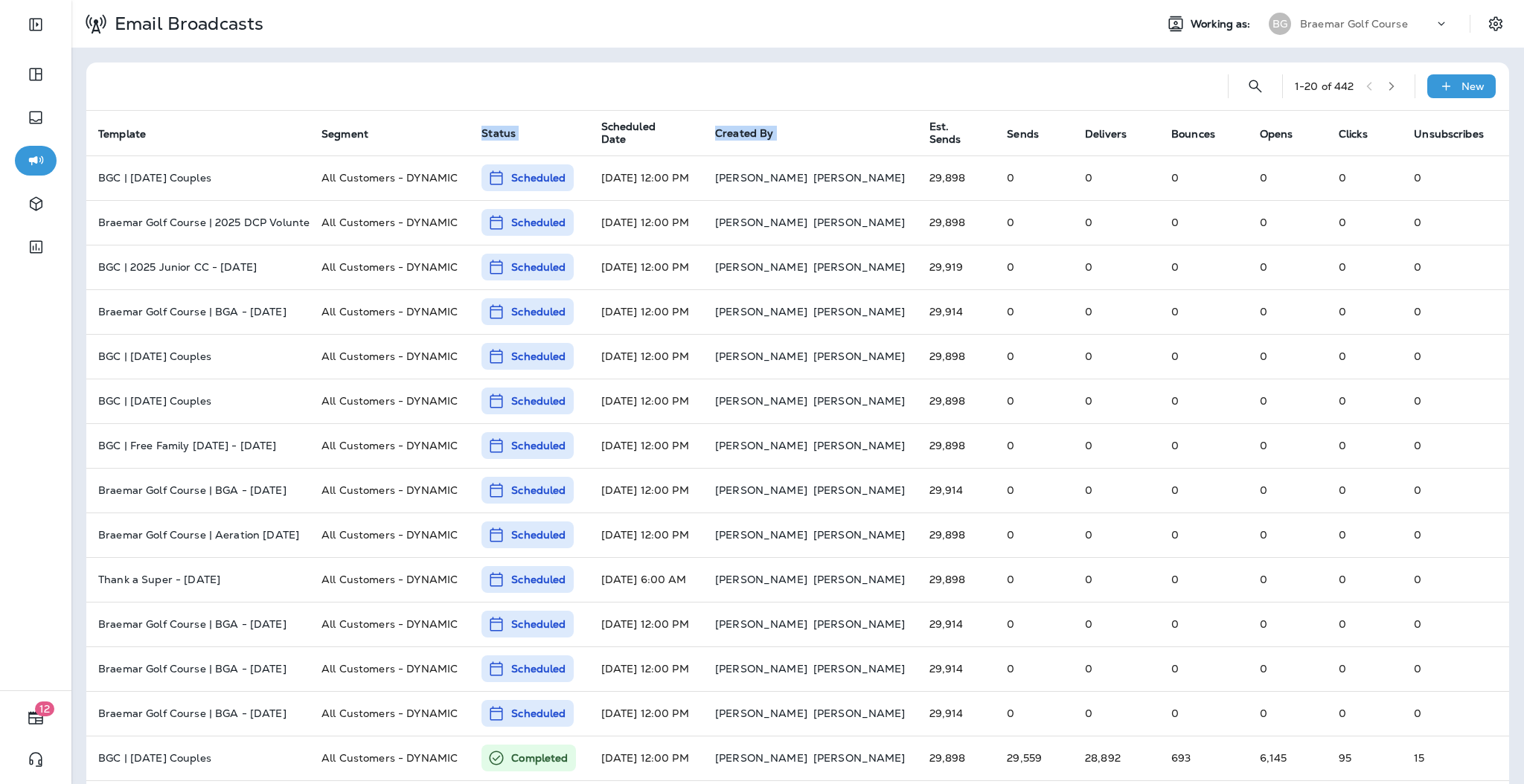 drag, startPoint x: 85, startPoint y: 135, endPoint x: 1491, endPoint y: 128, distance: 1406.0174 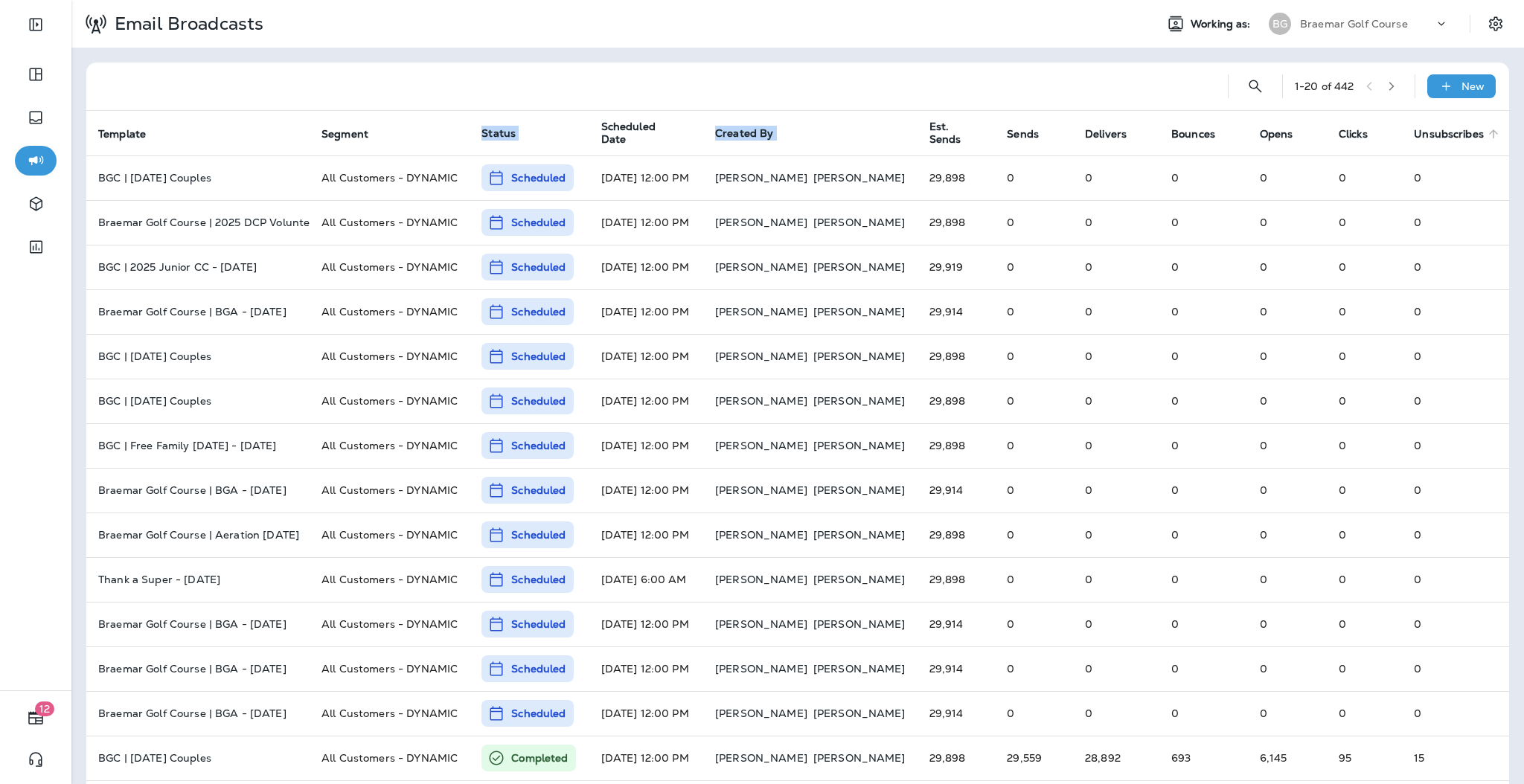 click on "Unsubscribes" at bounding box center [1449, 134] 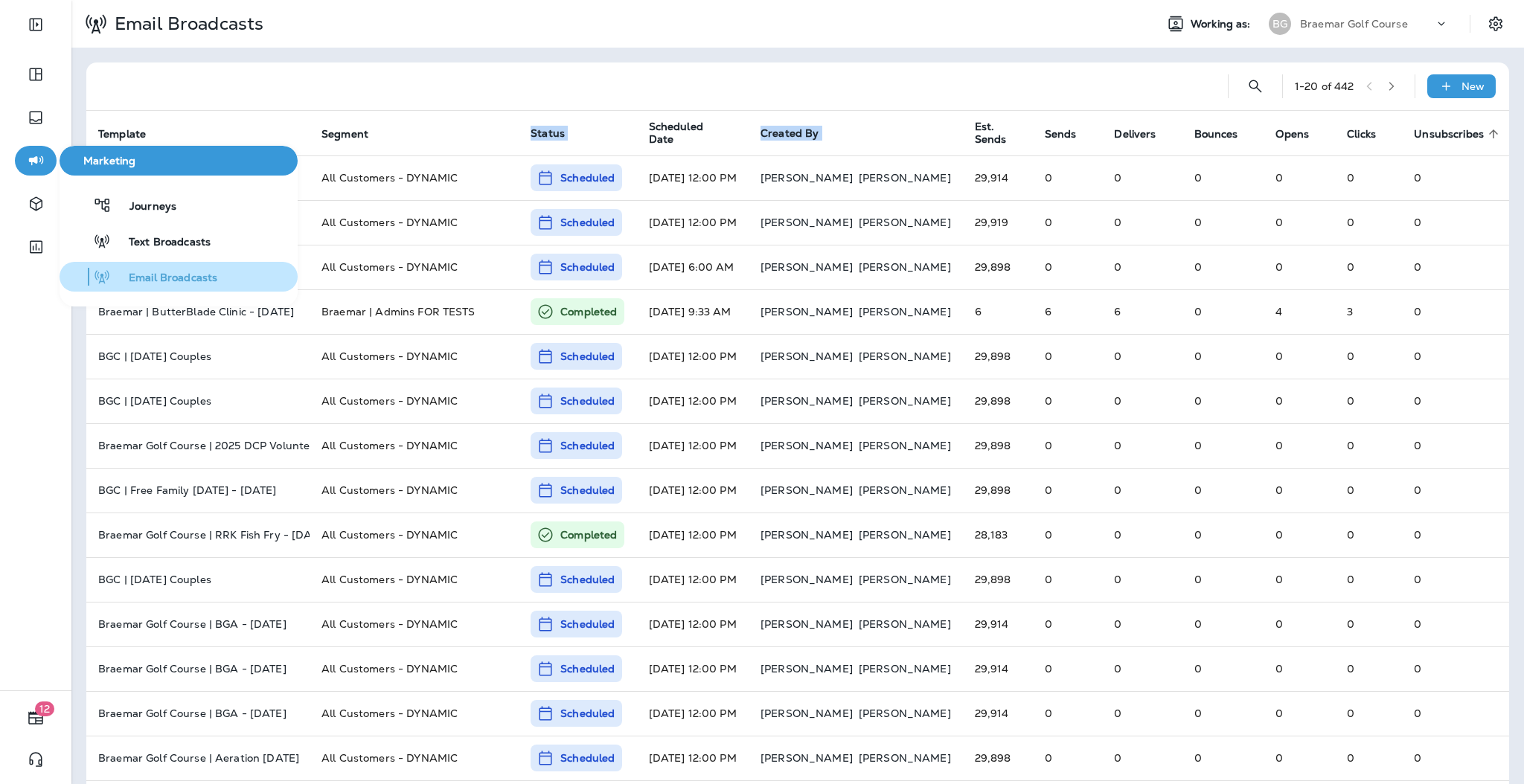click on "Email Broadcasts" at bounding box center (164, 278) 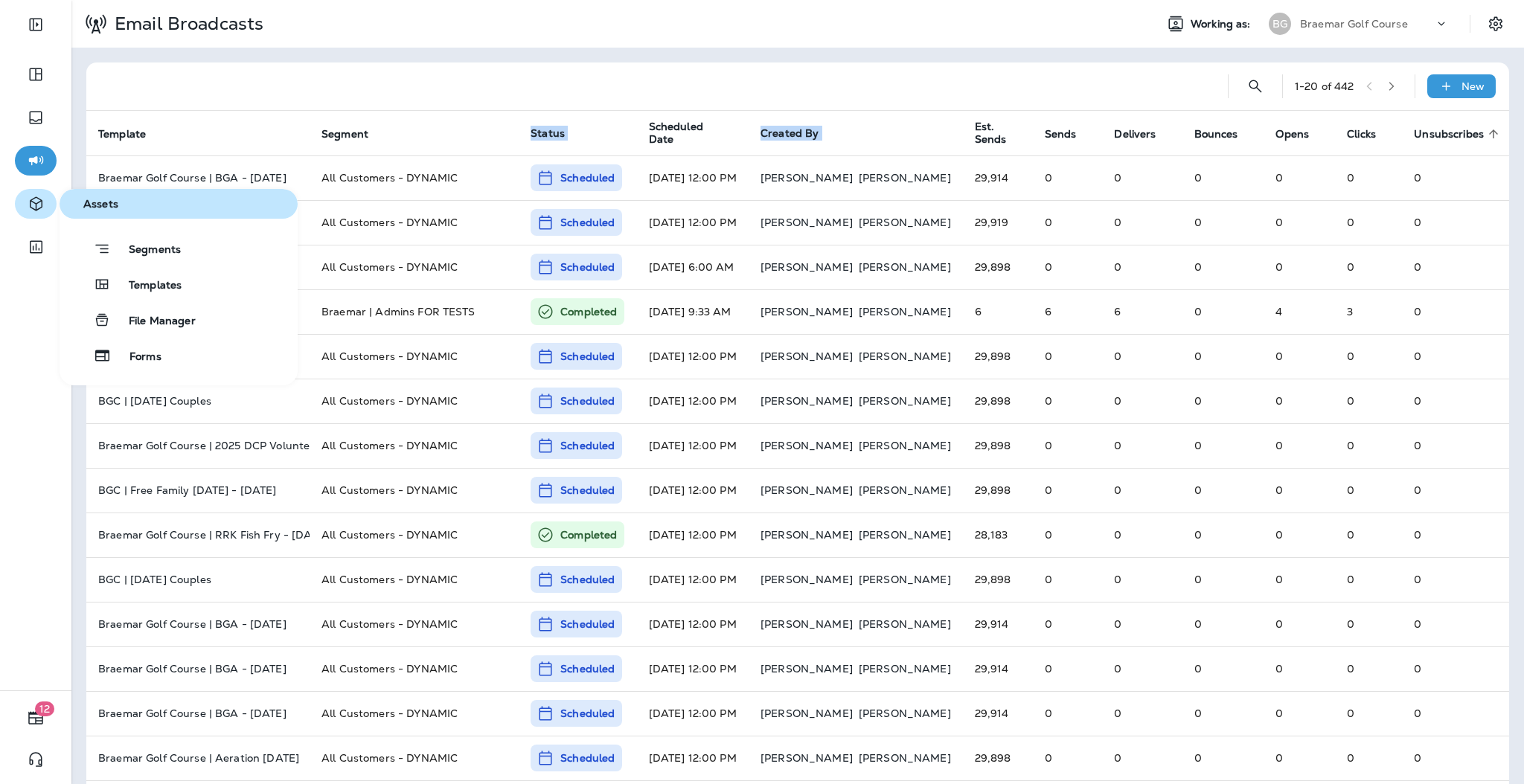 click 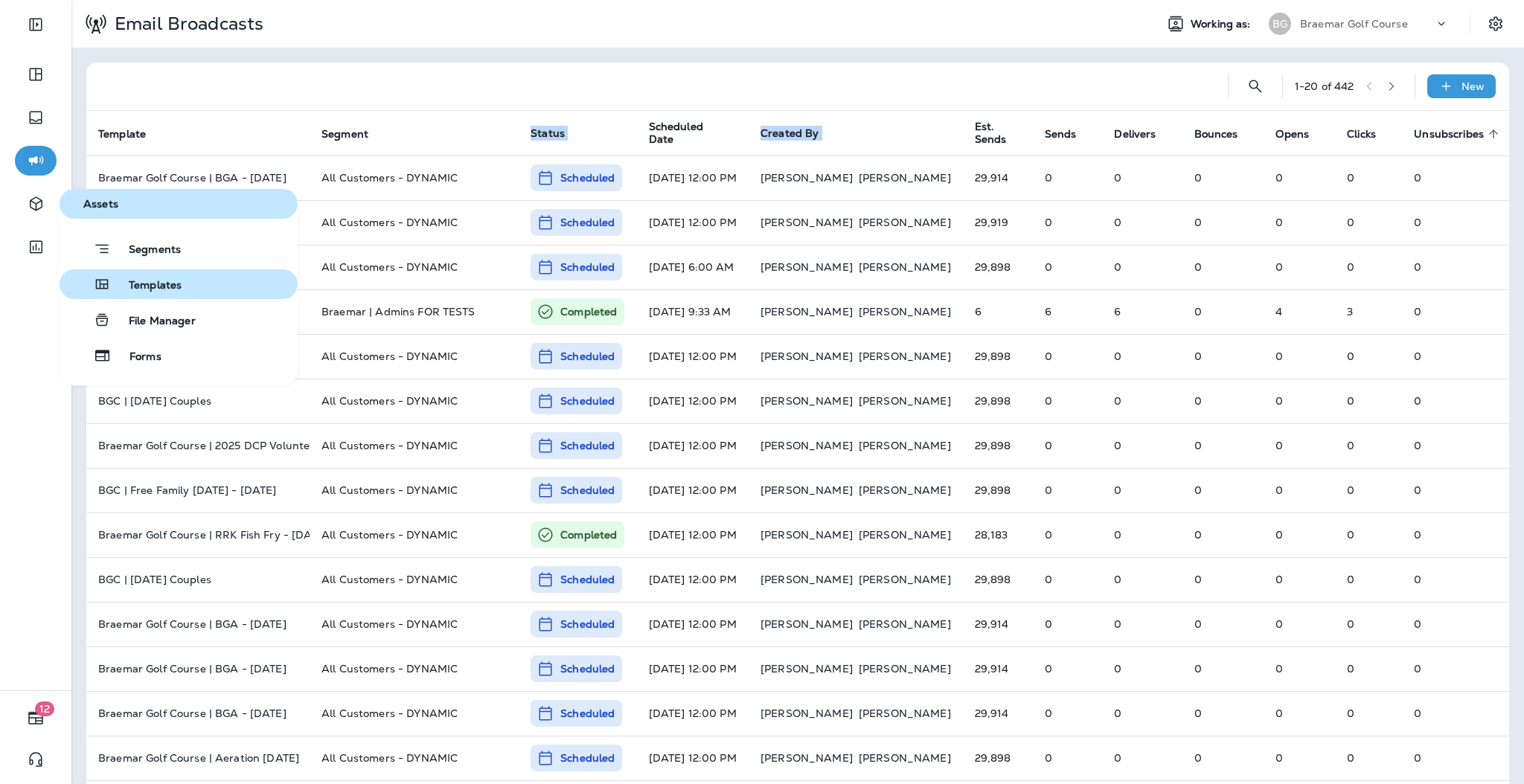 click on "Templates" at bounding box center [146, 286] 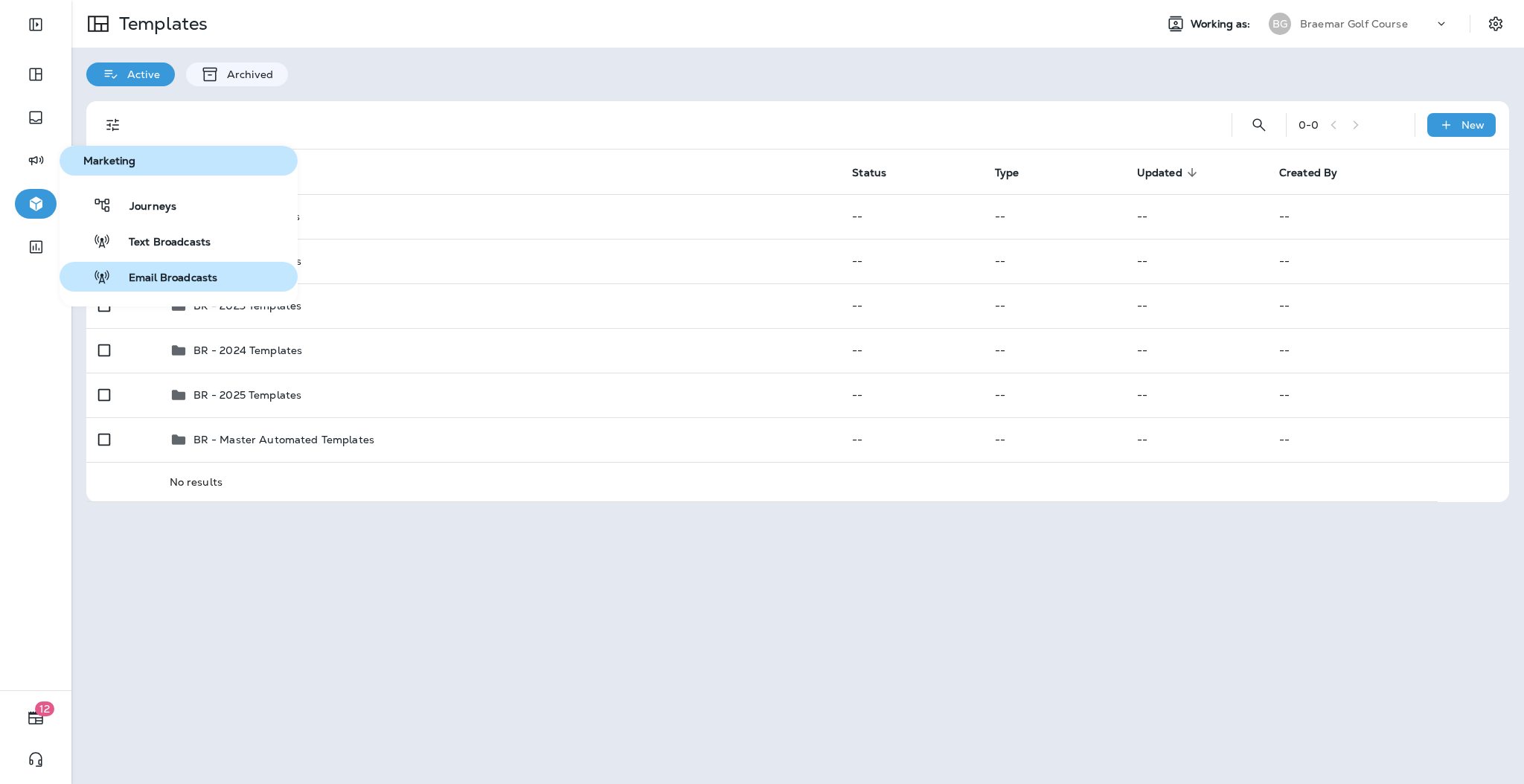 click on "Email Broadcasts" at bounding box center (164, 278) 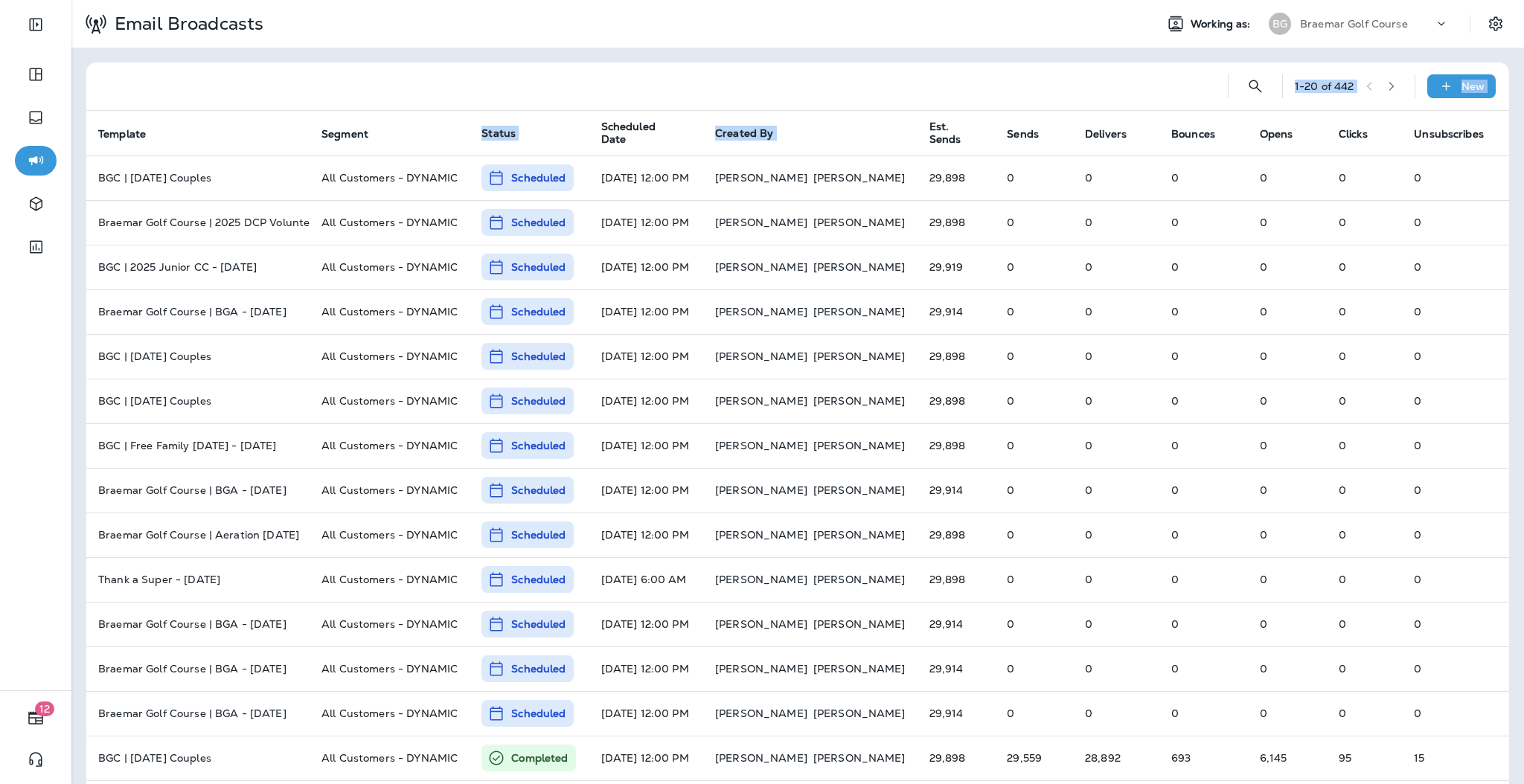 drag, startPoint x: 92, startPoint y: 103, endPoint x: 1281, endPoint y: 132, distance: 1189.3536 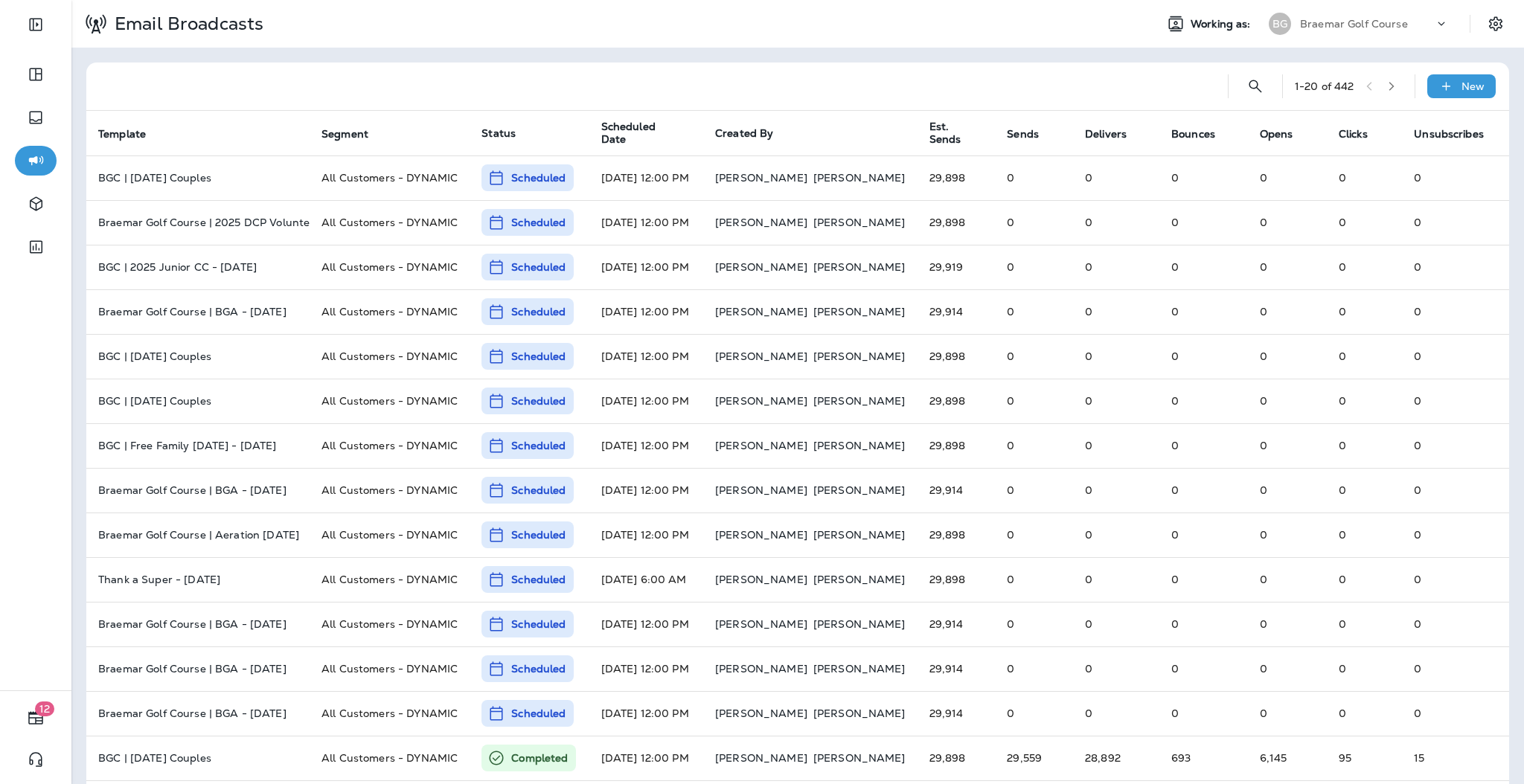 click on "1  -  20   of 442 New Template Segment Status Scheduled Date Created By Est. Sends Sends Delivers Bounces Opens Clicks Unsubscribes BGC | [DATE] Couples All Customers - DYNAMIC Scheduled [DATE] 12:00 PM   [PERSON_NAME]   29,898 0 0 0 0 0 0 Braemar Golf Course |  2025 DCP Volunteers - [DATE] All Customers - DYNAMIC Scheduled [DATE] 12:00 PM   [PERSON_NAME]   29,898 0 0 0 0 0 0 BGC | 2025 Junior CC - [DATE] All Customers - DYNAMIC Scheduled [DATE] 12:00 PM   [PERSON_NAME]   29,919 0 0 0 0 0 0 Braemar Golf Course | BGA - [DATE] All Customers - DYNAMIC Scheduled [DATE] 12:00 PM   [PERSON_NAME]   29,914 0 0 0 0 0 0 BGC | [DATE] Couples All Customers - DYNAMIC Scheduled [DATE] 12:00 PM   [PERSON_NAME]   29,898 0 0 0 0 0 0 BGC | [DATE] Couples All Customers - DYNAMIC Scheduled [DATE] 12:00 PM   [PERSON_NAME]   29,898 0 0 0 0 0 0 BGC | Free Family [DATE] - [DATE] All Customers - DYNAMIC Scheduled [DATE] 12:00 PM" at bounding box center [798, 556] 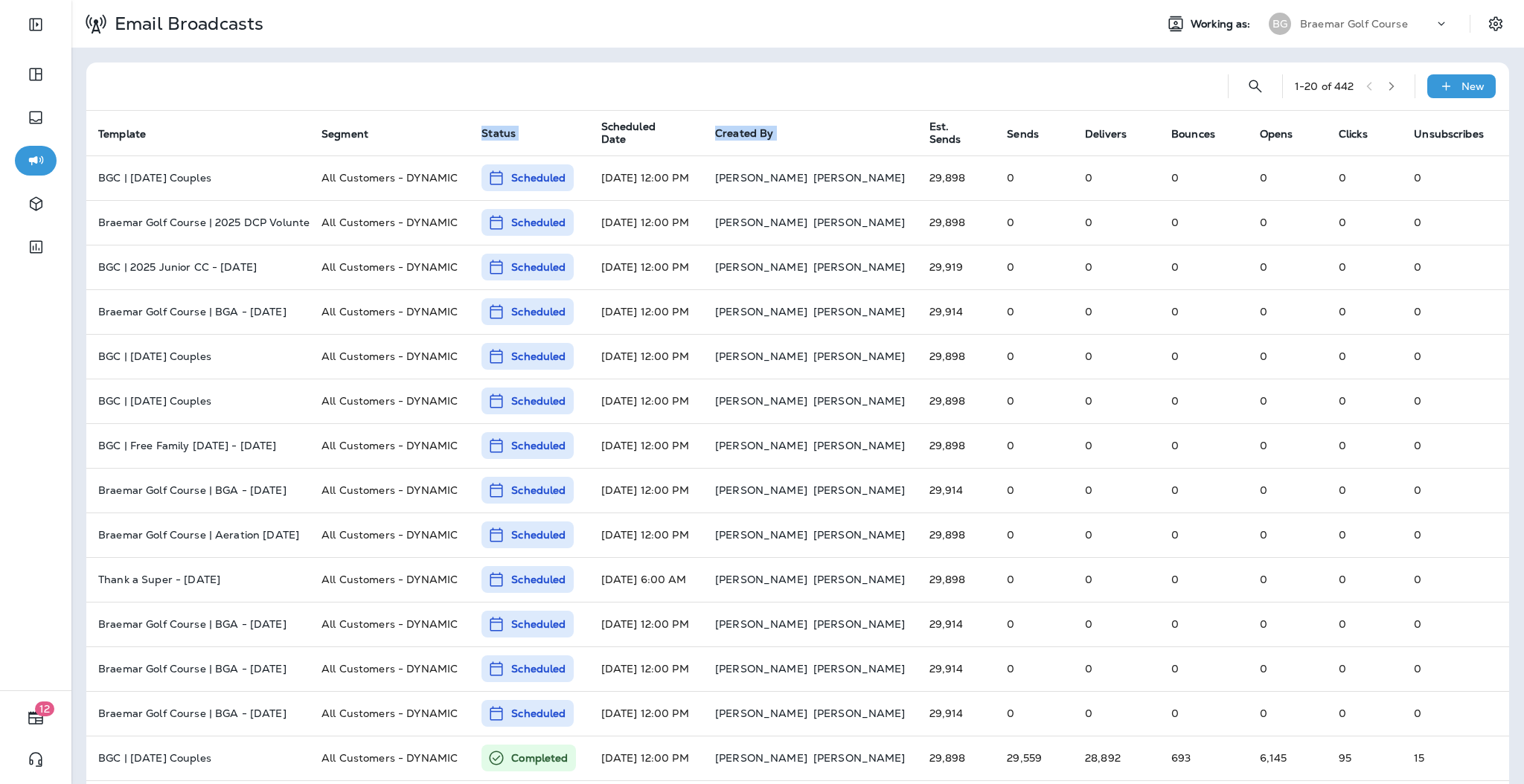 drag, startPoint x: 1491, startPoint y: 141, endPoint x: 121, endPoint y: 140, distance: 1370.0004 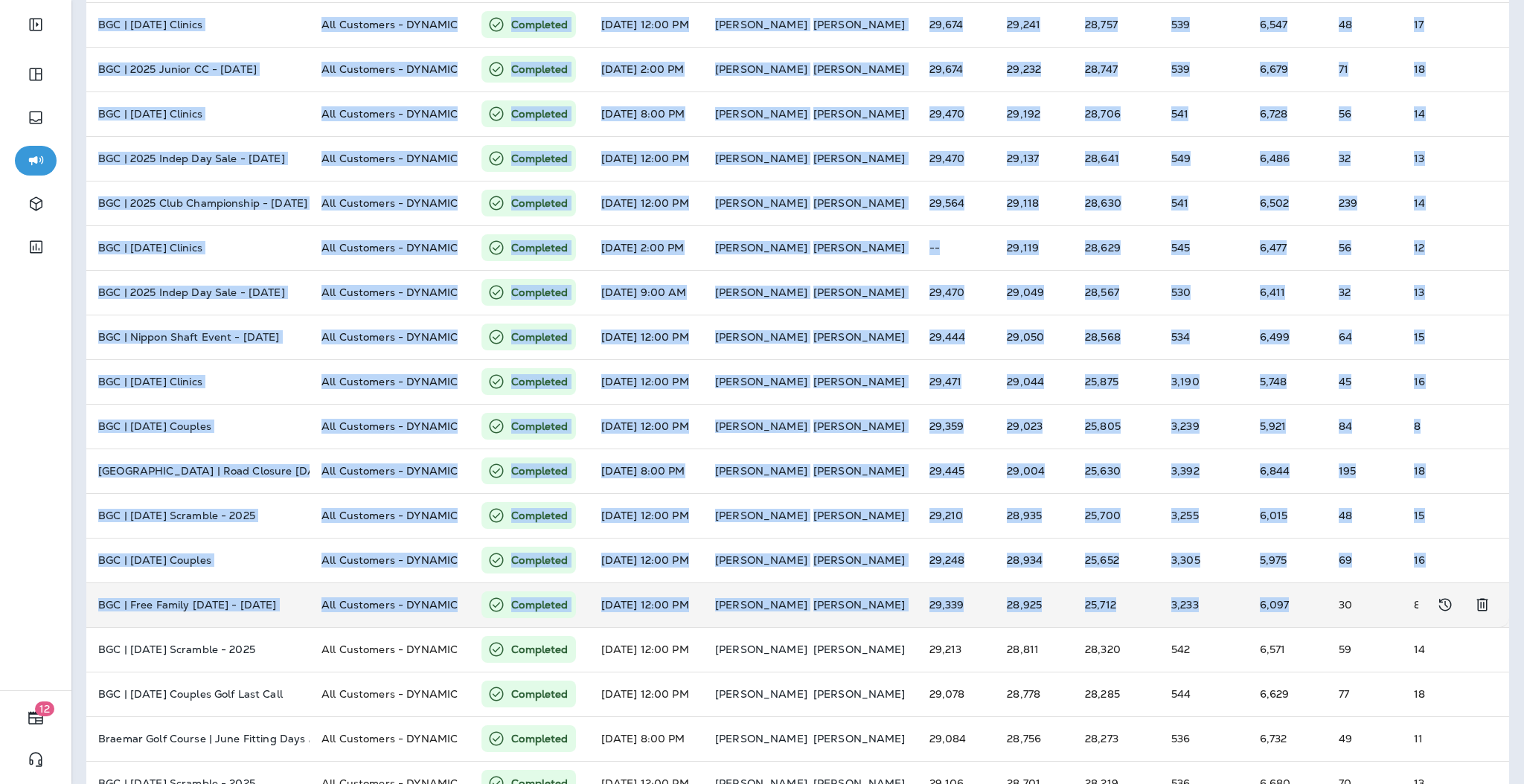 scroll, scrollTop: 278, scrollLeft: 0, axis: vertical 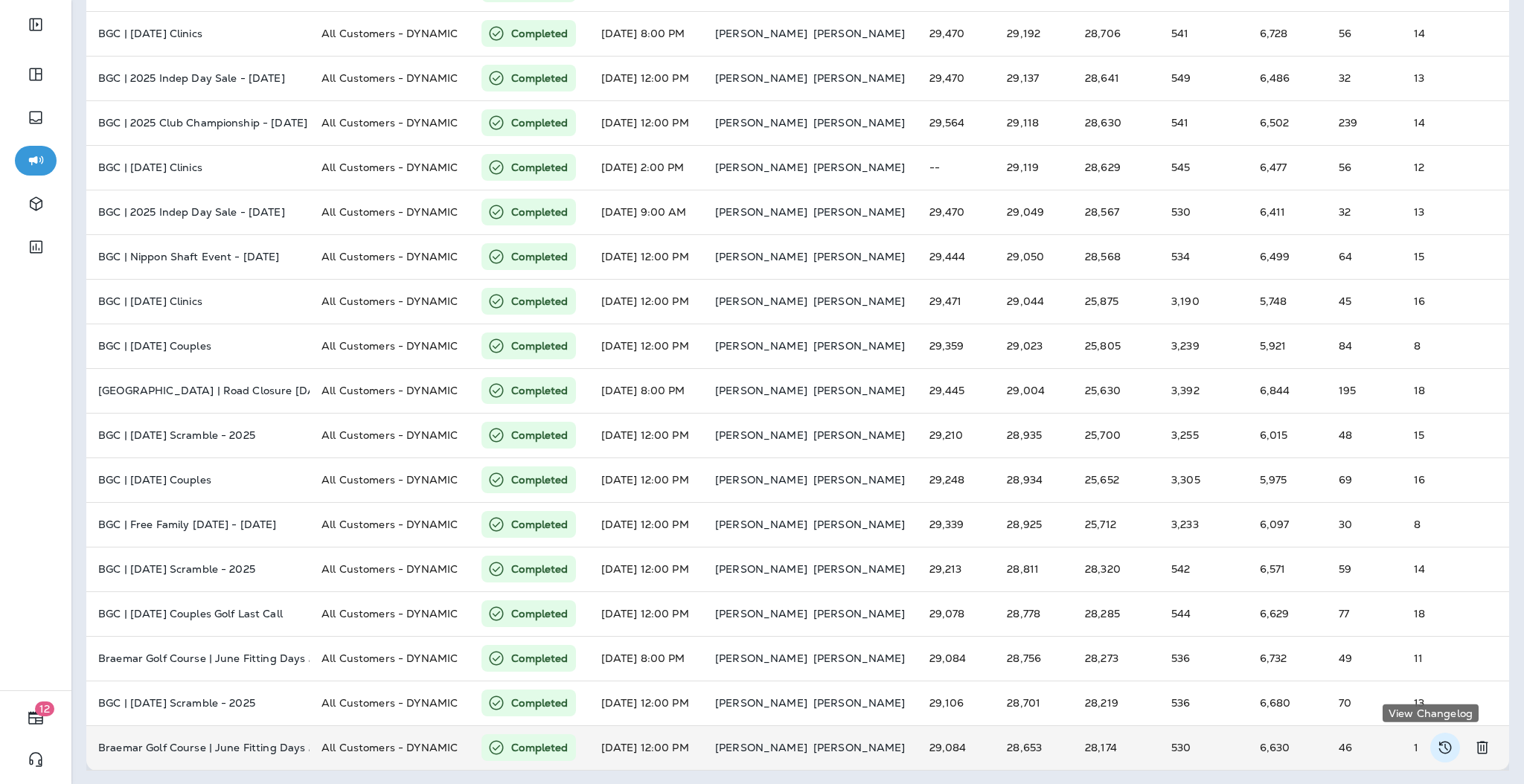drag, startPoint x: 78, startPoint y: 162, endPoint x: 1435, endPoint y: 745, distance: 1476.9353 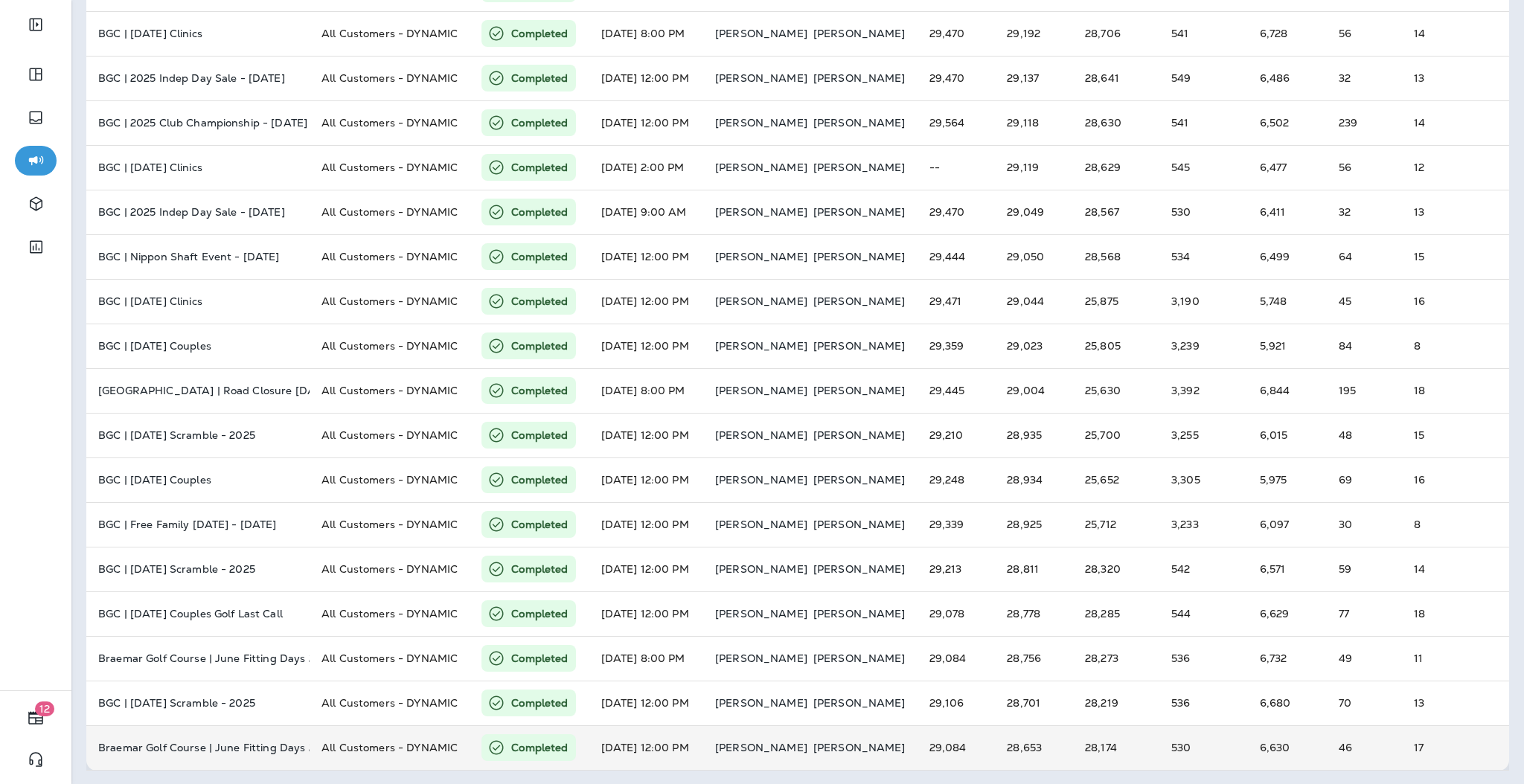 scroll, scrollTop: 0, scrollLeft: 0, axis: both 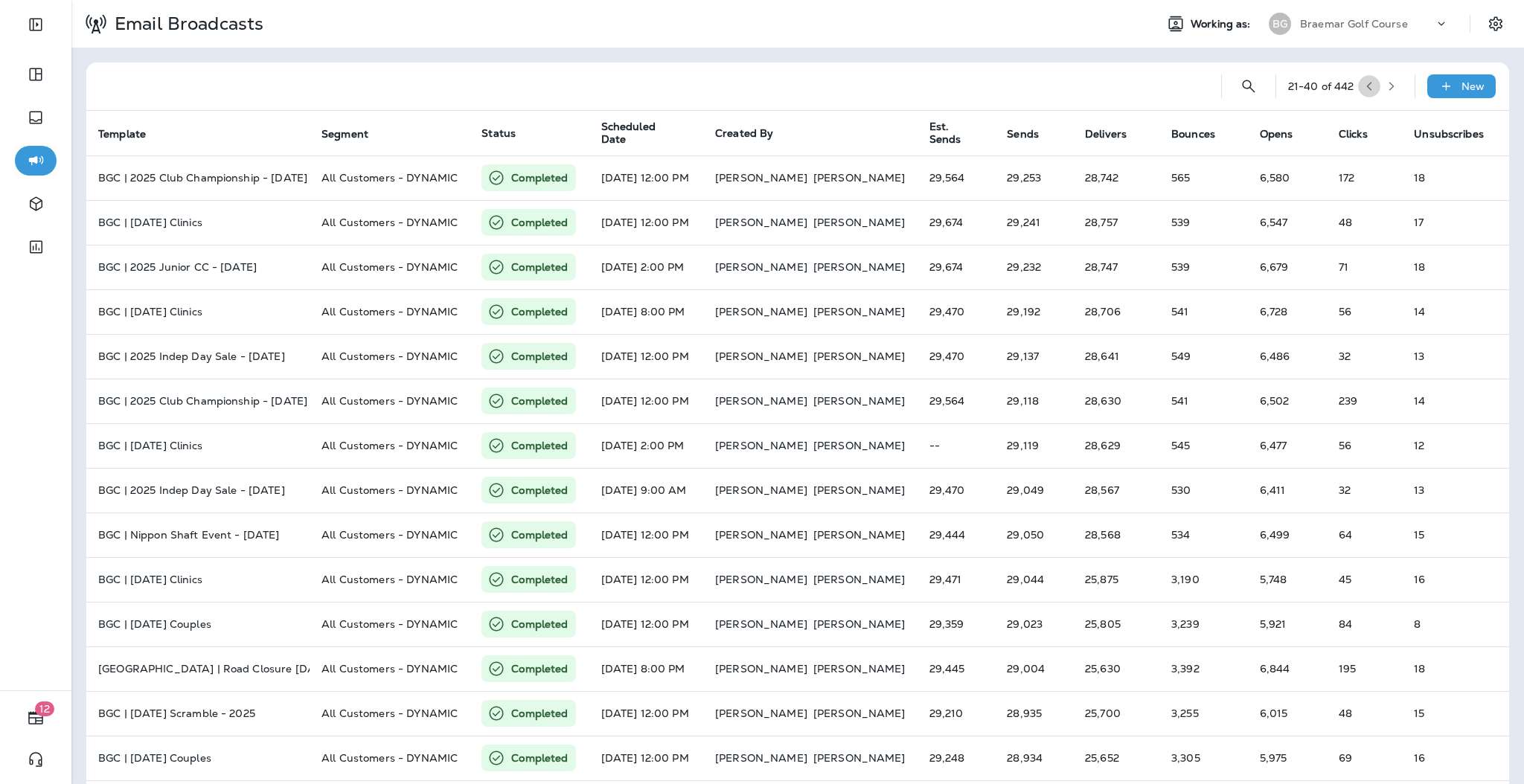 click 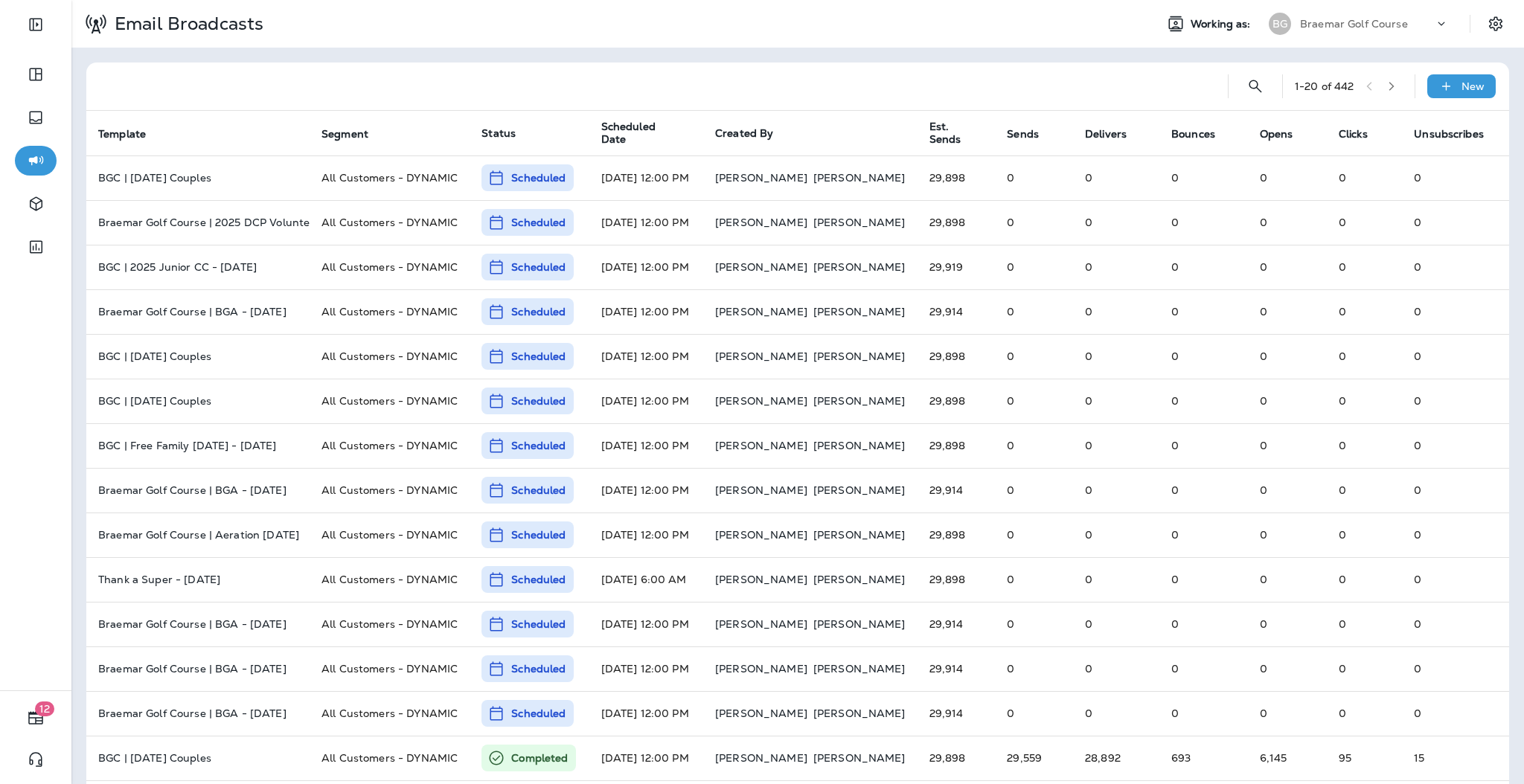 scroll, scrollTop: 278, scrollLeft: 0, axis: vertical 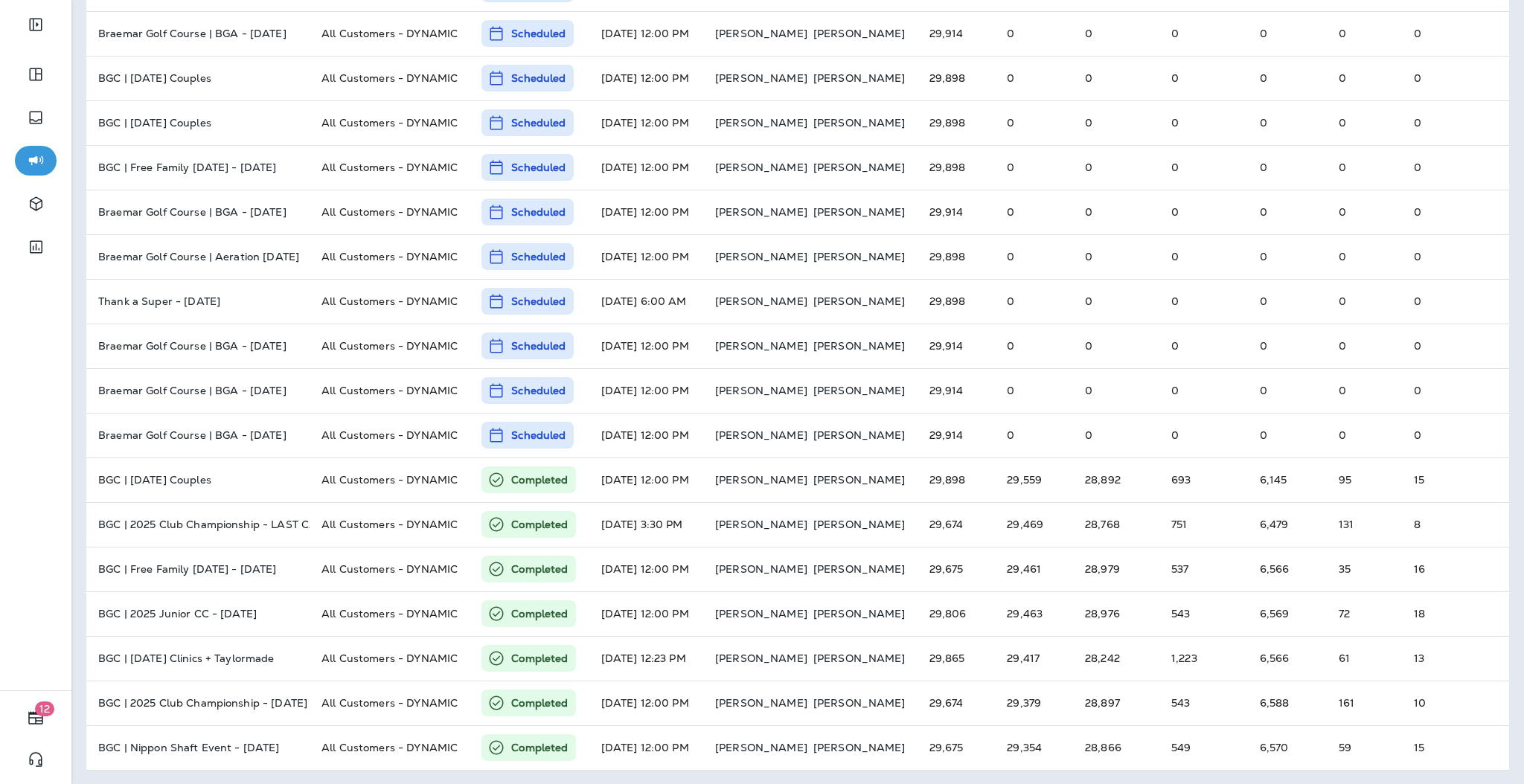 click on "1  -  20   of 442 New Template Segment Status Scheduled Date Created By Est. Sends Sends Delivers Bounces Opens Clicks Unsubscribes BGC | [DATE] Couples All Customers - DYNAMIC Scheduled [DATE] 12:00 PM   [PERSON_NAME]   29,898 0 0 0 0 0 0 Braemar Golf Course |  2025 DCP Volunteers - [DATE] All Customers - DYNAMIC Scheduled [DATE] 12:00 PM   [PERSON_NAME]   29,898 0 0 0 0 0 0 BGC | 2025 Junior CC - [DATE] All Customers - DYNAMIC Scheduled [DATE] 12:00 PM   [PERSON_NAME]   29,919 0 0 0 0 0 0 Braemar Golf Course | BGA - [DATE] All Customers - DYNAMIC Scheduled [DATE] 12:00 PM   [PERSON_NAME]   29,914 0 0 0 0 0 0 BGC | [DATE] Couples All Customers - DYNAMIC Scheduled [DATE] 12:00 PM   [PERSON_NAME]   29,898 0 0 0 0 0 0 BGC | [DATE] Couples All Customers - DYNAMIC Scheduled [DATE] 12:00 PM   [PERSON_NAME]   29,898 0 0 0 0 0 0 BGC | Free Family [DATE] - [DATE] All Customers - DYNAMIC Scheduled [DATE] 12:00 PM" at bounding box center (798, 277) 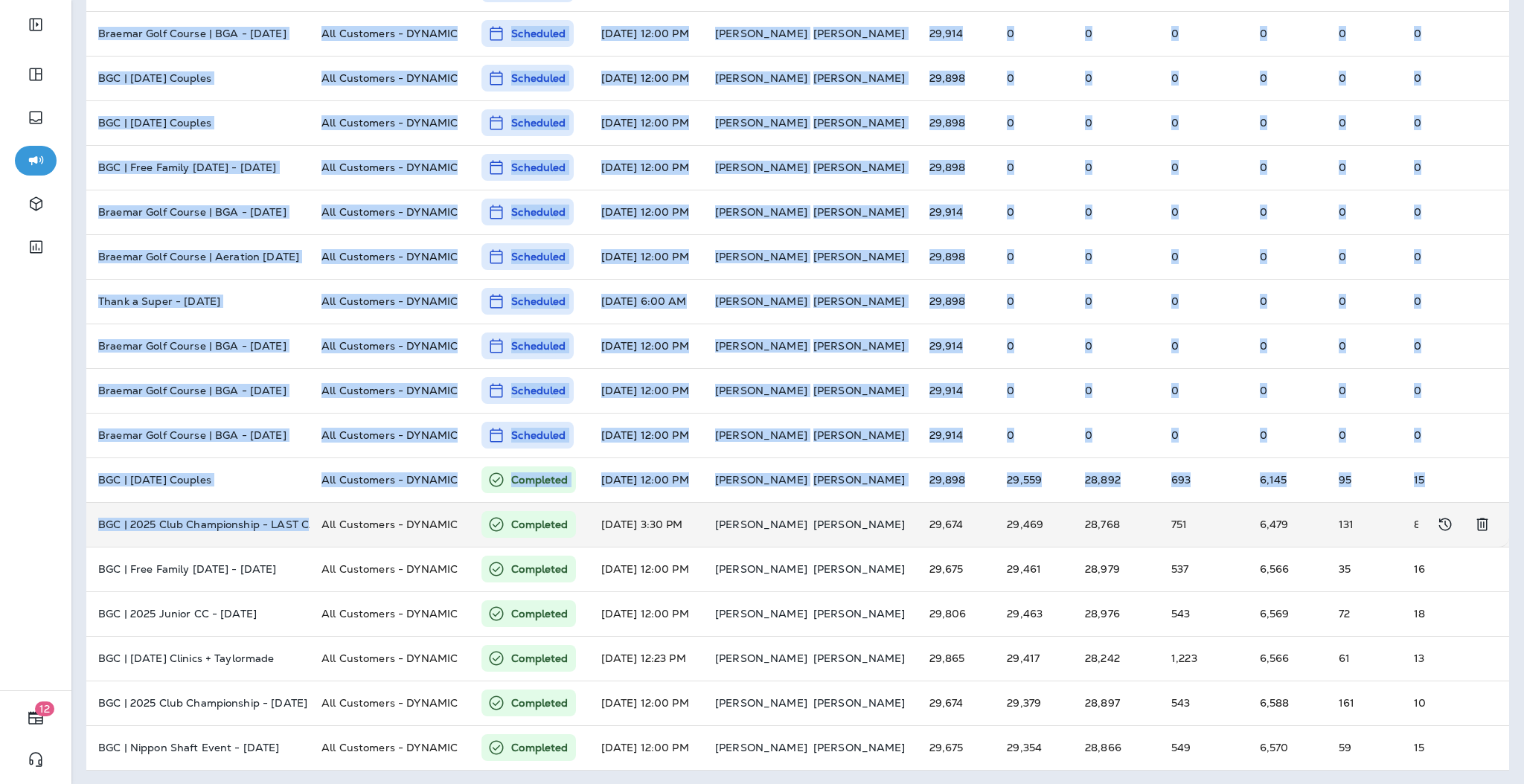 drag, startPoint x: 82, startPoint y: 462, endPoint x: 303, endPoint y: 506, distance: 225.33752 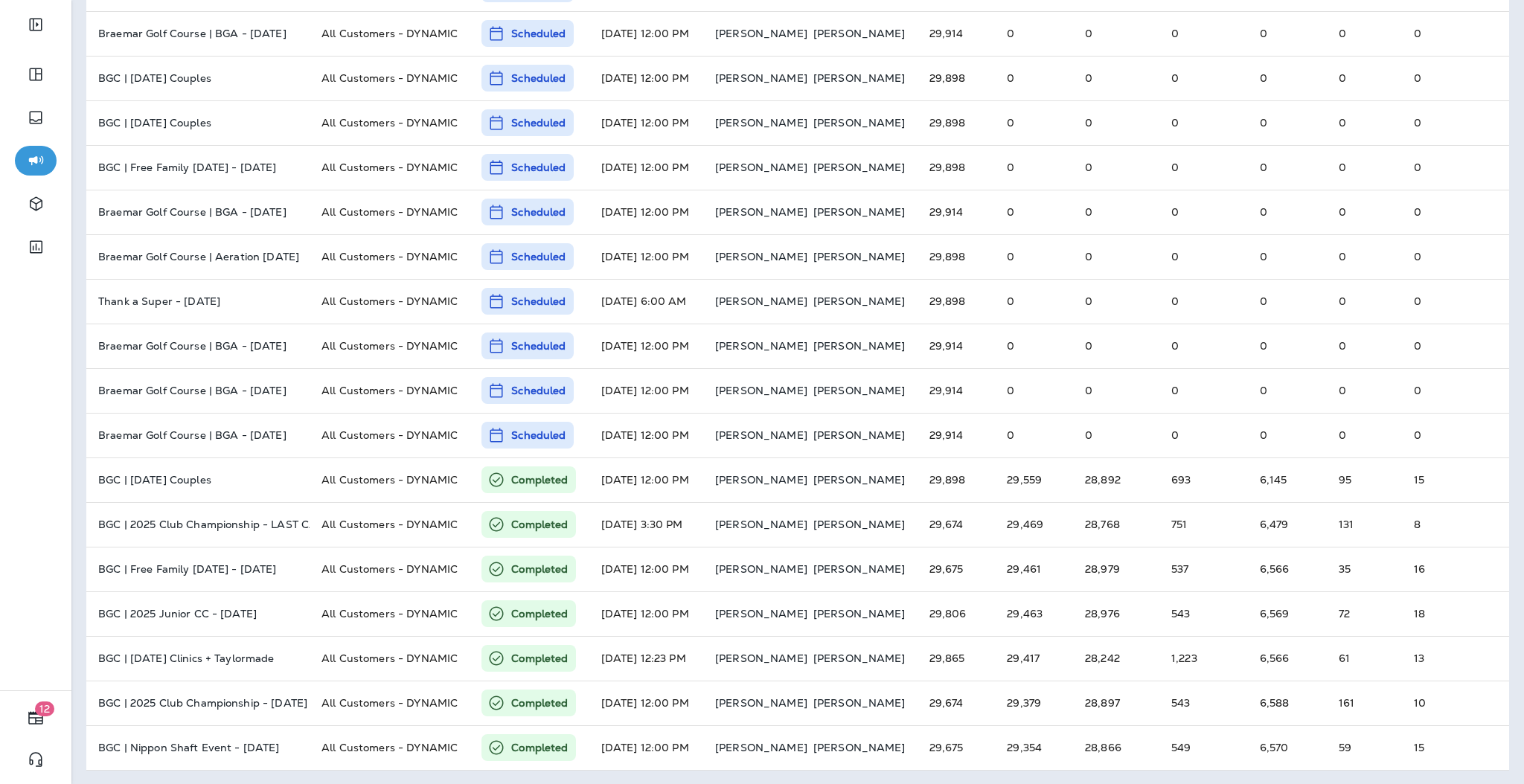 click on "1  -  20   of 442 New Template Segment Status Scheduled Date Created By Est. Sends Sends Delivers Bounces Opens Clicks Unsubscribes BGC | [DATE] Couples All Customers - DYNAMIC Scheduled [DATE] 12:00 PM   [PERSON_NAME]   29,898 0 0 0 0 0 0 Braemar Golf Course |  2025 DCP Volunteers - [DATE] All Customers - DYNAMIC Scheduled [DATE] 12:00 PM   [PERSON_NAME]   29,898 0 0 0 0 0 0 BGC | 2025 Junior CC - [DATE] All Customers - DYNAMIC Scheduled [DATE] 12:00 PM   [PERSON_NAME]   29,919 0 0 0 0 0 0 Braemar Golf Course | BGA - [DATE] All Customers - DYNAMIC Scheduled [DATE] 12:00 PM   [PERSON_NAME]   29,914 0 0 0 0 0 0 BGC | [DATE] Couples All Customers - DYNAMIC Scheduled [DATE] 12:00 PM   [PERSON_NAME]   29,898 0 0 0 0 0 0 BGC | [DATE] Couples All Customers - DYNAMIC Scheduled [DATE] 12:00 PM   [PERSON_NAME]   29,898 0 0 0 0 0 0 BGC | Free Family [DATE] - [DATE] All Customers - DYNAMIC Scheduled [DATE] 12:00 PM" at bounding box center (798, 277) 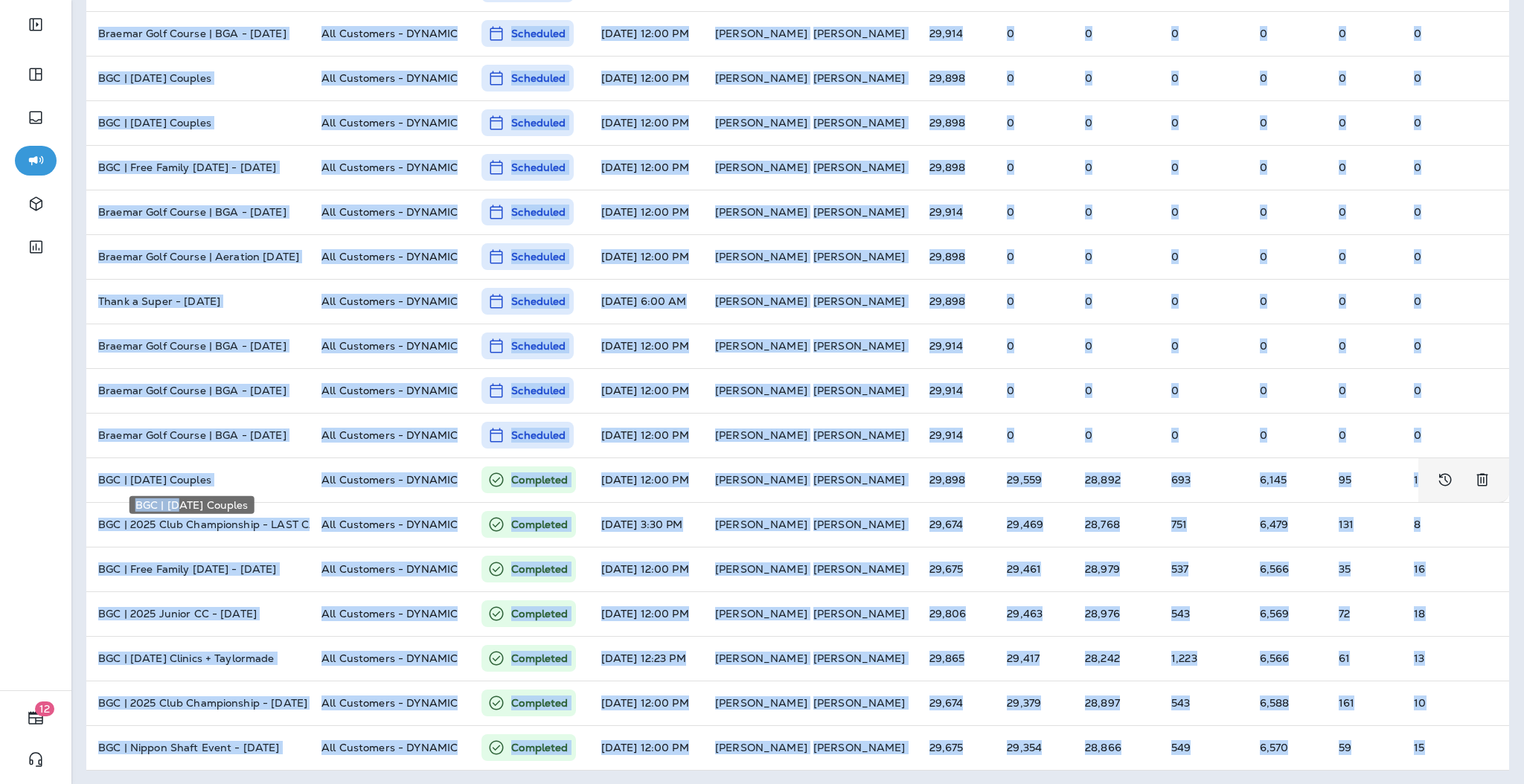 drag, startPoint x: 77, startPoint y: 467, endPoint x: 182, endPoint y: 501, distance: 110.36757 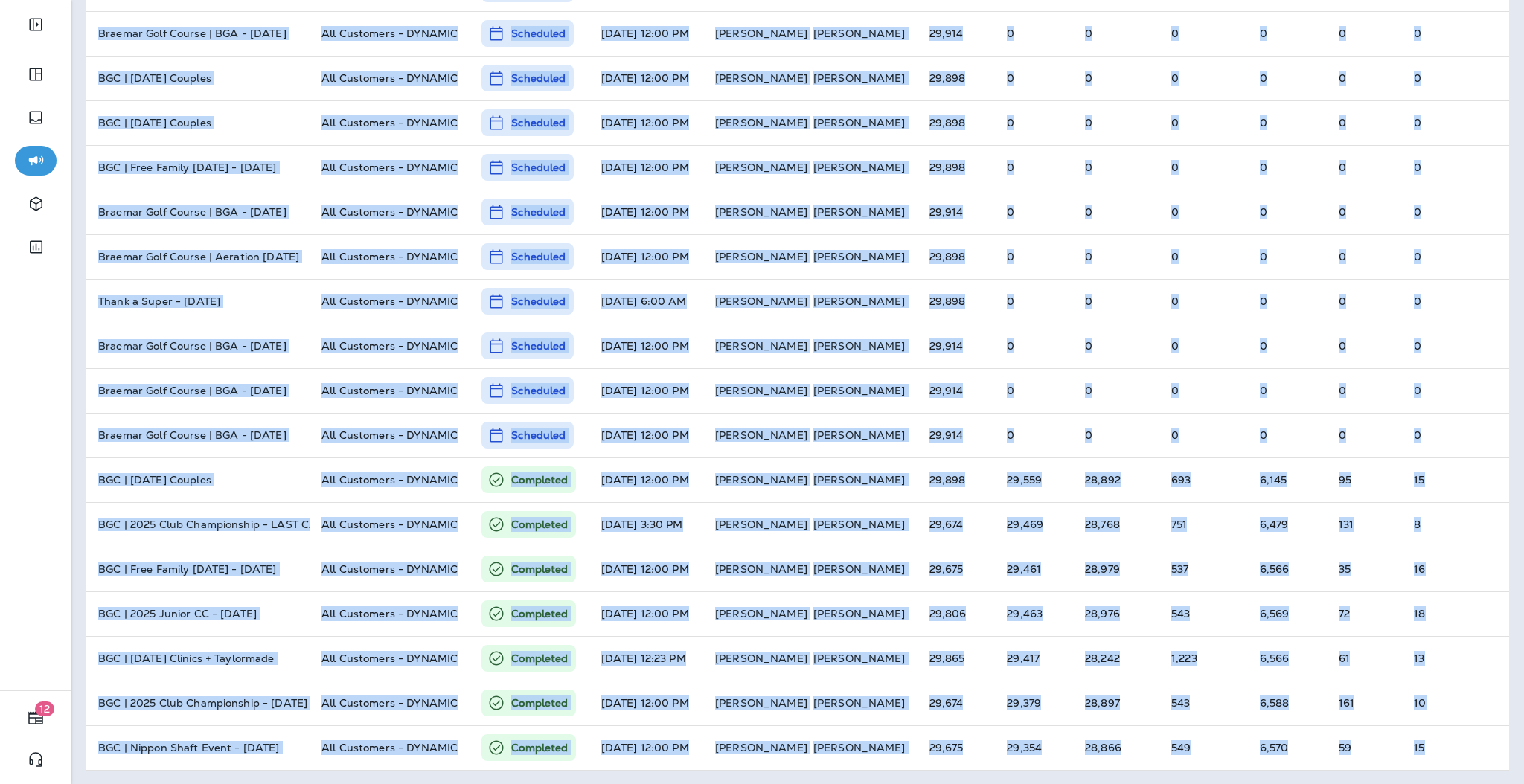 click on "1  -  20   of 442 New Template Segment Status Scheduled Date Created By Est. Sends Sends Delivers Bounces Opens Clicks Unsubscribes BGC | [DATE] Couples All Customers - DYNAMIC Scheduled [DATE] 12:00 PM   [PERSON_NAME]   29,898 0 0 0 0 0 0 Braemar Golf Course |  2025 DCP Volunteers - [DATE] All Customers - DYNAMIC Scheduled [DATE] 12:00 PM   [PERSON_NAME]   29,898 0 0 0 0 0 0 BGC | 2025 Junior CC - [DATE] All Customers - DYNAMIC Scheduled [DATE] 12:00 PM   [PERSON_NAME]   29,919 0 0 0 0 0 0 Braemar Golf Course | BGA - [DATE] All Customers - DYNAMIC Scheduled [DATE] 12:00 PM   [PERSON_NAME]   29,914 0 0 0 0 0 0 BGC | [DATE] Couples All Customers - DYNAMIC Scheduled [DATE] 12:00 PM   [PERSON_NAME]   29,898 0 0 0 0 0 0 BGC | [DATE] Couples All Customers - DYNAMIC Scheduled [DATE] 12:00 PM   [PERSON_NAME]   29,898 0 0 0 0 0 0 BGC | Free Family [DATE] - [DATE] All Customers - DYNAMIC Scheduled [DATE] 12:00 PM" at bounding box center (798, 277) 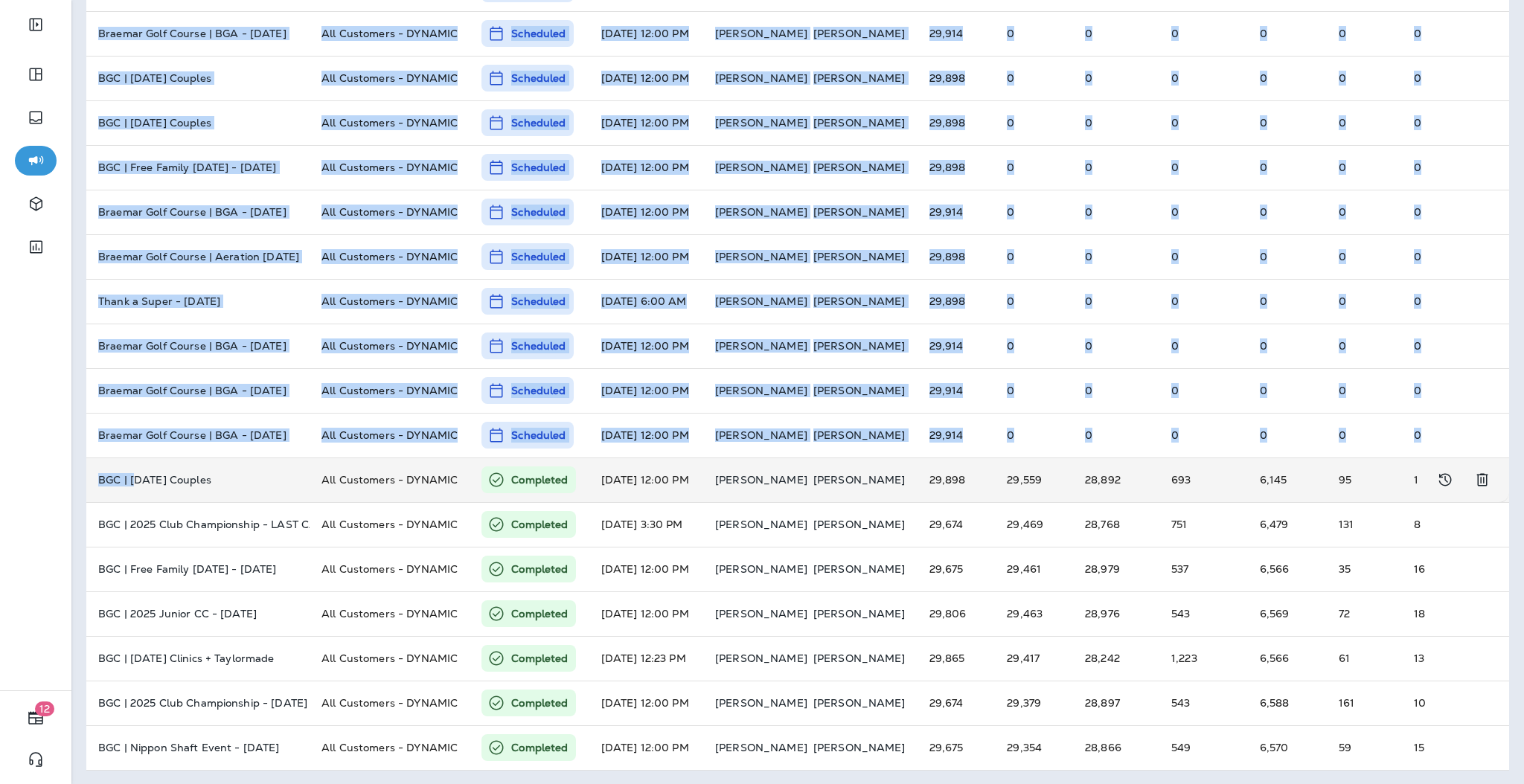 drag, startPoint x: 85, startPoint y: 486, endPoint x: 135, endPoint y: 493, distance: 50.487622 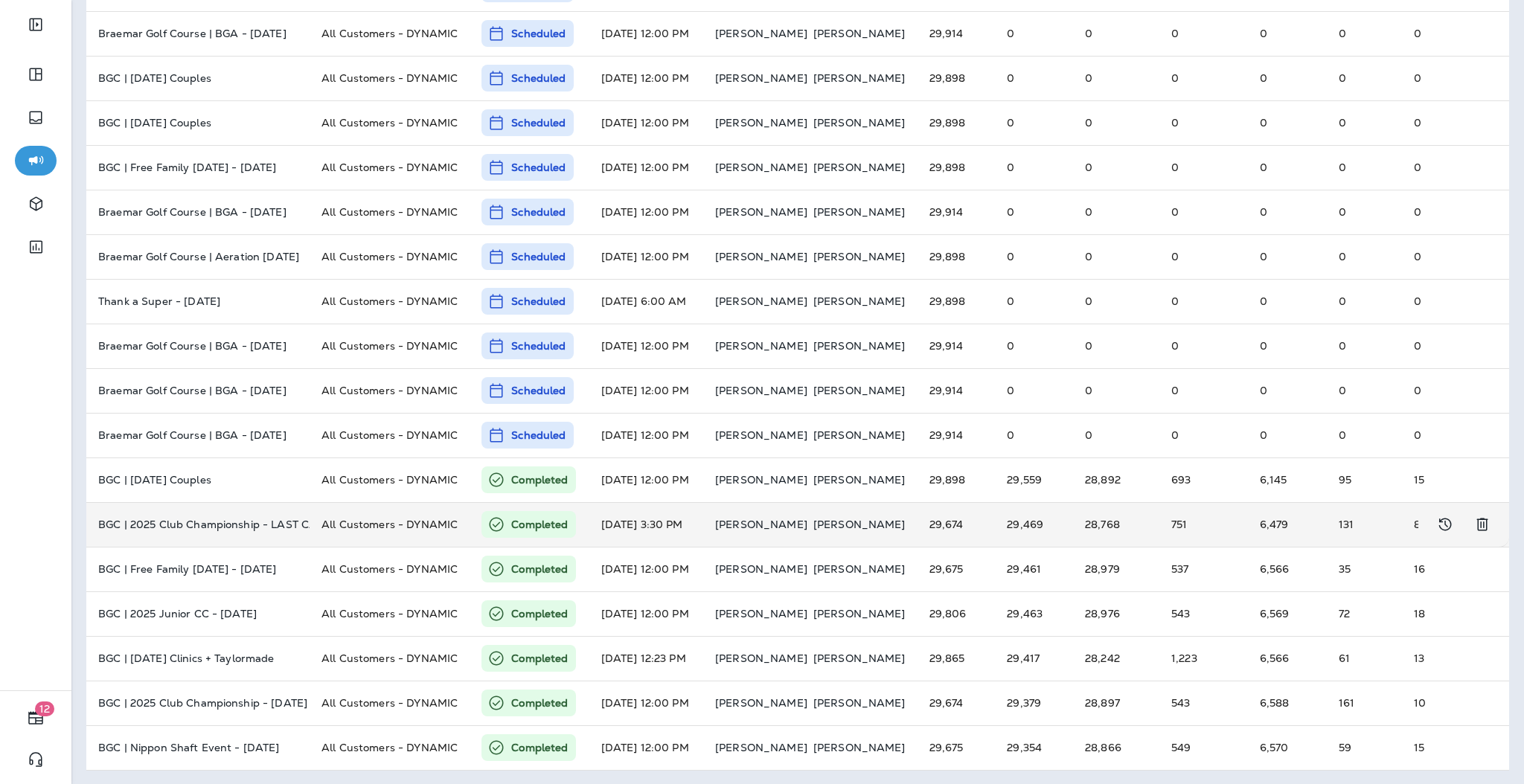 click on "BGC | 2025 Club Championship - LAST CALL - [DATE]" at bounding box center [198, 524] 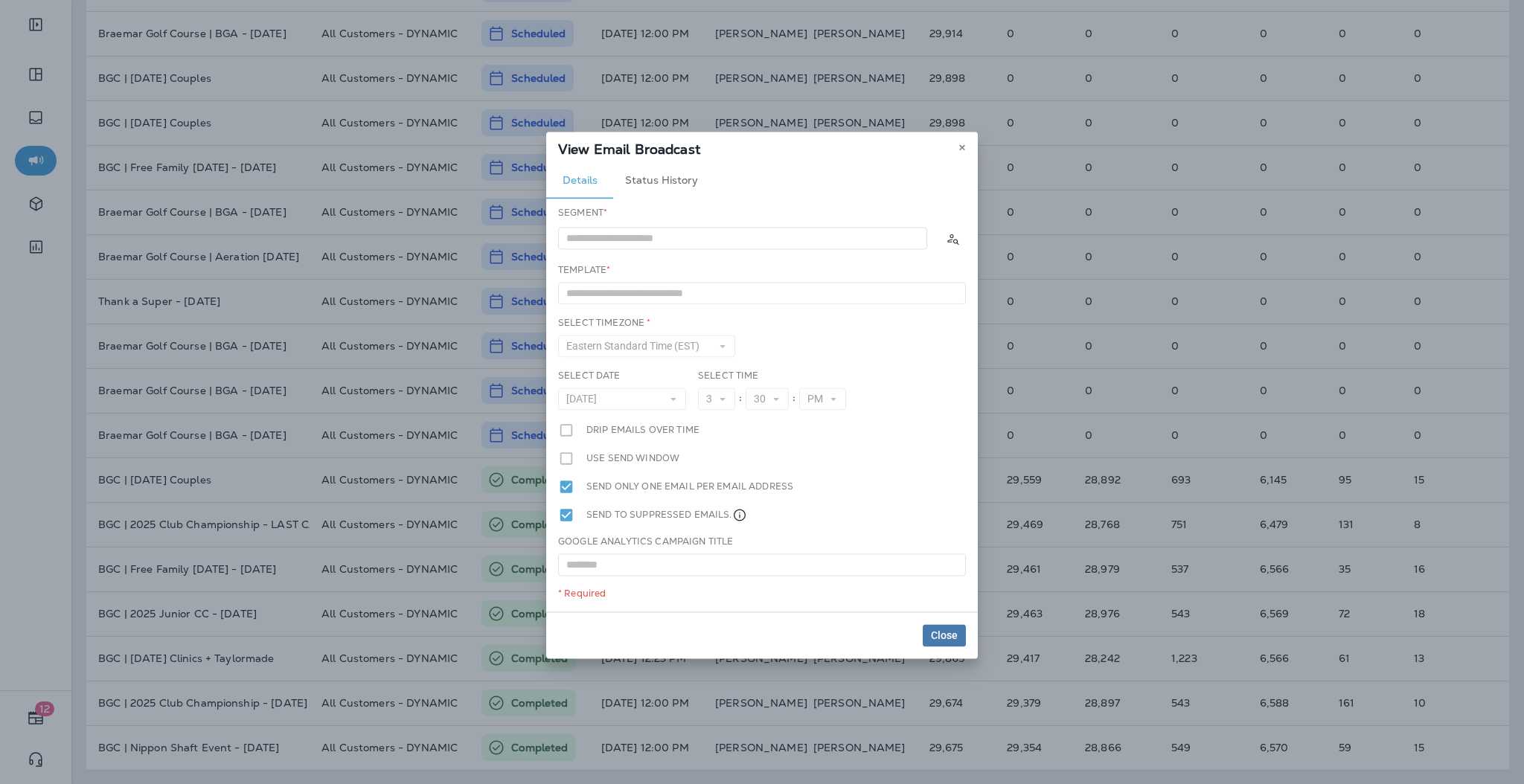type on "**********" 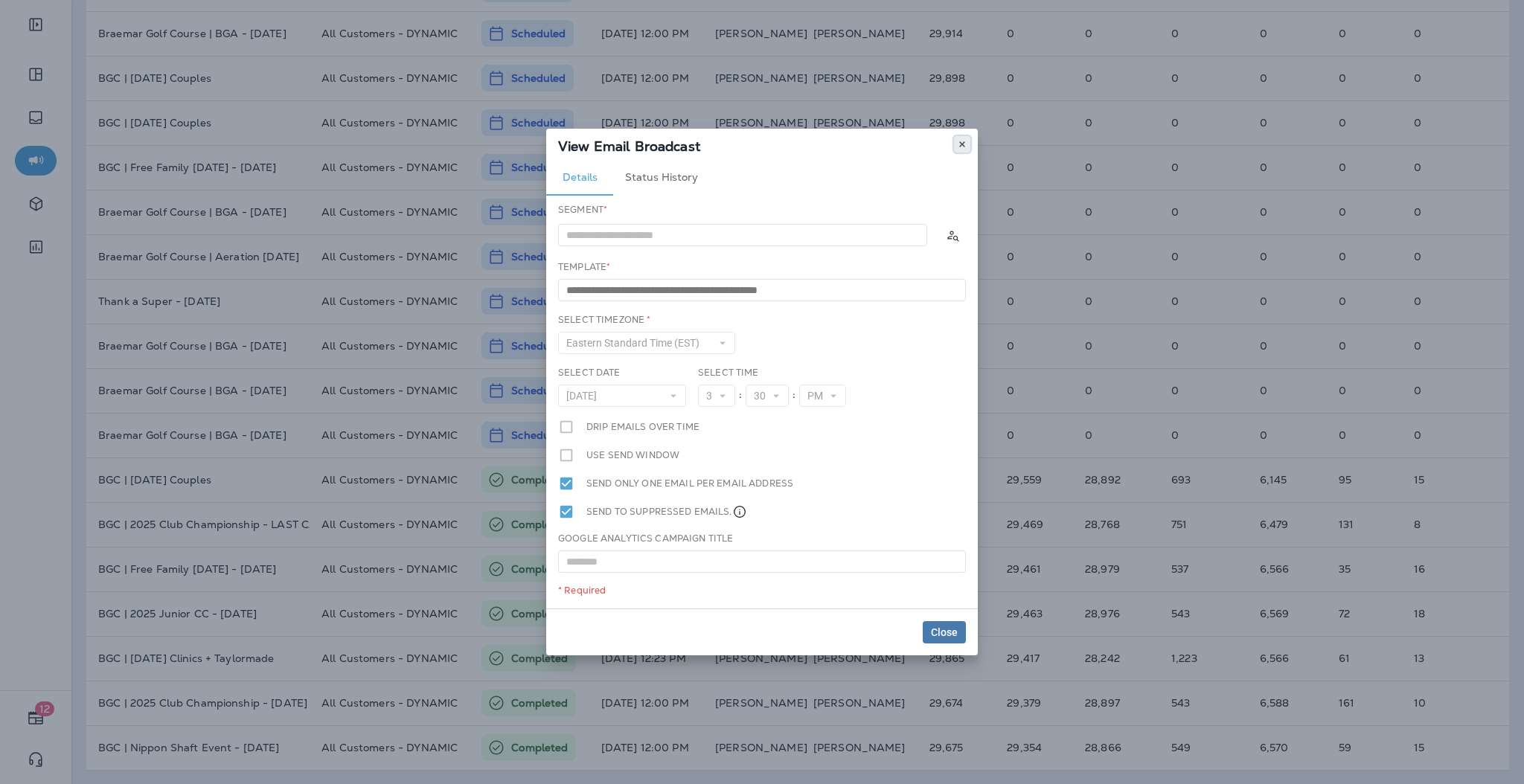 click 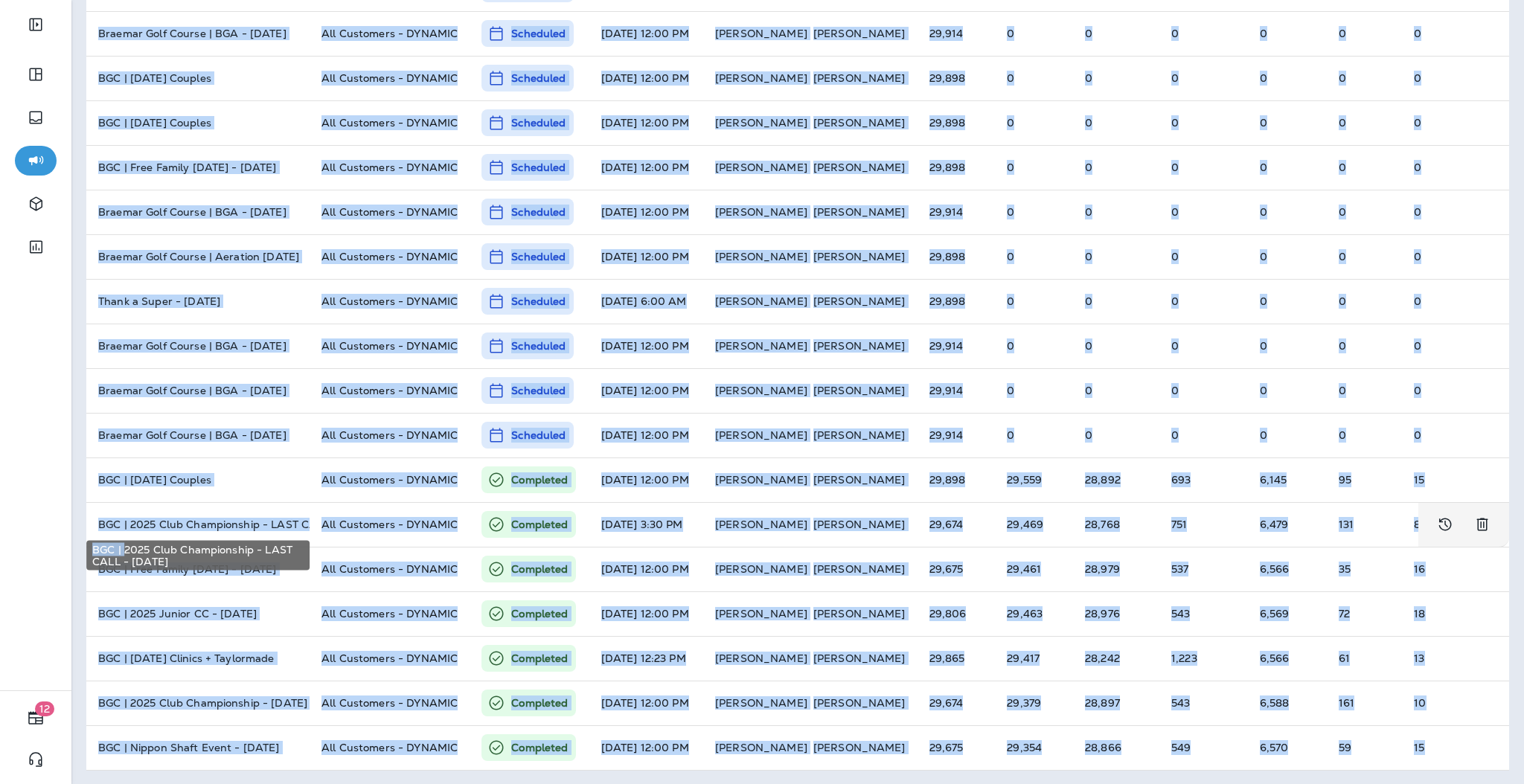 drag, startPoint x: 77, startPoint y: 591, endPoint x: 124, endPoint y: 555, distance: 59.20304 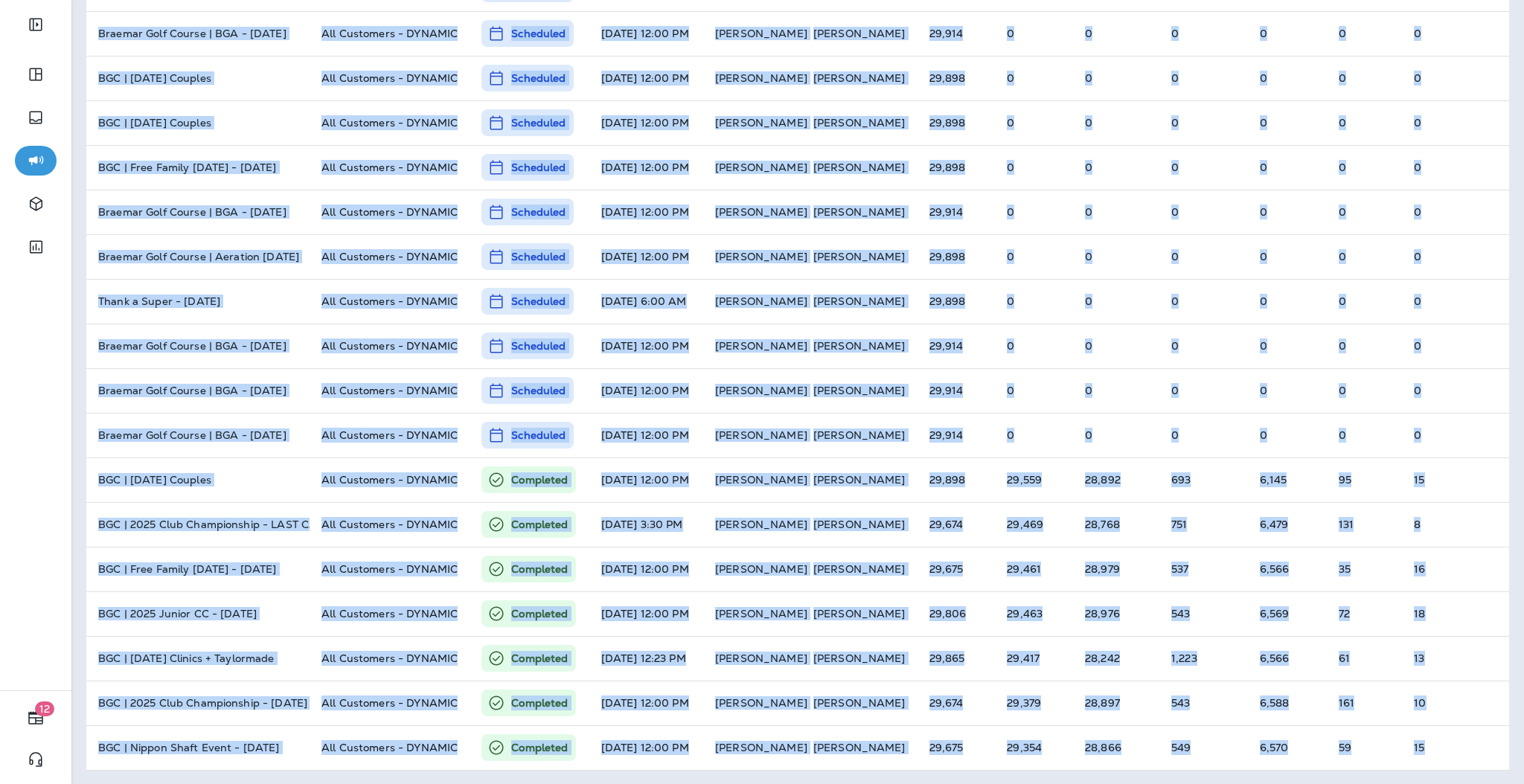 click on "1  -  20   of 442 New Template Segment Status Scheduled Date Created By Est. Sends Sends Delivers Bounces Opens Clicks Unsubscribes BGC | [DATE] Couples All Customers - DYNAMIC Scheduled [DATE] 12:00 PM   [PERSON_NAME]   29,898 0 0 0 0 0 0 Braemar Golf Course |  2025 DCP Volunteers - [DATE] All Customers - DYNAMIC Scheduled [DATE] 12:00 PM   [PERSON_NAME]   29,898 0 0 0 0 0 0 BGC | 2025 Junior CC - [DATE] All Customers - DYNAMIC Scheduled [DATE] 12:00 PM   [PERSON_NAME]   29,919 0 0 0 0 0 0 Braemar Golf Course | BGA - [DATE] All Customers - DYNAMIC Scheduled [DATE] 12:00 PM   [PERSON_NAME]   29,914 0 0 0 0 0 0 BGC | [DATE] Couples All Customers - DYNAMIC Scheduled [DATE] 12:00 PM   [PERSON_NAME]   29,898 0 0 0 0 0 0 BGC | [DATE] Couples All Customers - DYNAMIC Scheduled [DATE] 12:00 PM   [PERSON_NAME]   29,898 0 0 0 0 0 0 BGC | Free Family [DATE] - [DATE] All Customers - DYNAMIC Scheduled [DATE] 12:00 PM" at bounding box center [798, 277] 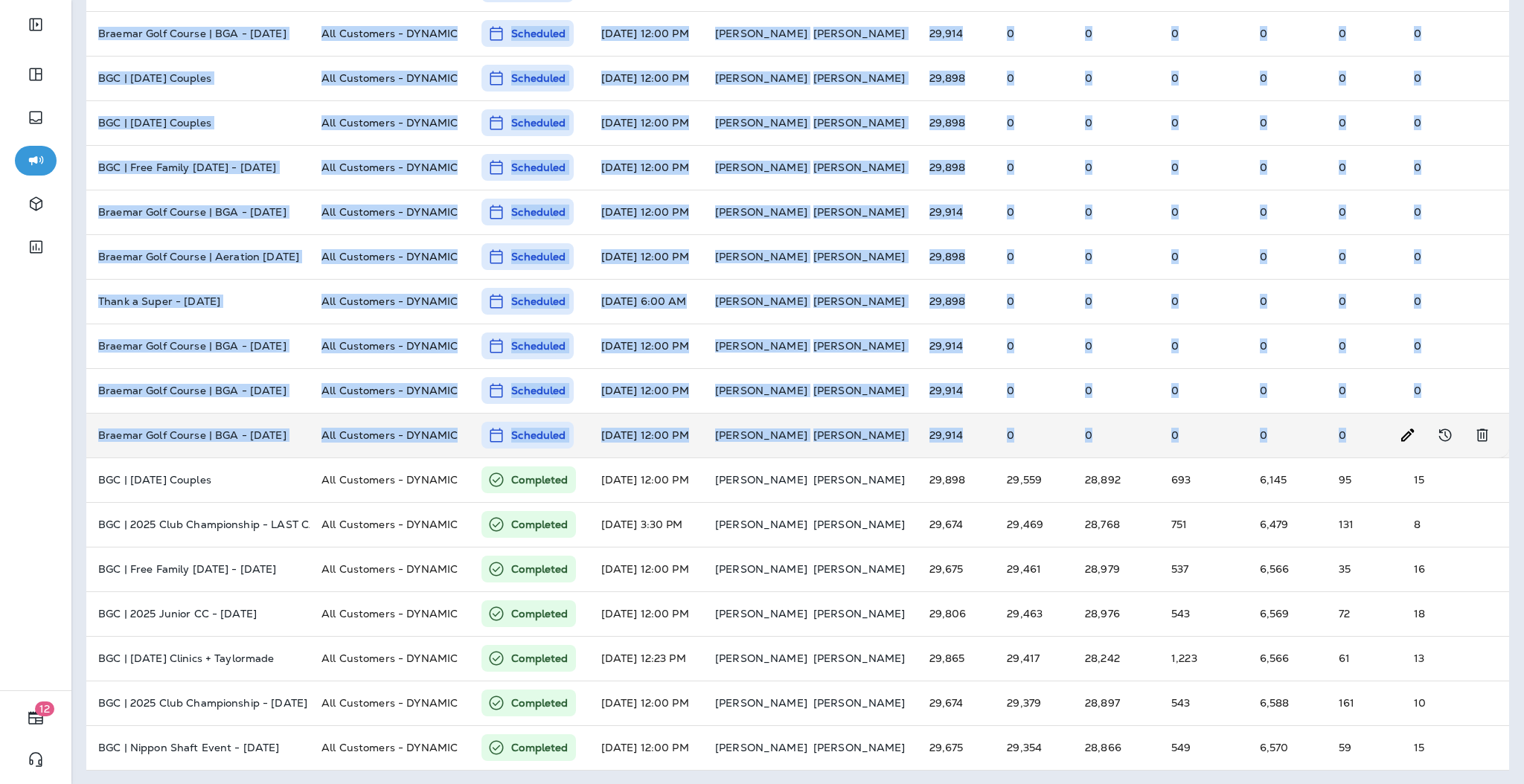 drag, startPoint x: 1505, startPoint y: 537, endPoint x: 1482, endPoint y: 449, distance: 90.95603 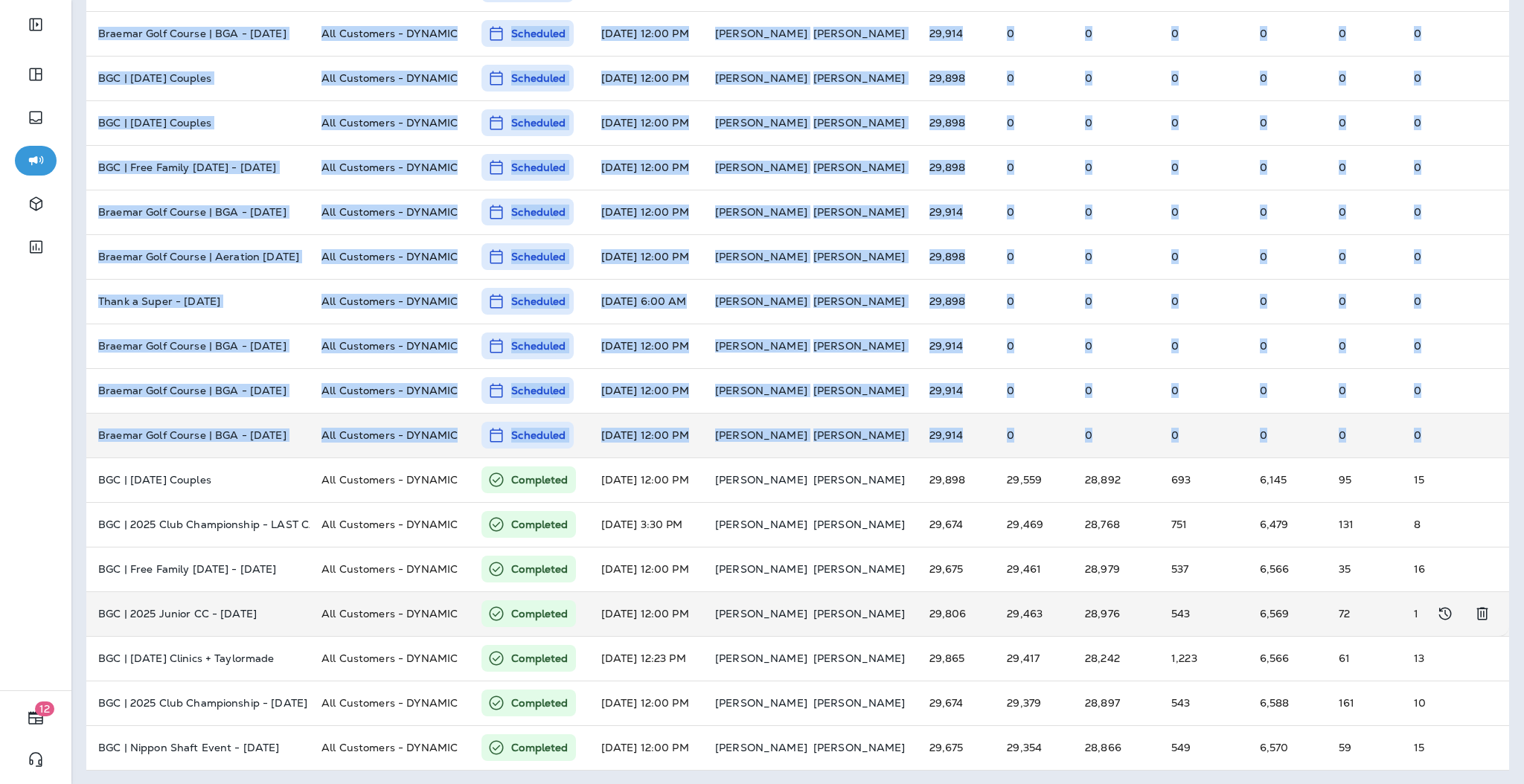 copy on "Template Segment Status Scheduled Date Created By Est. Sends Sends Delivers Bounces Opens Clicks Unsubscribes BGC | [DATE] Couples All Customers - DYNAMIC Scheduled [DATE] 12:00 PM   [PERSON_NAME]   29,898 0 0 0 0 0 0 Braemar Golf Course |  2025 DCP Volunteers - [DATE] All Customers - DYNAMIC Scheduled [DATE] 12:00 PM   [PERSON_NAME]   29,898 0 0 0 0 0 0 BGC | 2025 Junior CC - [DATE] All Customers - DYNAMIC Scheduled [DATE] 12:00 PM   [PERSON_NAME]   29,919 0 0 0 0 0 0 Braemar Golf Course | BGA - [DATE] All Customers - DYNAMIC Scheduled [DATE] 12:00 PM   [PERSON_NAME]   29,914 0 0 0 0 0 0 BGC | [DATE] Couples All Customers - DYNAMIC Scheduled [DATE] 12:00 PM   [PERSON_NAME]   29,898 0 0 0 0 0 0 BGC | [DATE] Couples All Customers - DYNAMIC Scheduled [DATE] 12:00 PM   [PERSON_NAME]   29,898 0 0 0 0 0 0 BGC | Free Family [DATE] - [DATE] All Customers - DYNAMIC Scheduled [DATE] 12:00 PM   [PERSON_NAME]   29..." 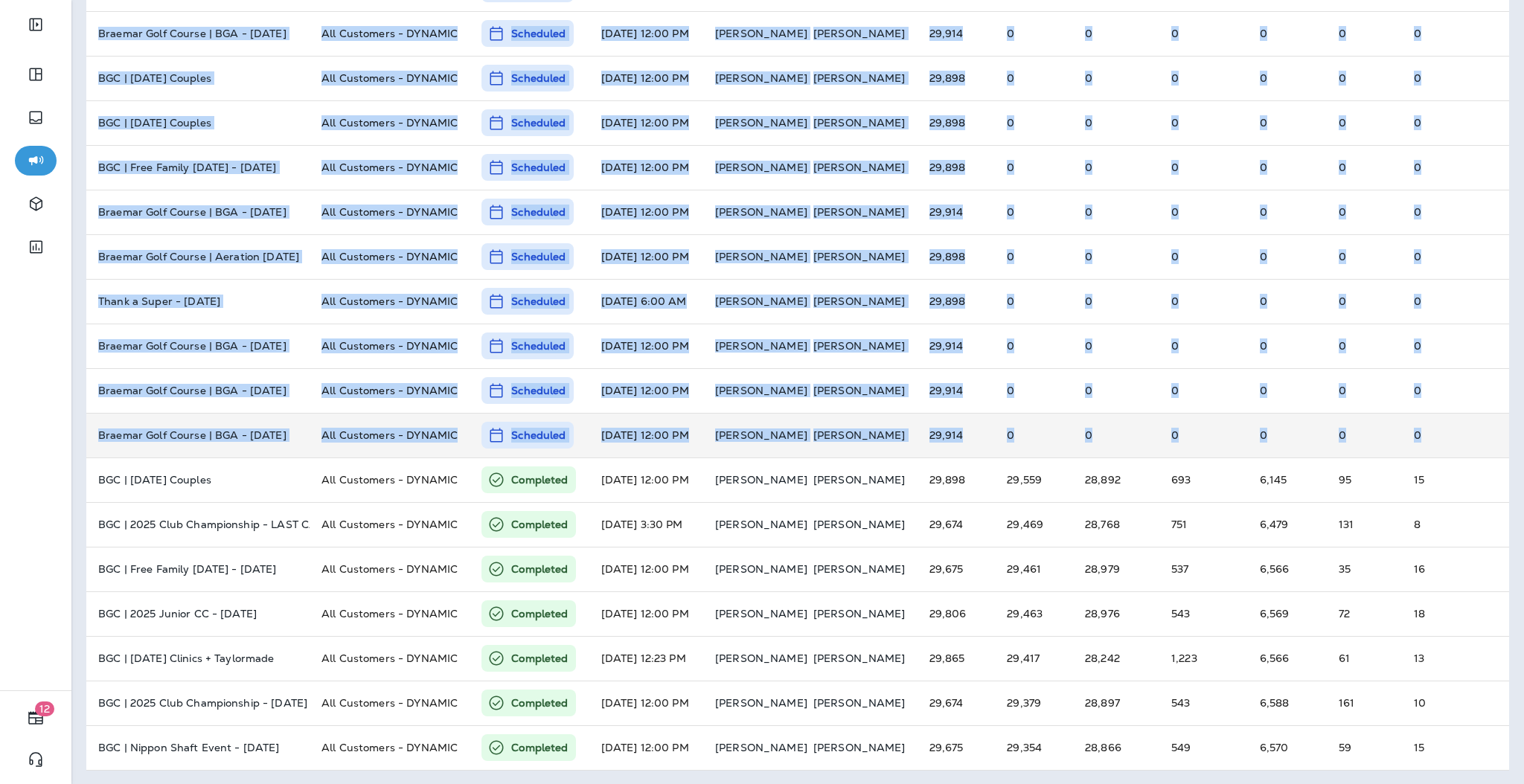 click on "1  -  20   of 442 New Template Segment Status Scheduled Date Created By Est. Sends Sends Delivers Bounces Opens Clicks Unsubscribes BGC | [DATE] Couples All Customers - DYNAMIC Scheduled [DATE] 12:00 PM   [PERSON_NAME]   29,898 0 0 0 0 0 0 Braemar Golf Course |  2025 DCP Volunteers - [DATE] All Customers - DYNAMIC Scheduled [DATE] 12:00 PM   [PERSON_NAME]   29,898 0 0 0 0 0 0 BGC | 2025 Junior CC - [DATE] All Customers - DYNAMIC Scheduled [DATE] 12:00 PM   [PERSON_NAME]   29,919 0 0 0 0 0 0 Braemar Golf Course | BGA - [DATE] All Customers - DYNAMIC Scheduled [DATE] 12:00 PM   [PERSON_NAME]   29,914 0 0 0 0 0 0 BGC | [DATE] Couples All Customers - DYNAMIC Scheduled [DATE] 12:00 PM   [PERSON_NAME]   29,898 0 0 0 0 0 0 BGC | [DATE] Couples All Customers - DYNAMIC Scheduled [DATE] 12:00 PM   [PERSON_NAME]   29,898 0 0 0 0 0 0 BGC | Free Family [DATE] - [DATE] All Customers - DYNAMIC Scheduled [DATE] 12:00 PM" at bounding box center (798, 277) 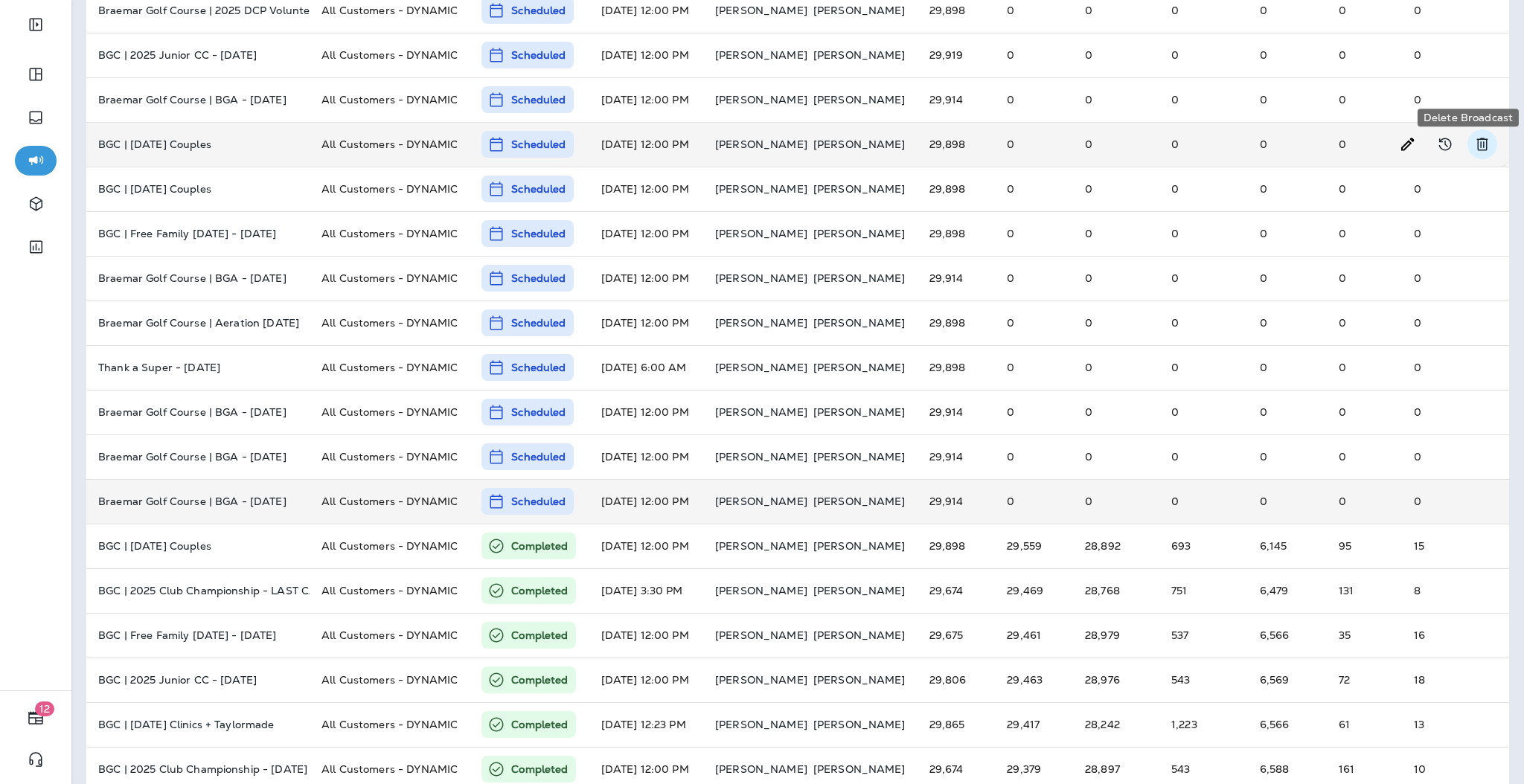 scroll, scrollTop: 0, scrollLeft: 0, axis: both 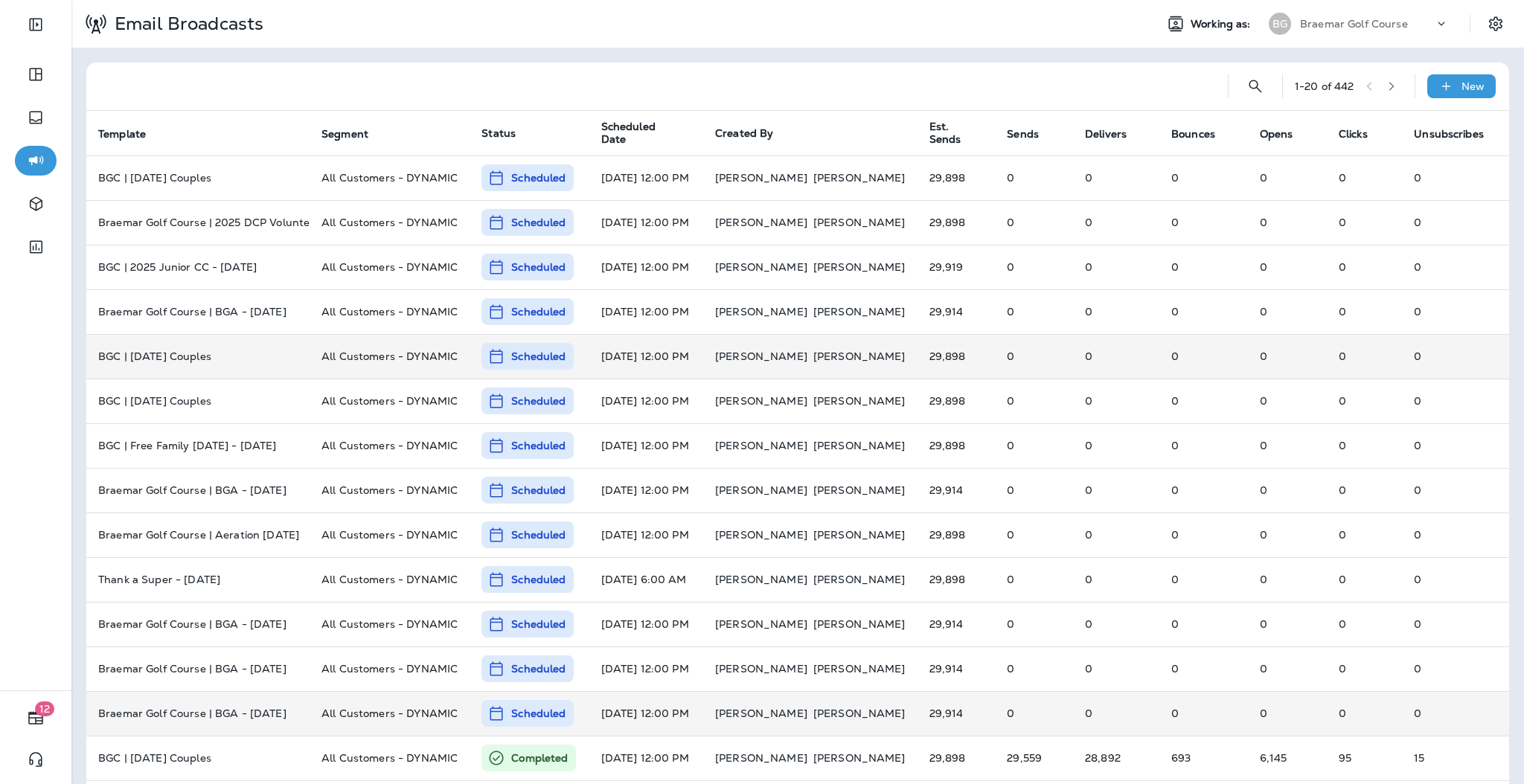 click at bounding box center [1392, 86] 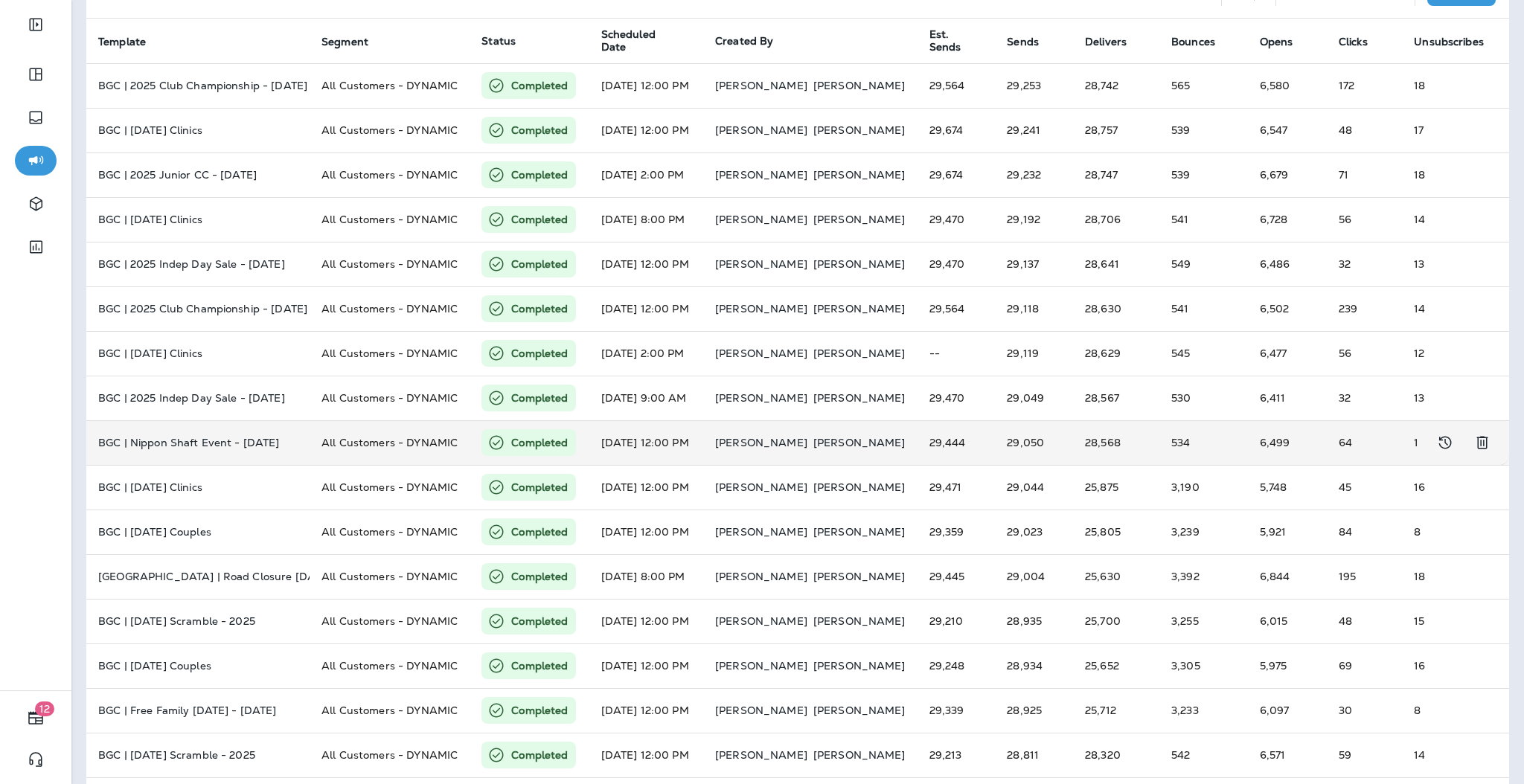 scroll, scrollTop: 278, scrollLeft: 0, axis: vertical 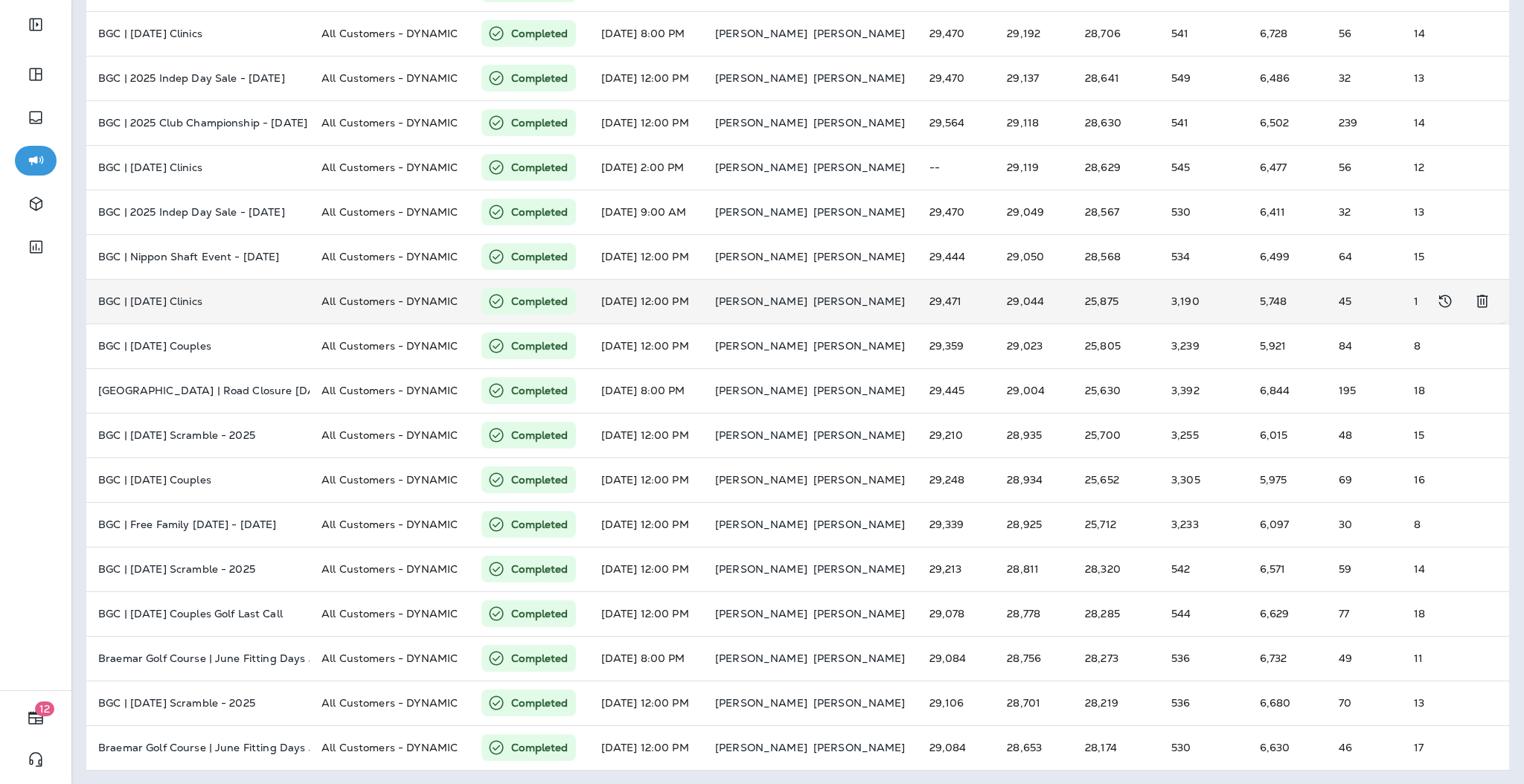 type 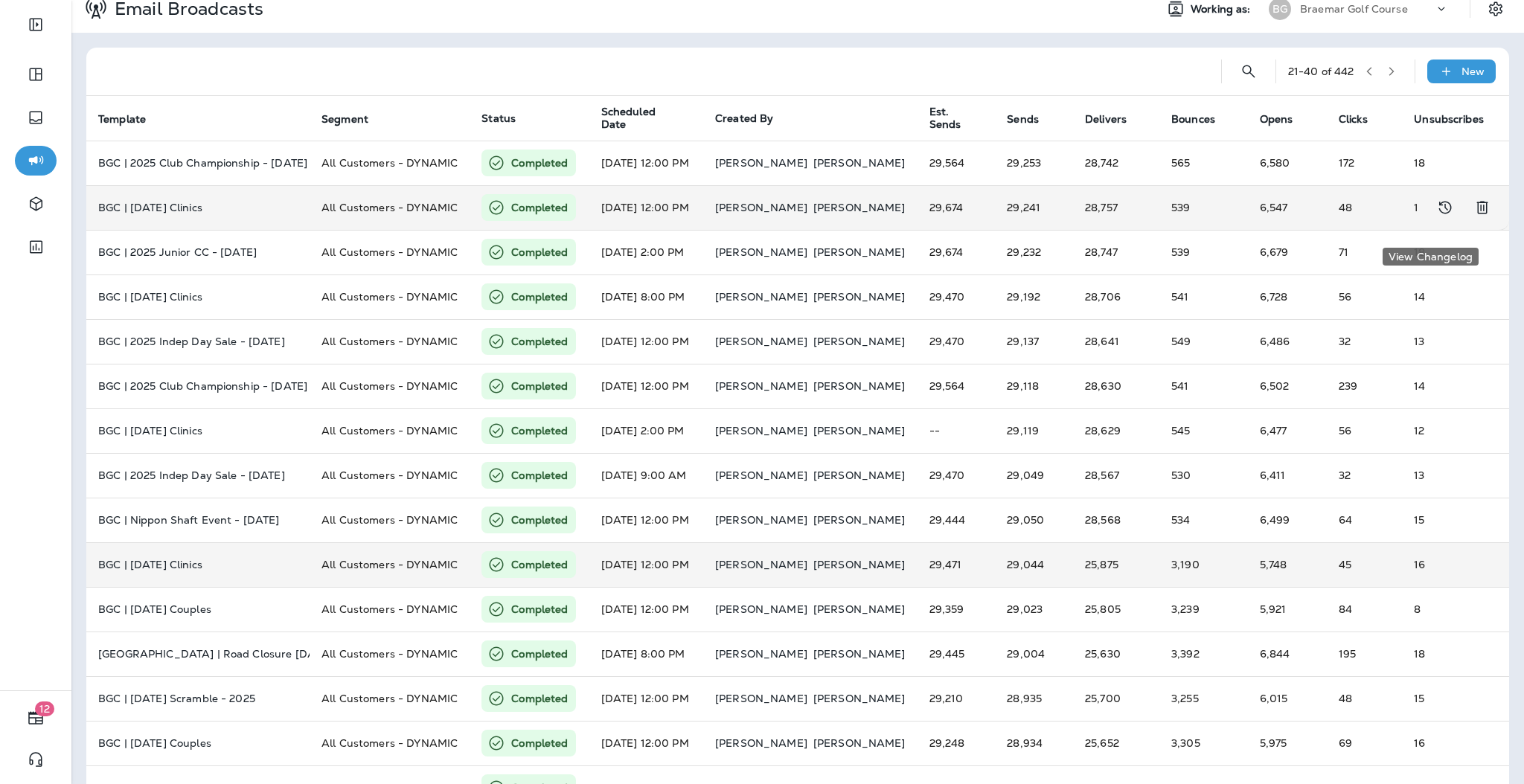 scroll, scrollTop: 0, scrollLeft: 0, axis: both 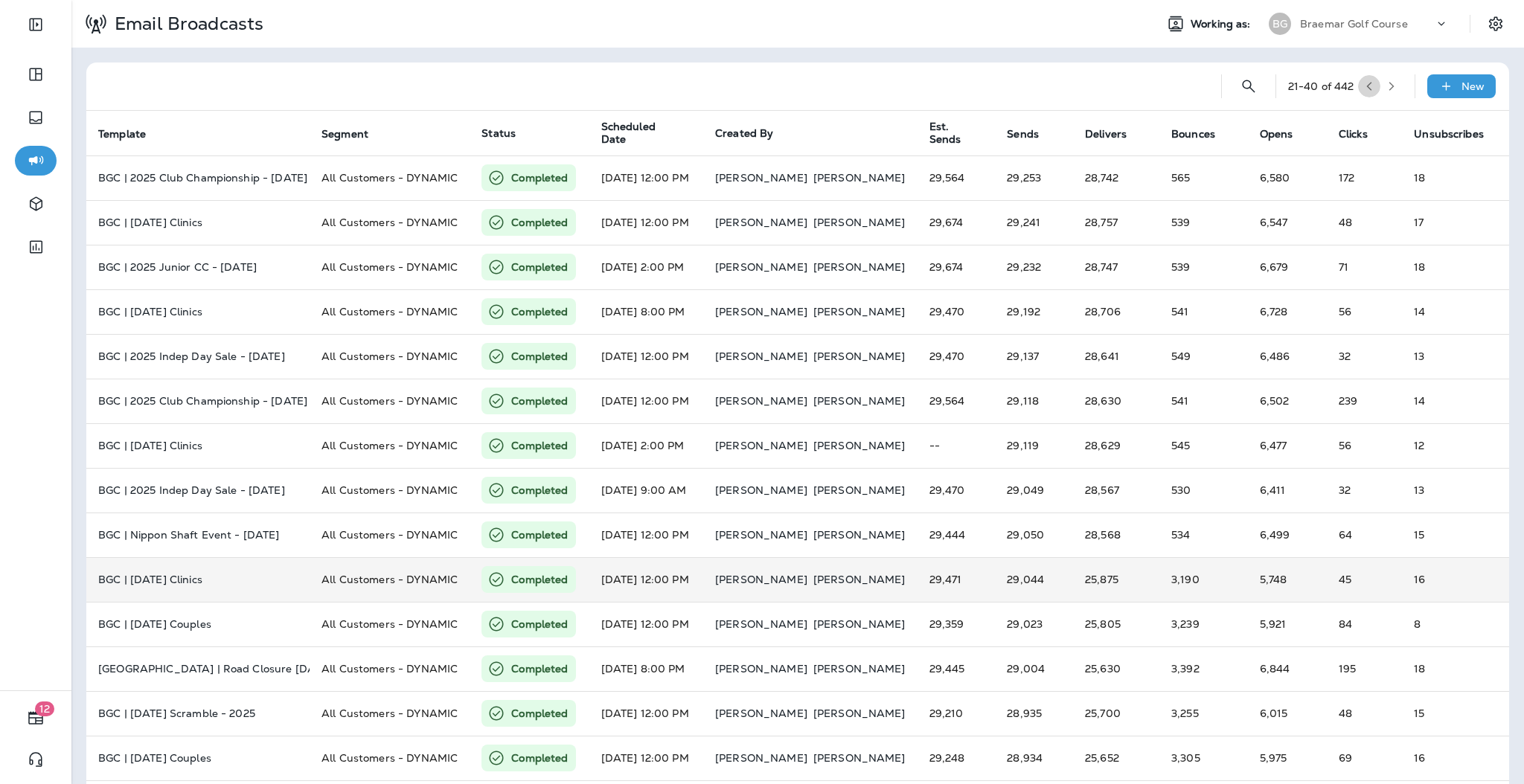 click 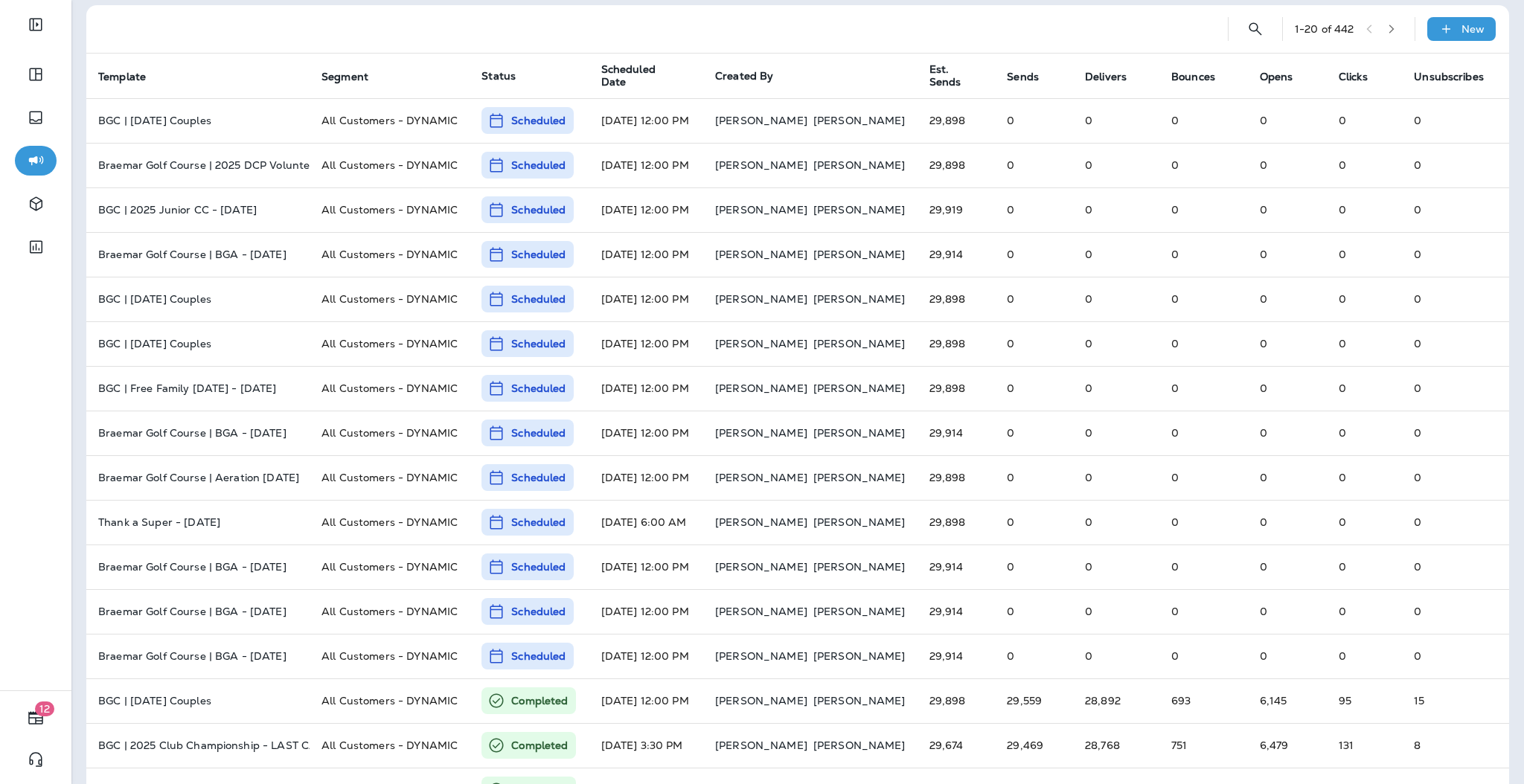scroll, scrollTop: 0, scrollLeft: 0, axis: both 